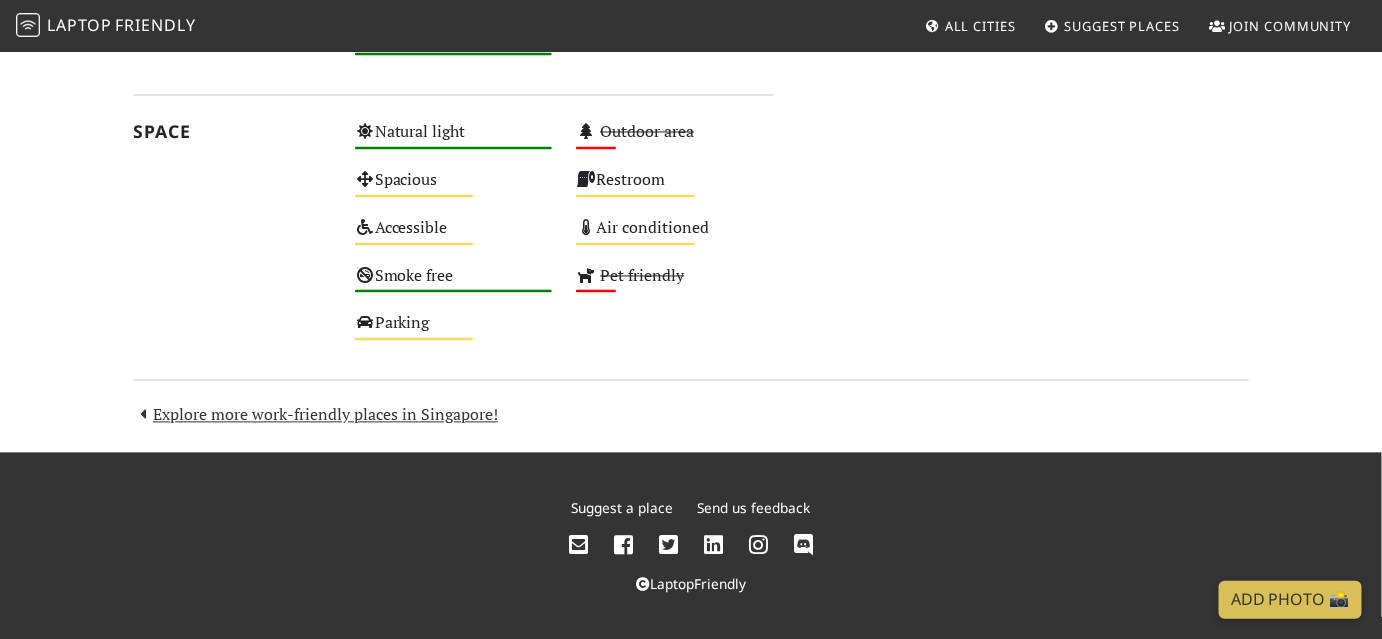 scroll, scrollTop: 1071, scrollLeft: 0, axis: vertical 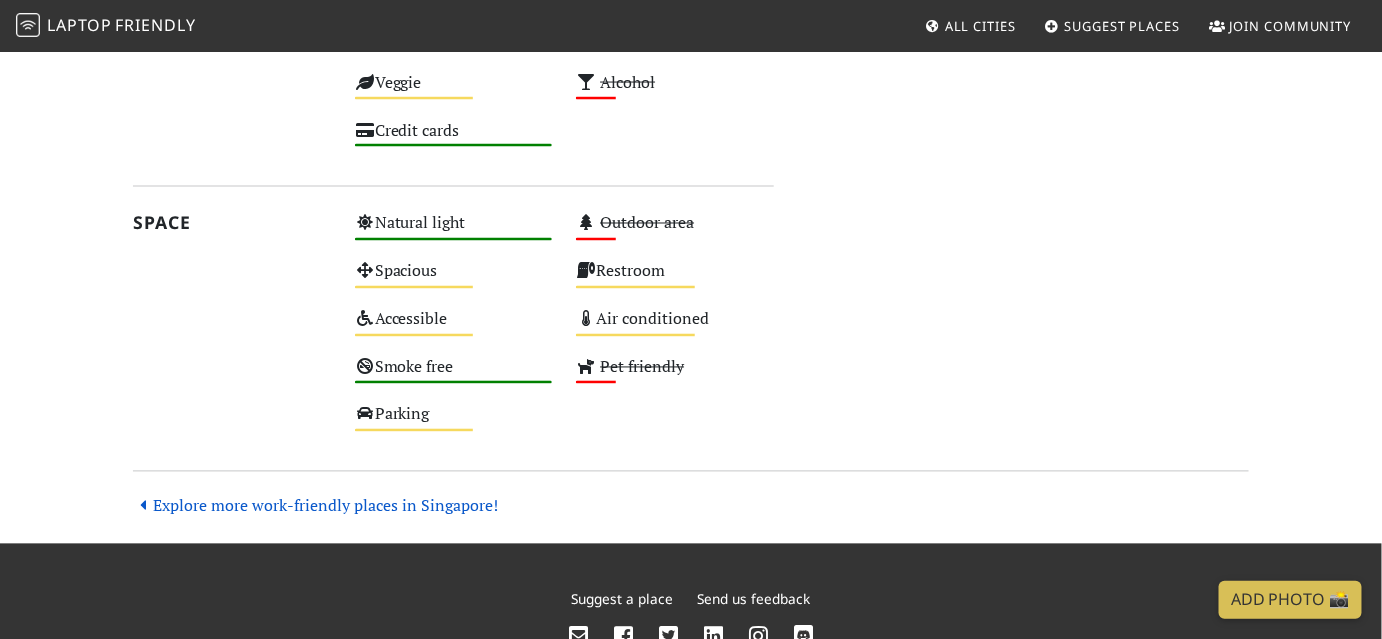 click on "Explore more work-friendly places in Singapore!" at bounding box center (315, 506) 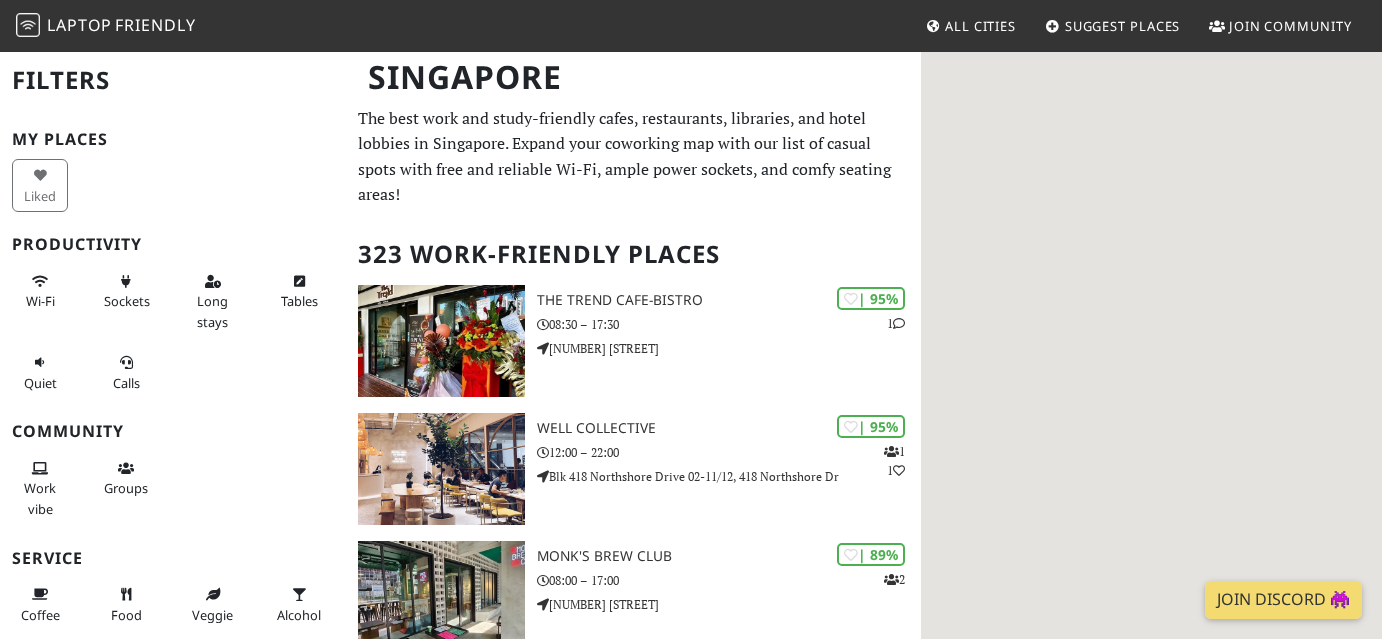 scroll, scrollTop: 0, scrollLeft: 0, axis: both 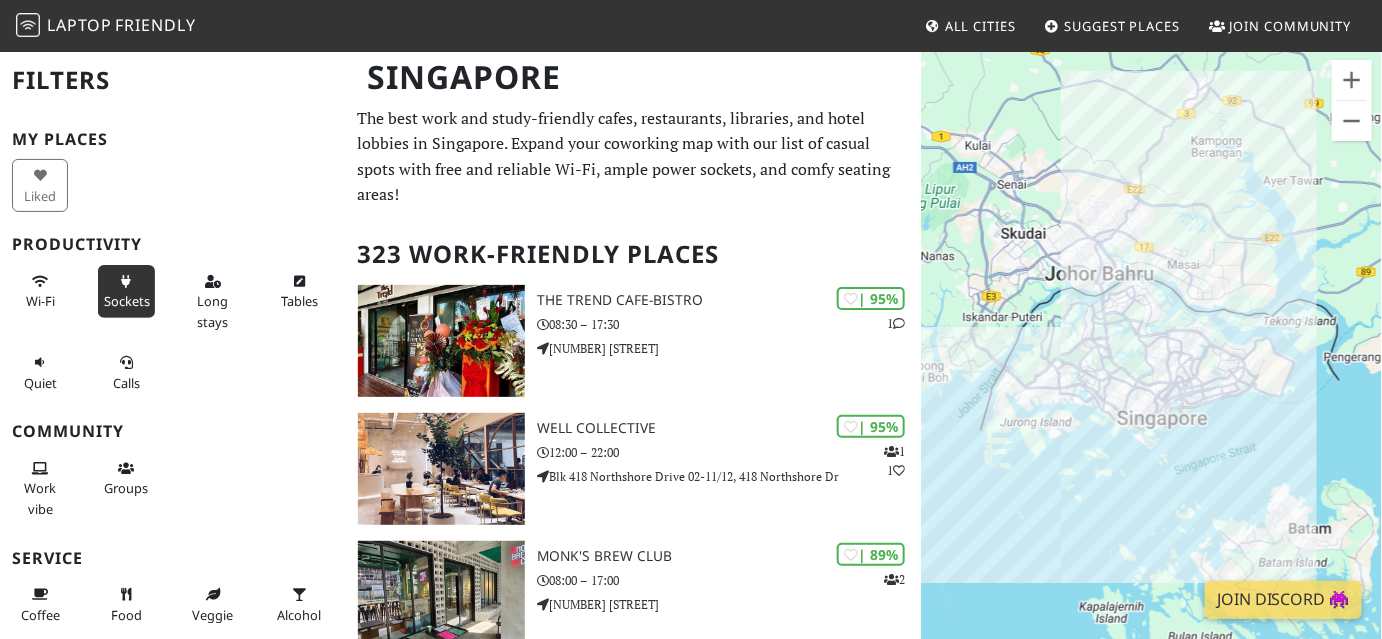 click on "Sockets" at bounding box center (126, 291) 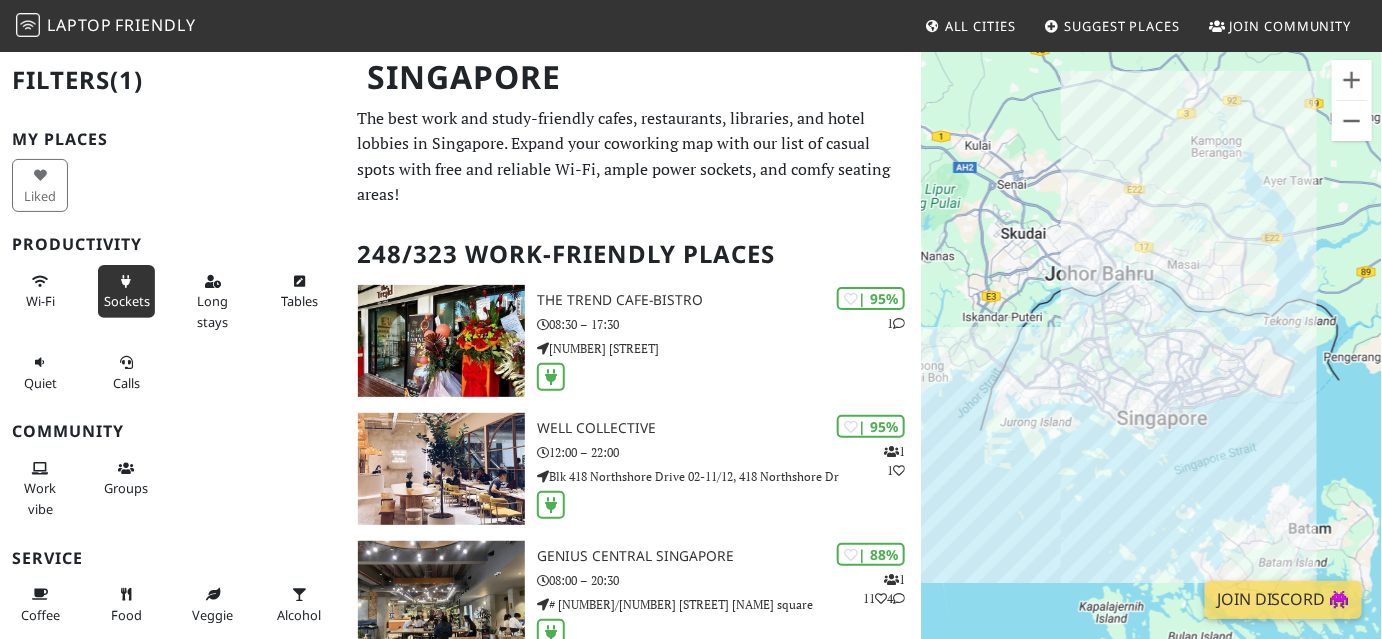 click at bounding box center (126, 282) 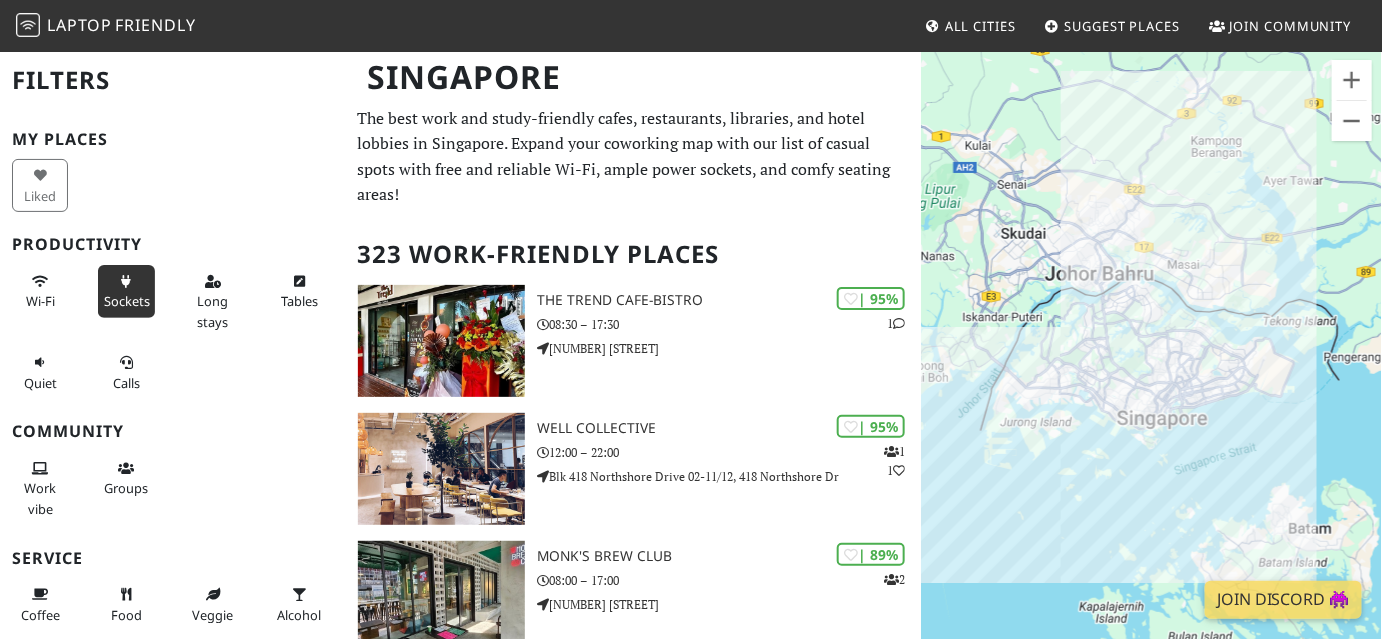 click at bounding box center (126, 282) 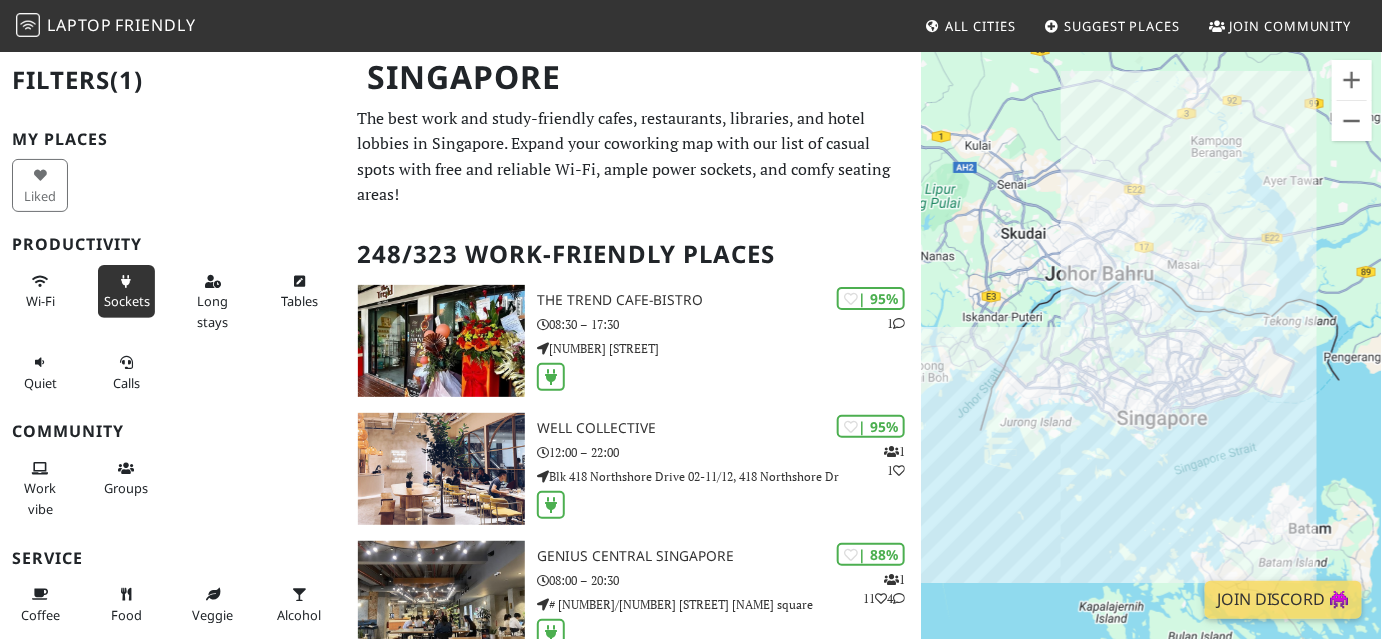 scroll, scrollTop: 181, scrollLeft: 0, axis: vertical 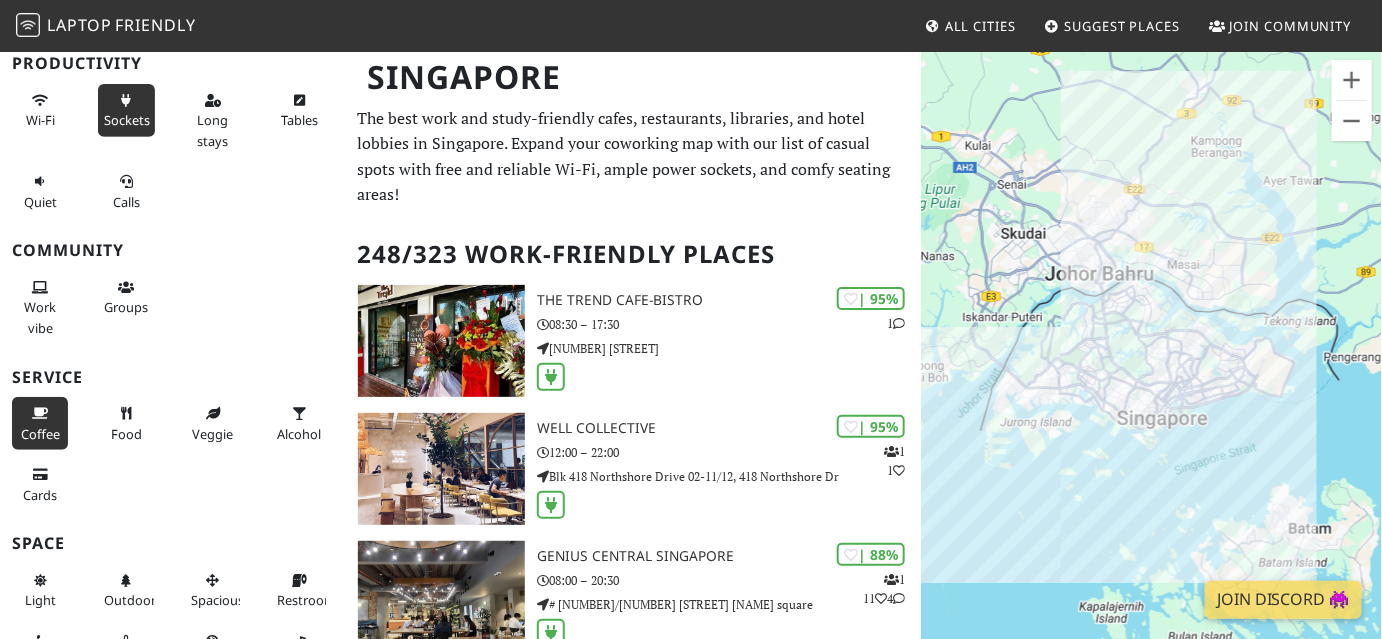 click on "Coffee" at bounding box center [40, 434] 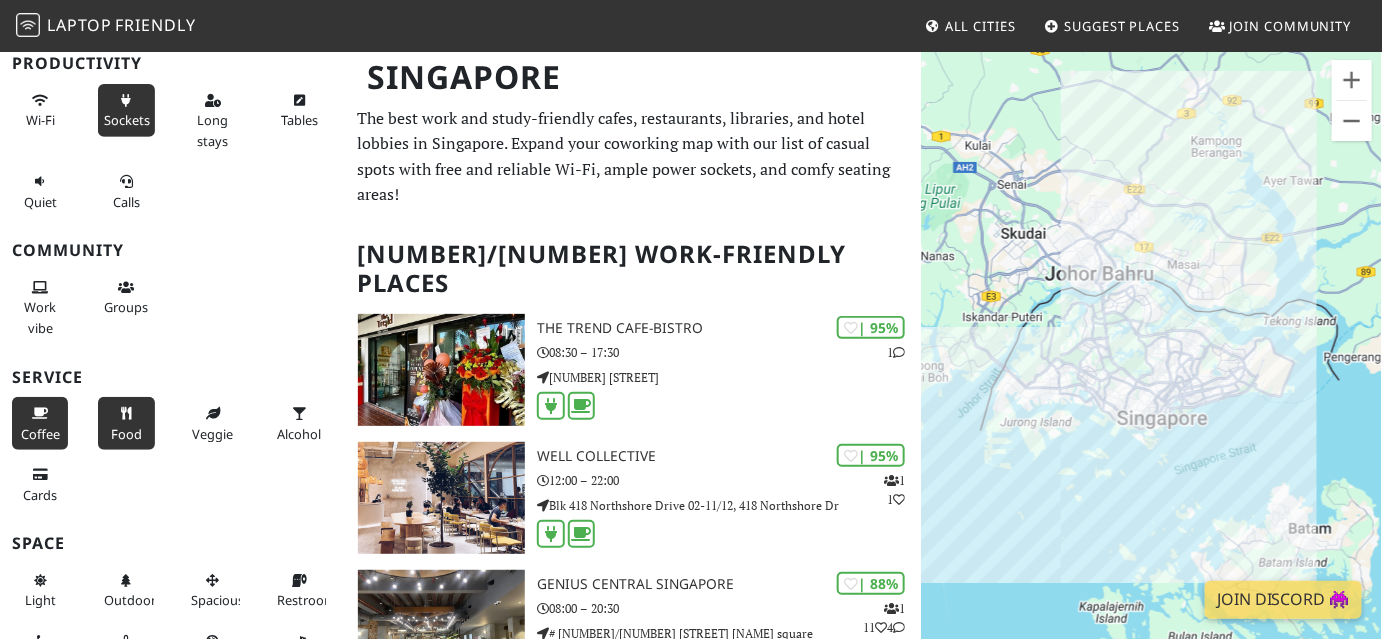 click on "Food" at bounding box center (126, 434) 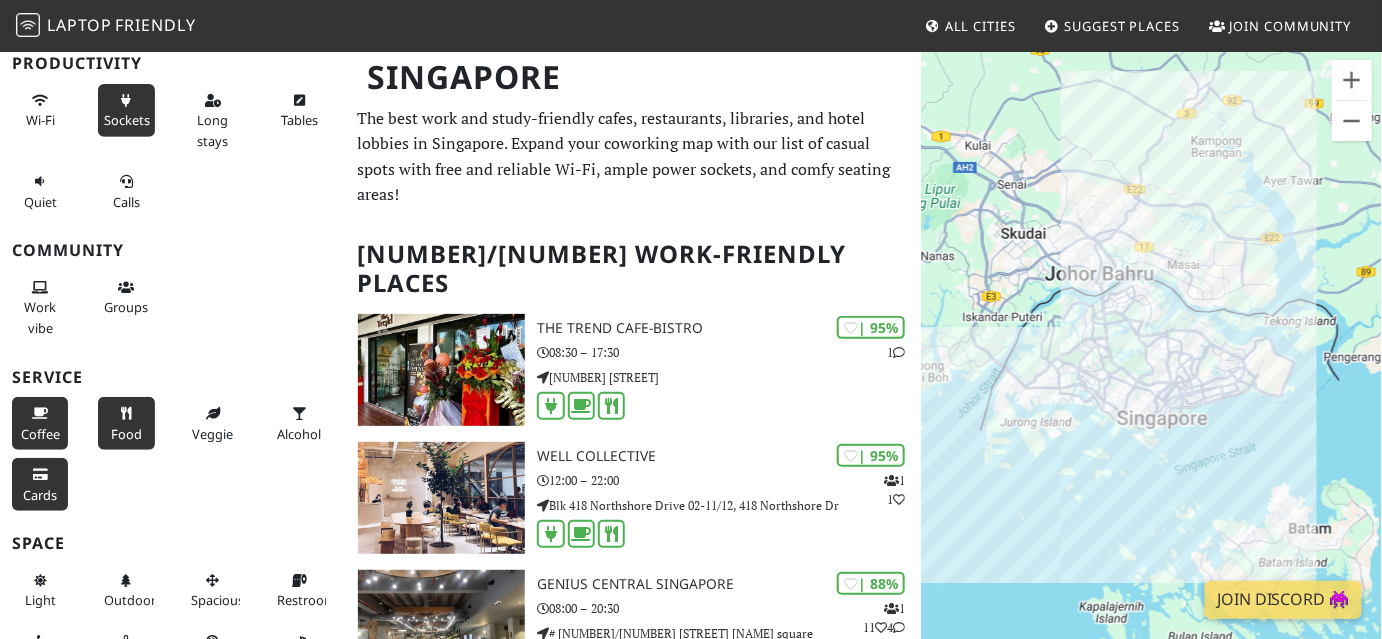 click on "Cards" at bounding box center (40, 484) 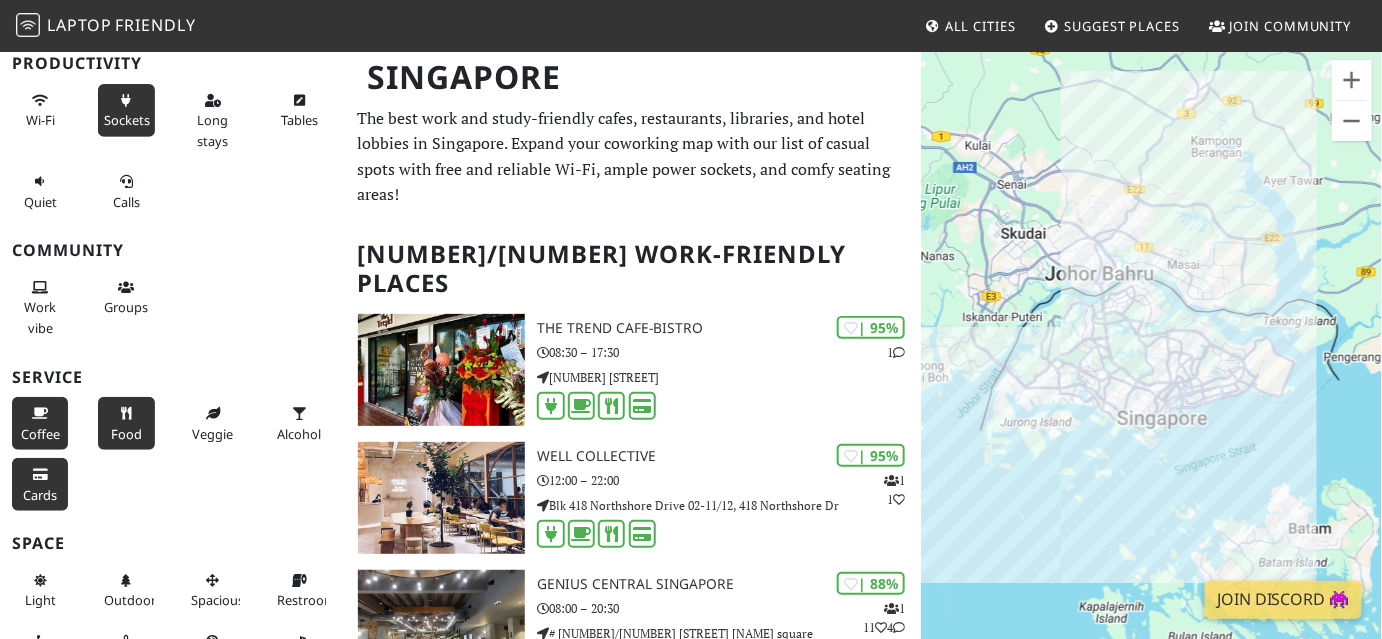 click on "Cards" at bounding box center (40, 495) 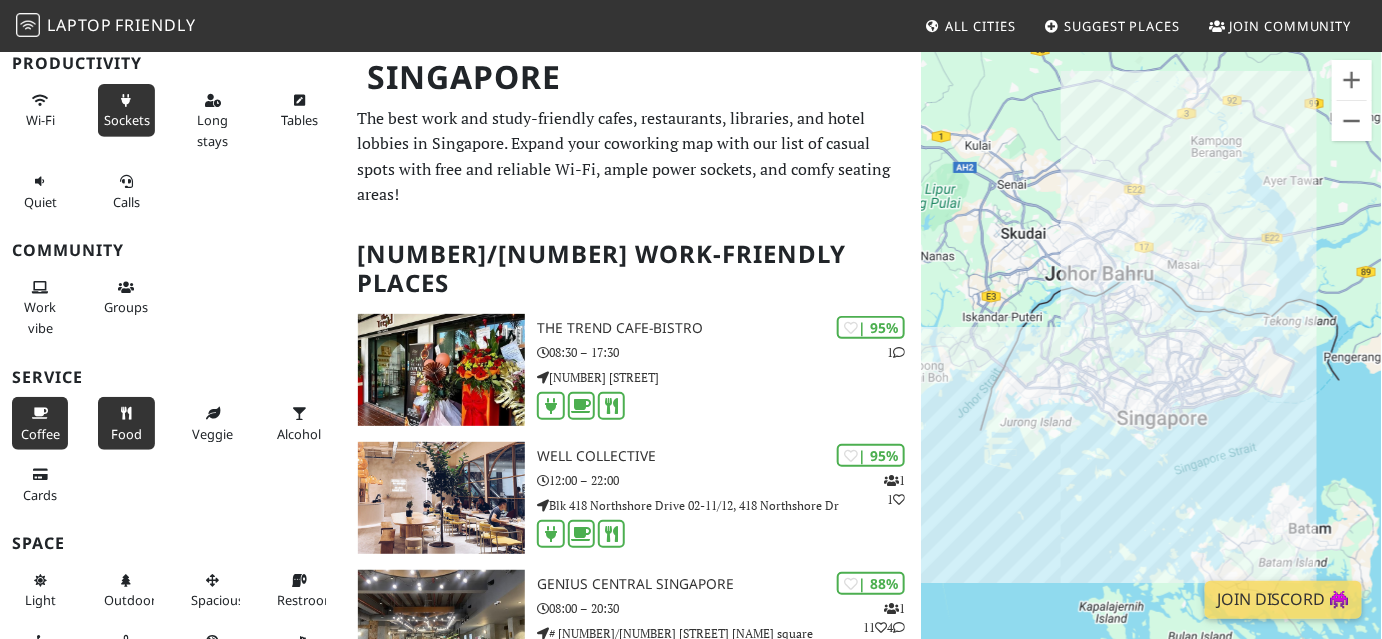 click on "Food" at bounding box center [126, 423] 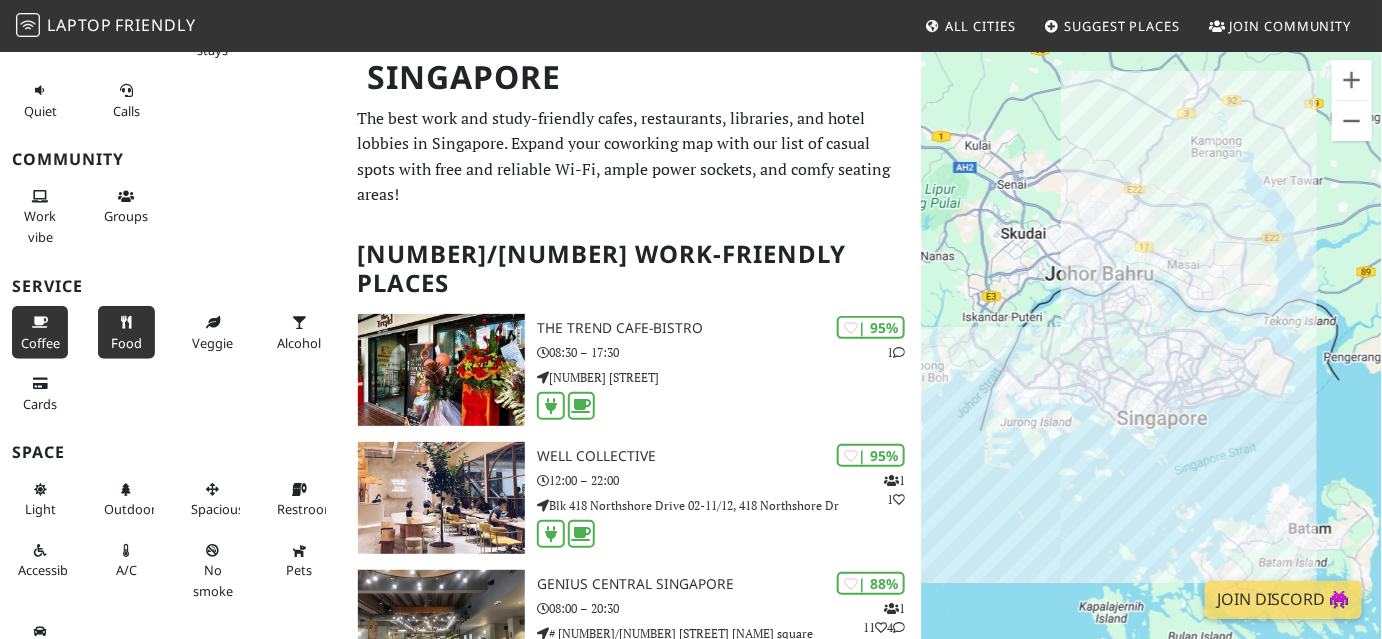scroll, scrollTop: 299, scrollLeft: 0, axis: vertical 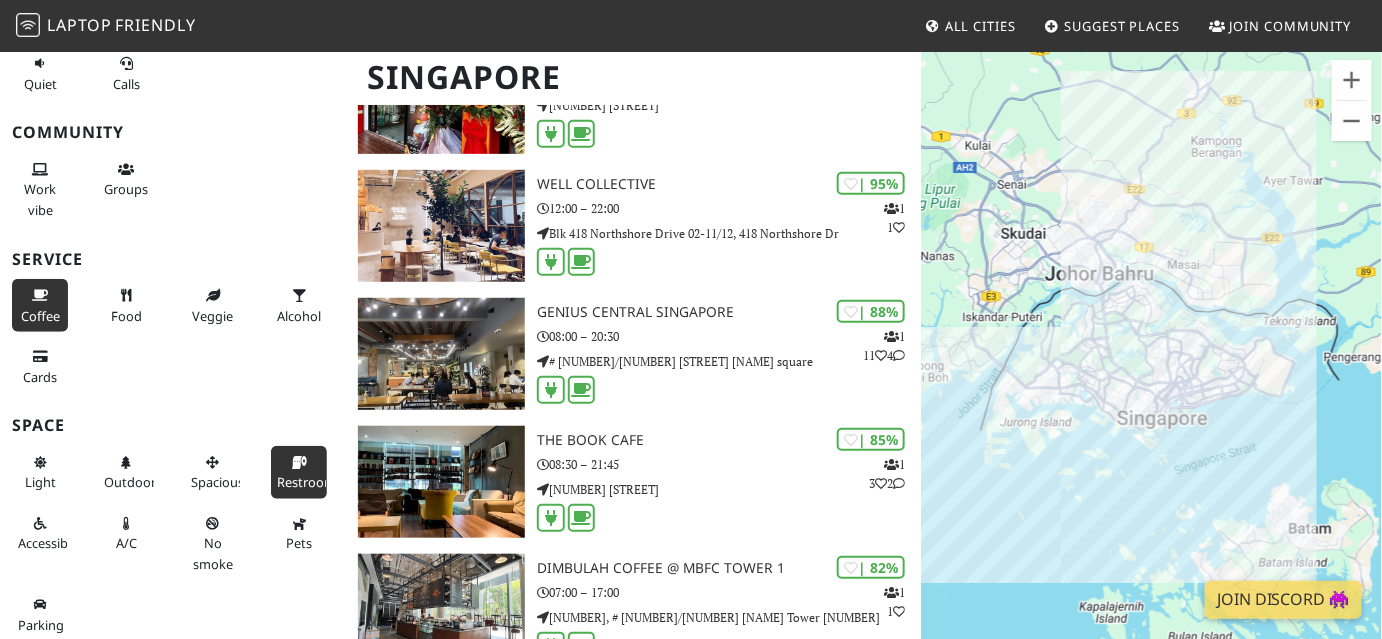 click on "Restroom" at bounding box center [306, 482] 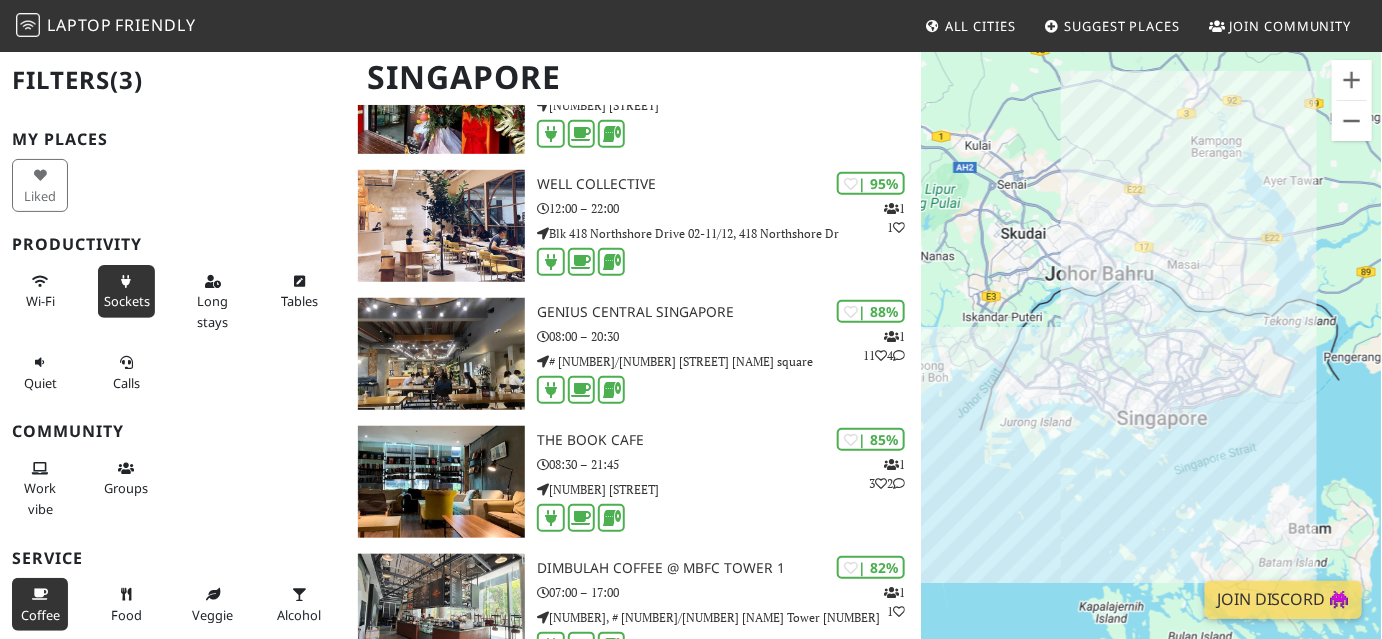 scroll, scrollTop: 299, scrollLeft: 0, axis: vertical 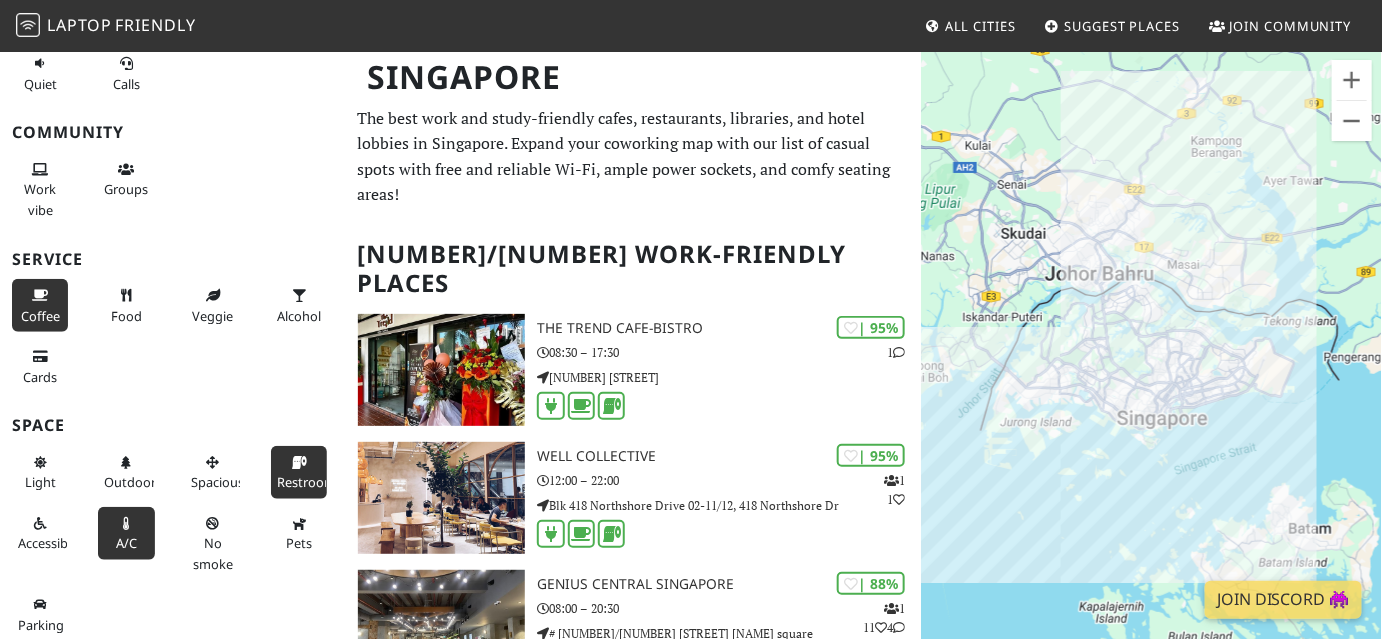 click on "A/C" at bounding box center (126, 533) 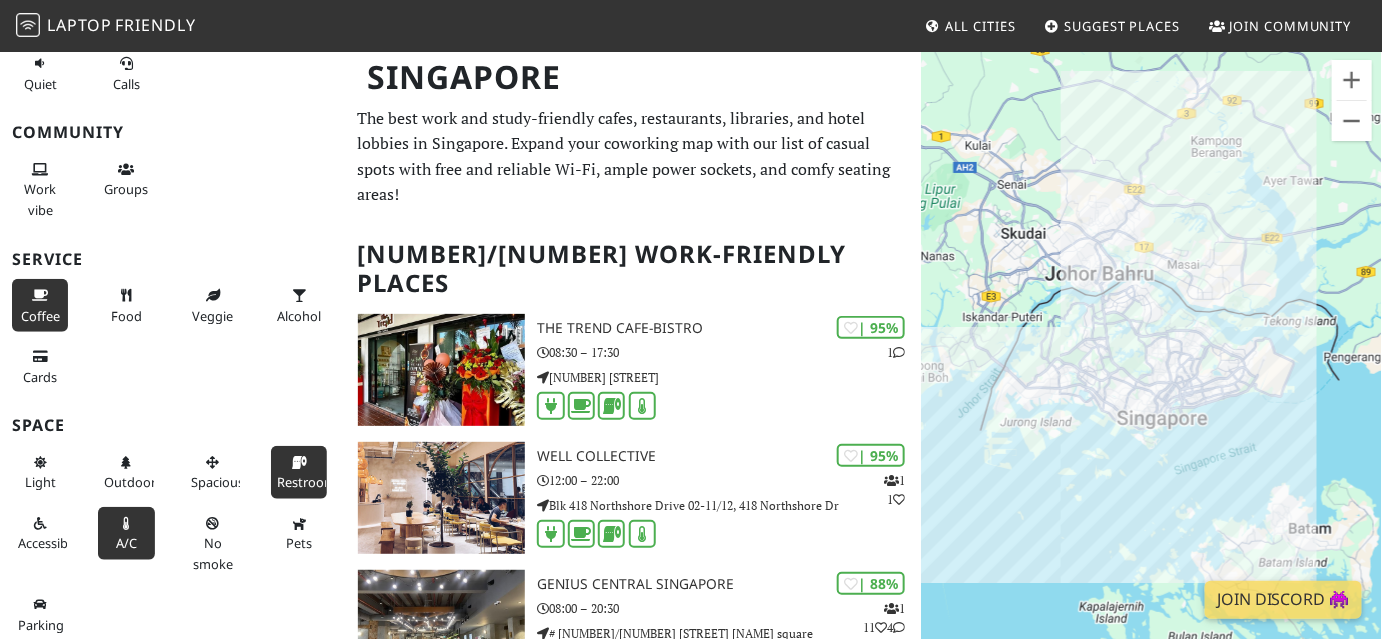 click on "A/C" at bounding box center [126, 543] 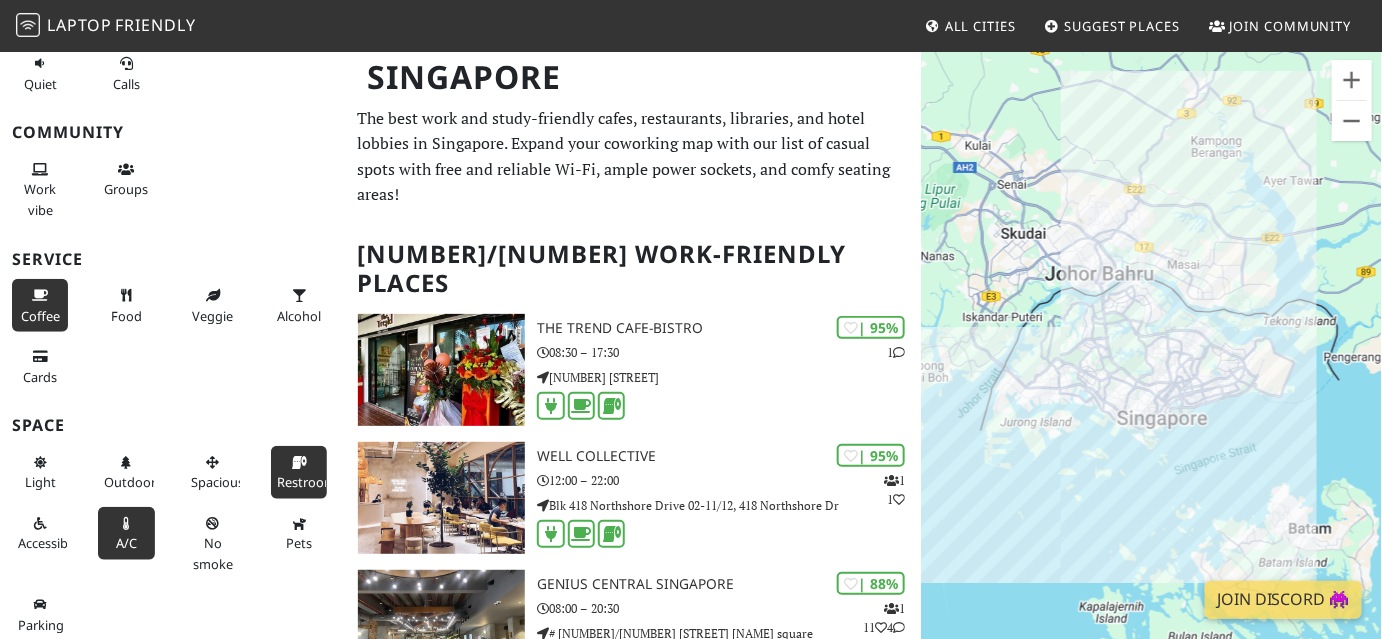 click on "A/C" at bounding box center (126, 543) 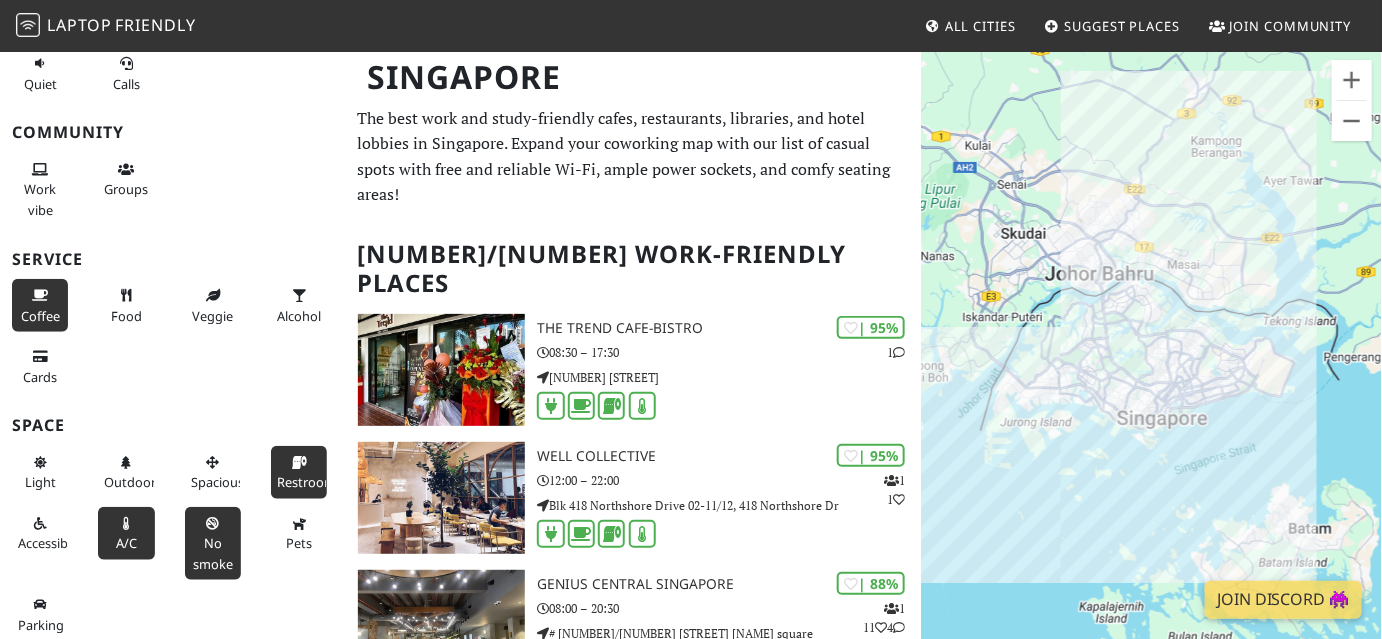 click on "No smoke" at bounding box center [213, 543] 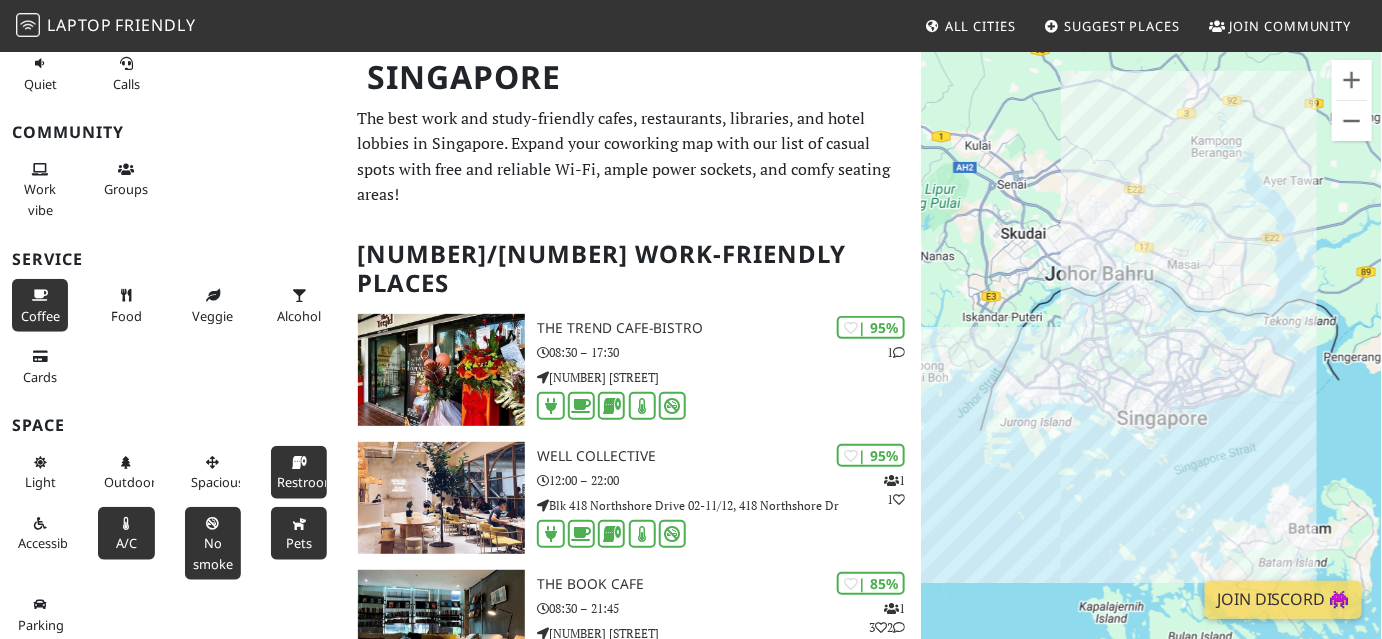 click on "Pets" at bounding box center (299, 533) 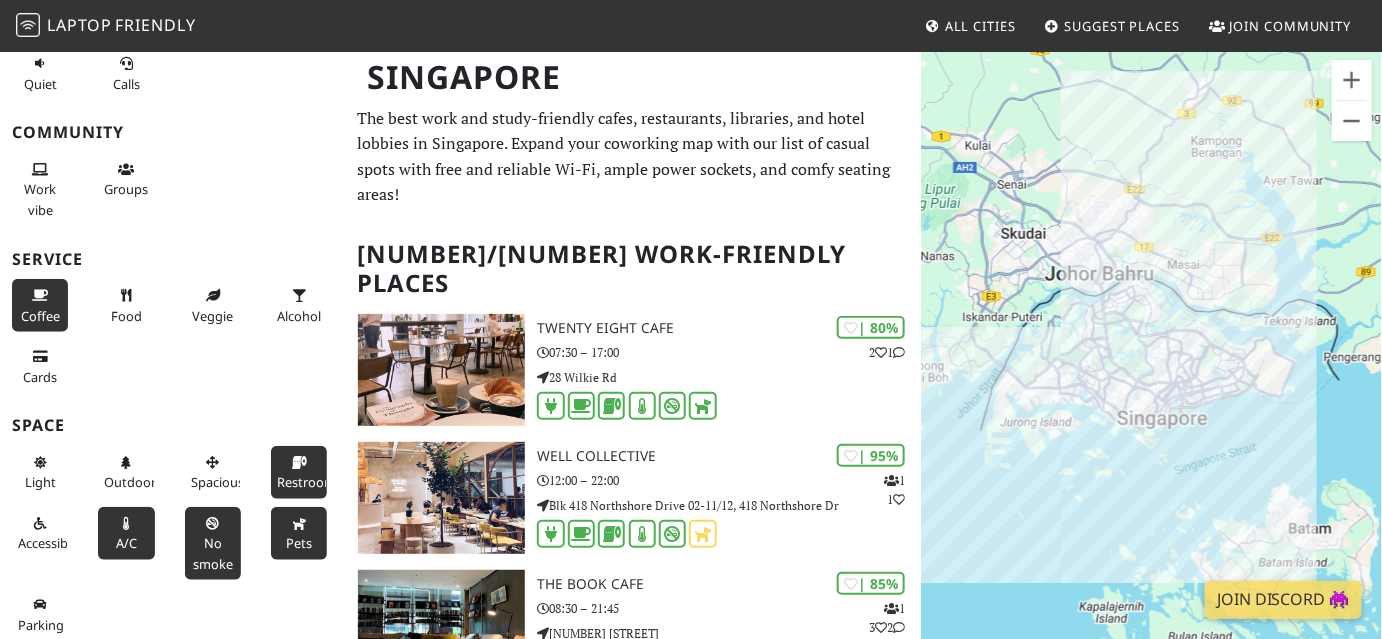 click on "Pets" at bounding box center [299, 533] 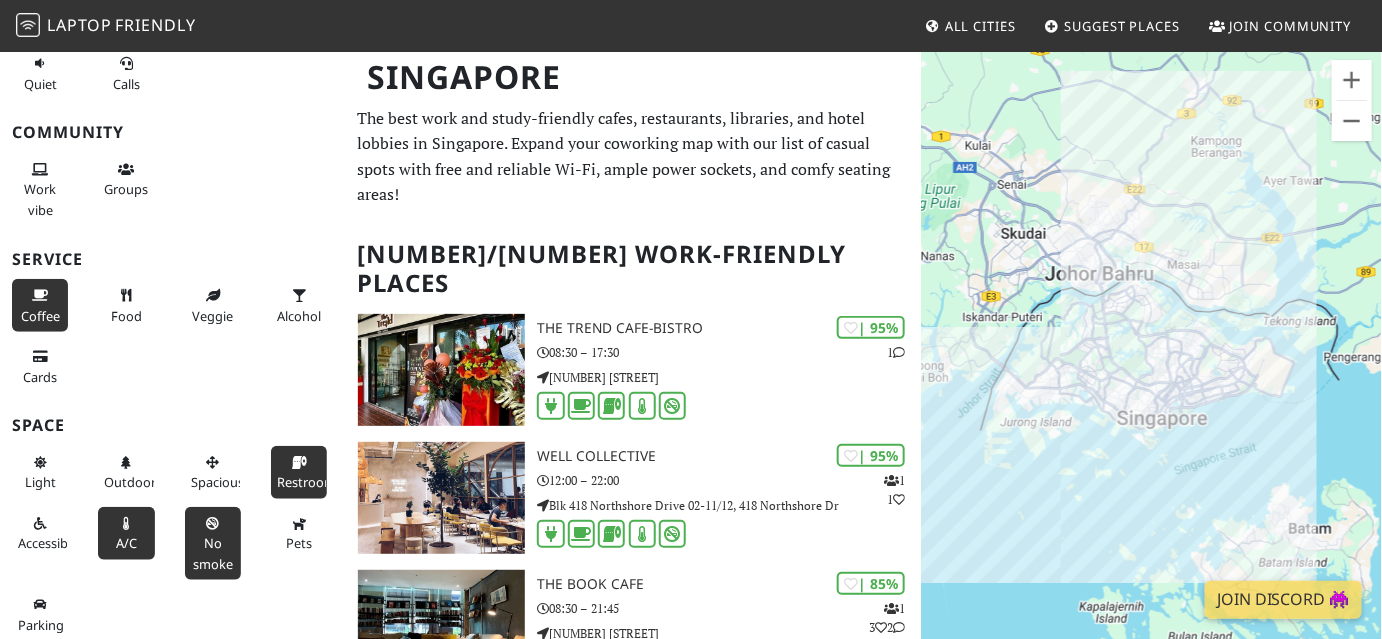 scroll, scrollTop: 181, scrollLeft: 0, axis: vertical 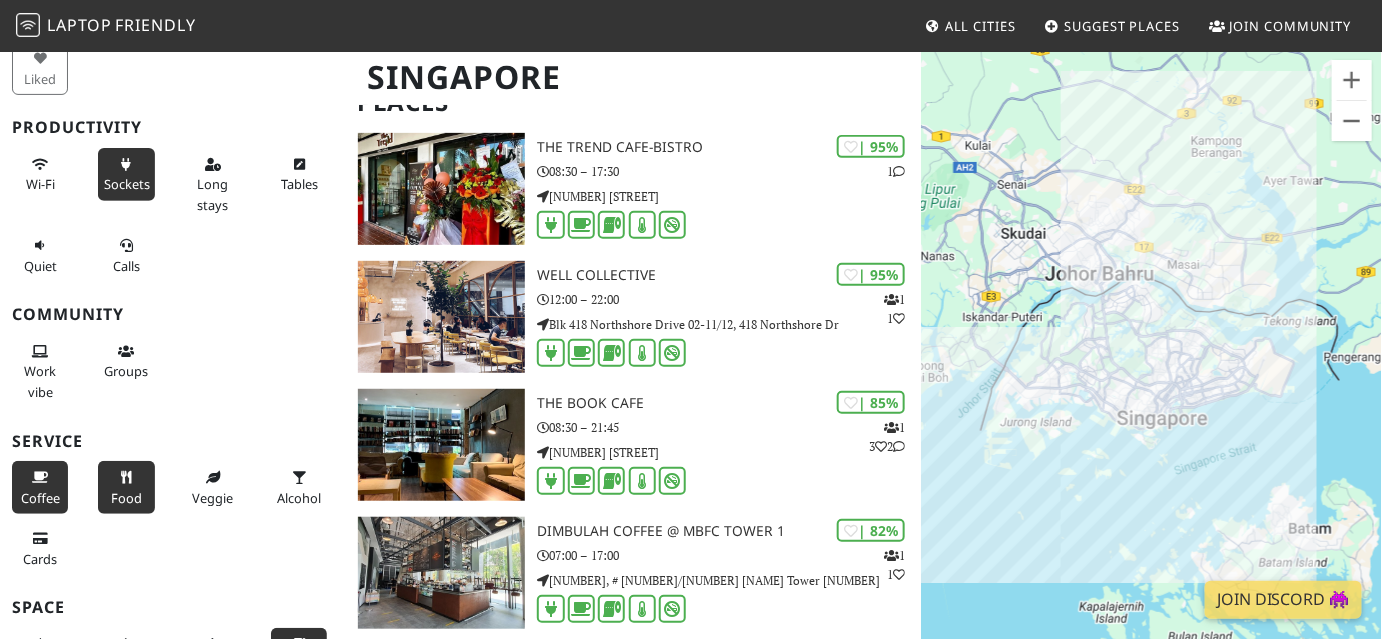 click on "Food" at bounding box center [126, 498] 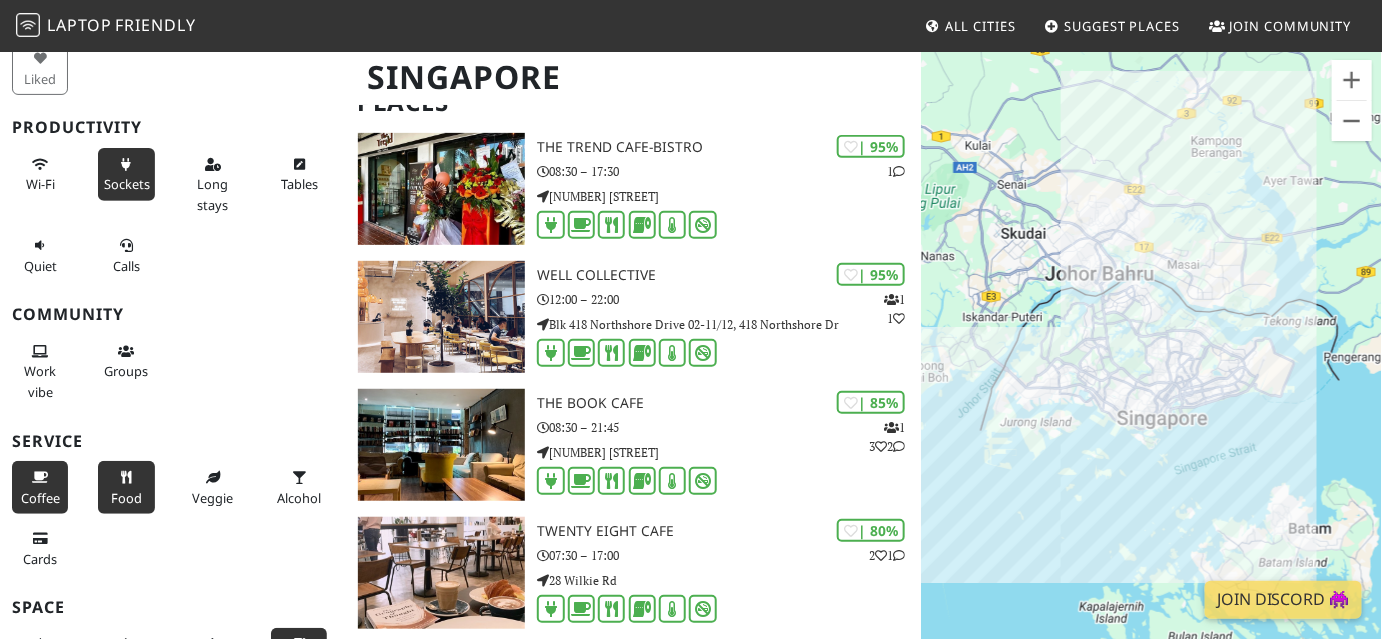 scroll, scrollTop: 0, scrollLeft: 0, axis: both 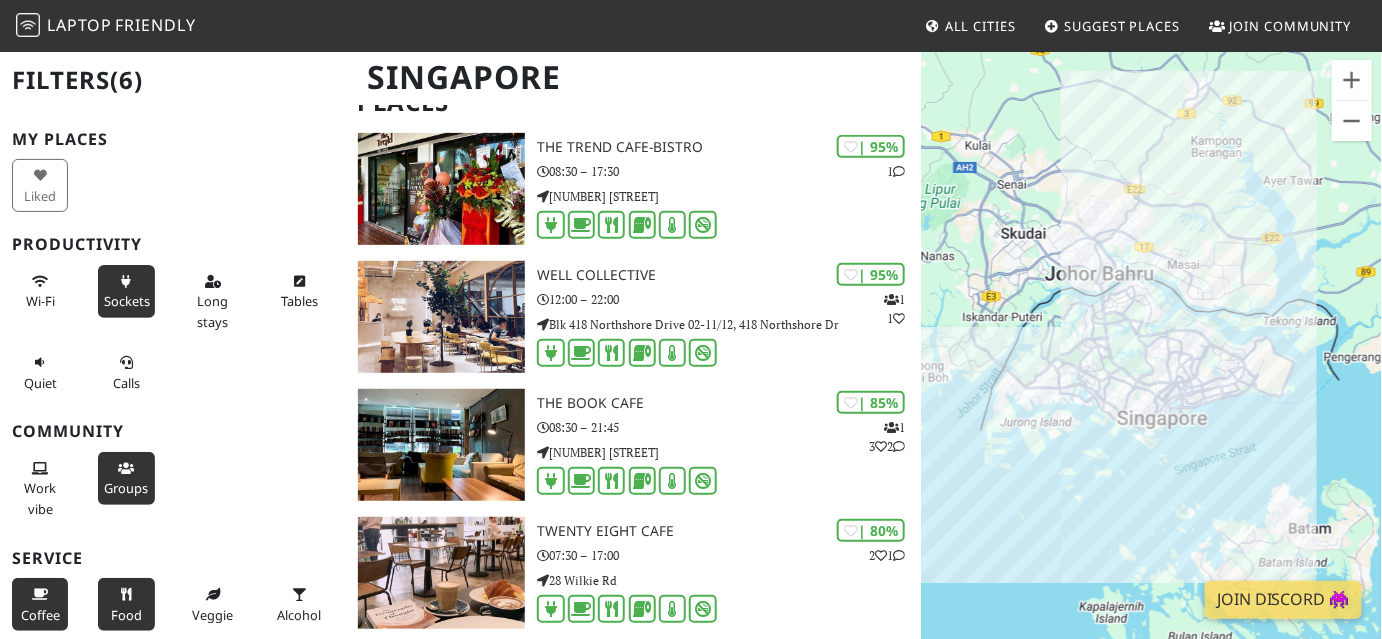 click at bounding box center [126, 469] 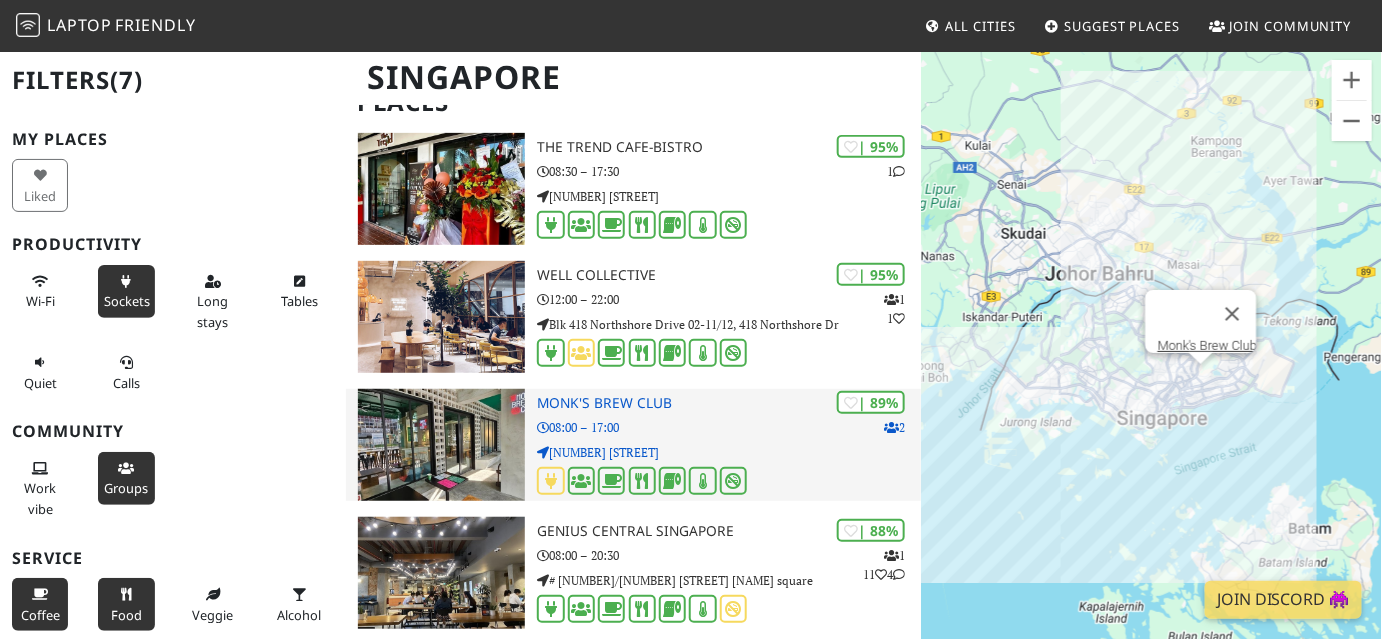 scroll, scrollTop: 0, scrollLeft: 0, axis: both 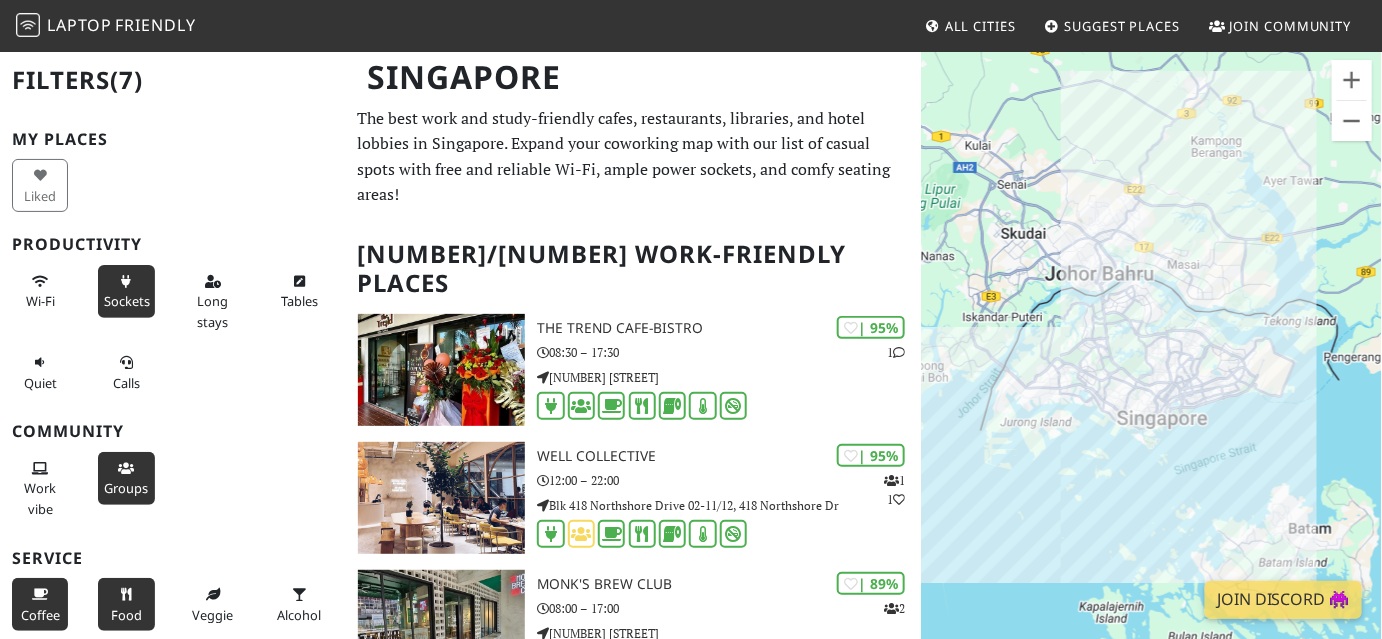 click at bounding box center [126, 469] 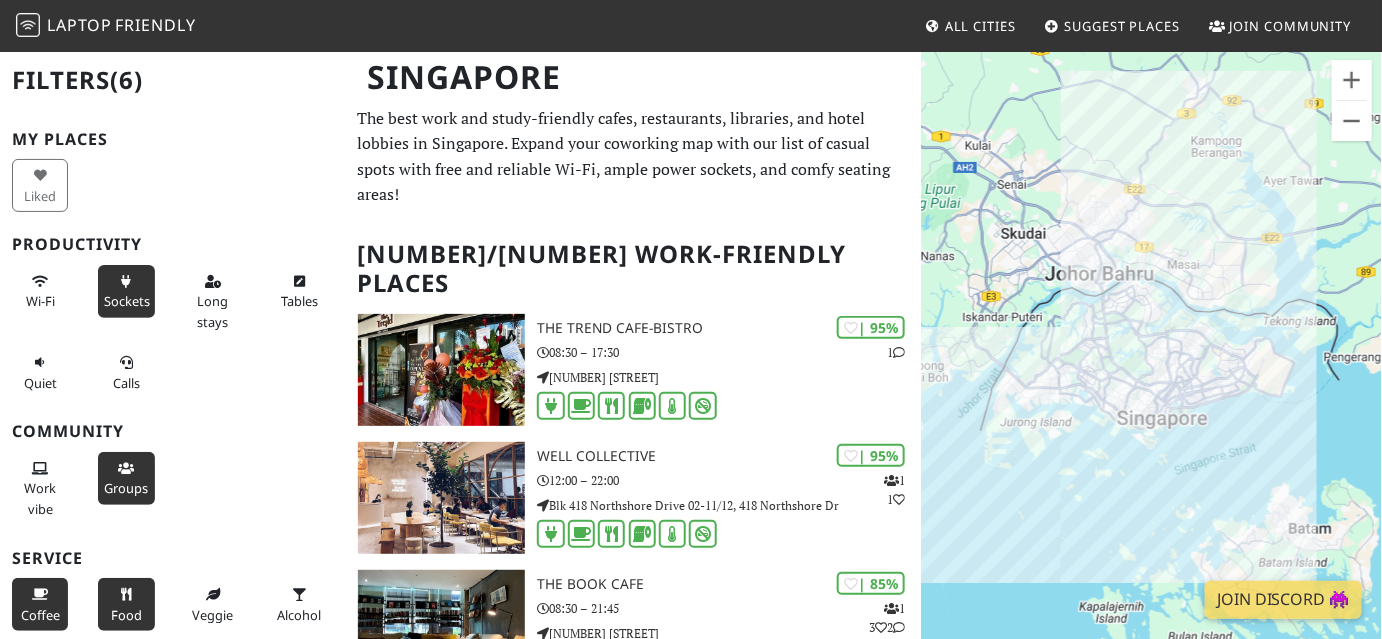 click on "Groups" at bounding box center [126, 478] 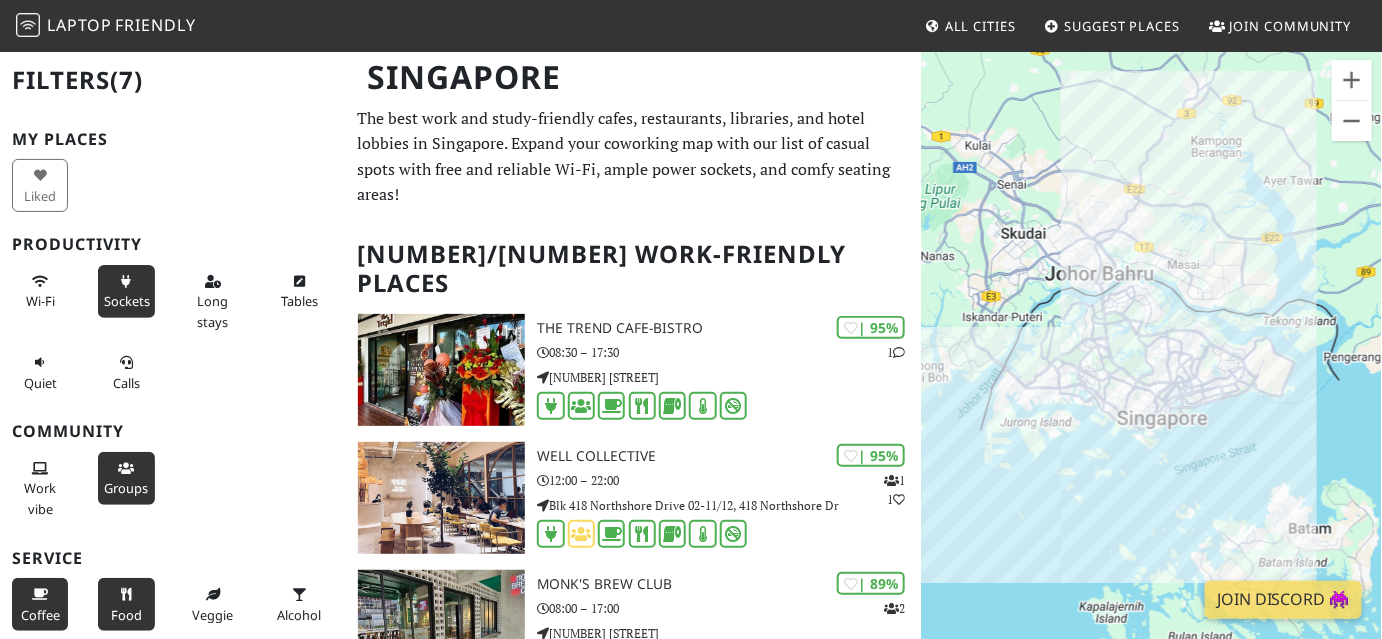 click on "Groups" at bounding box center [126, 478] 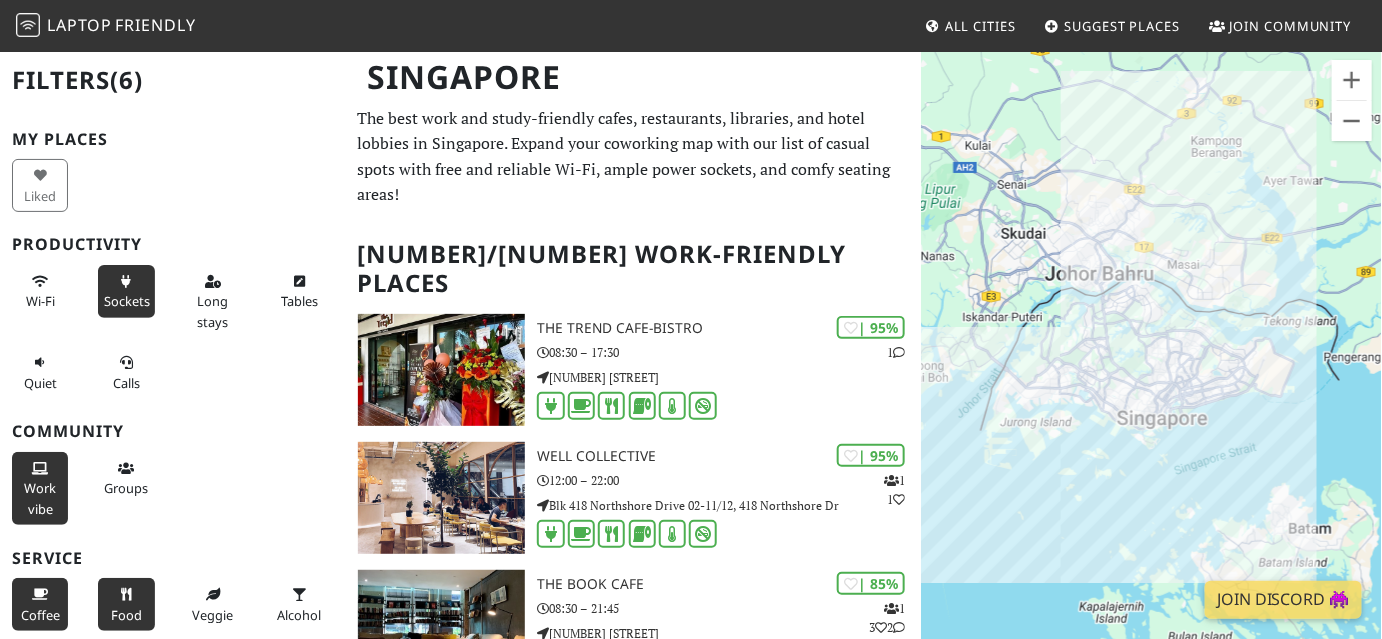 click on "Work vibe" at bounding box center [40, 488] 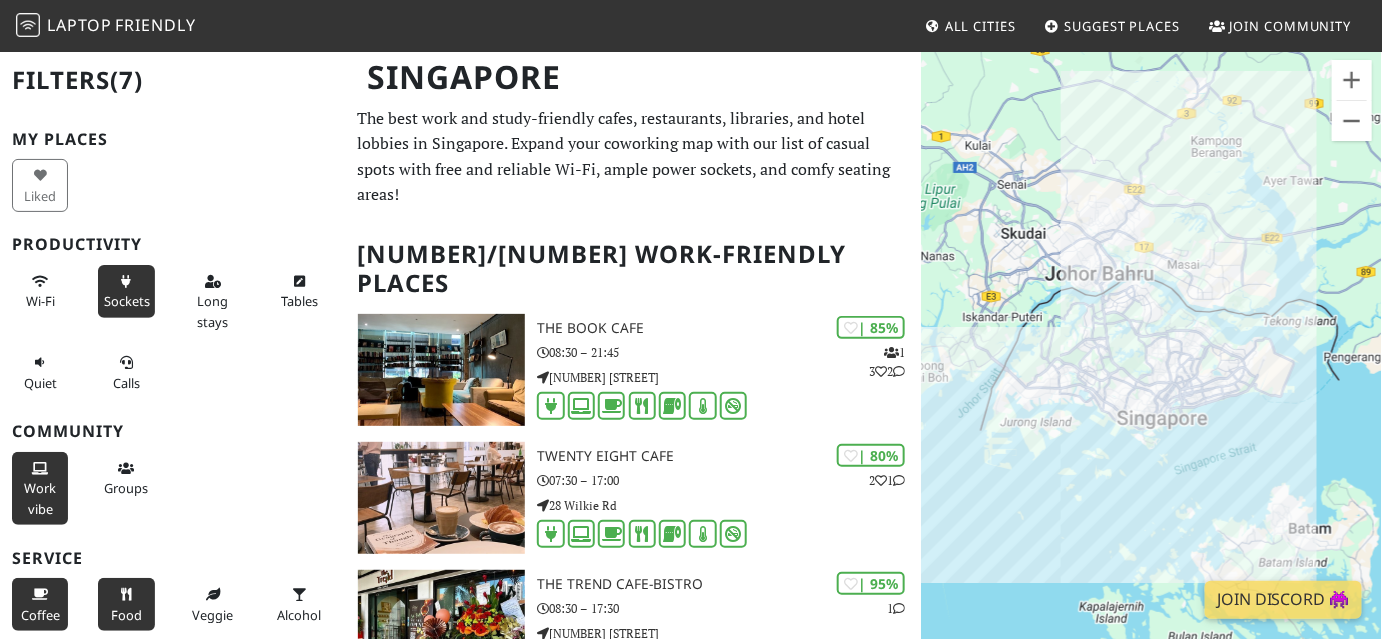 click on "Work vibe" at bounding box center [40, 498] 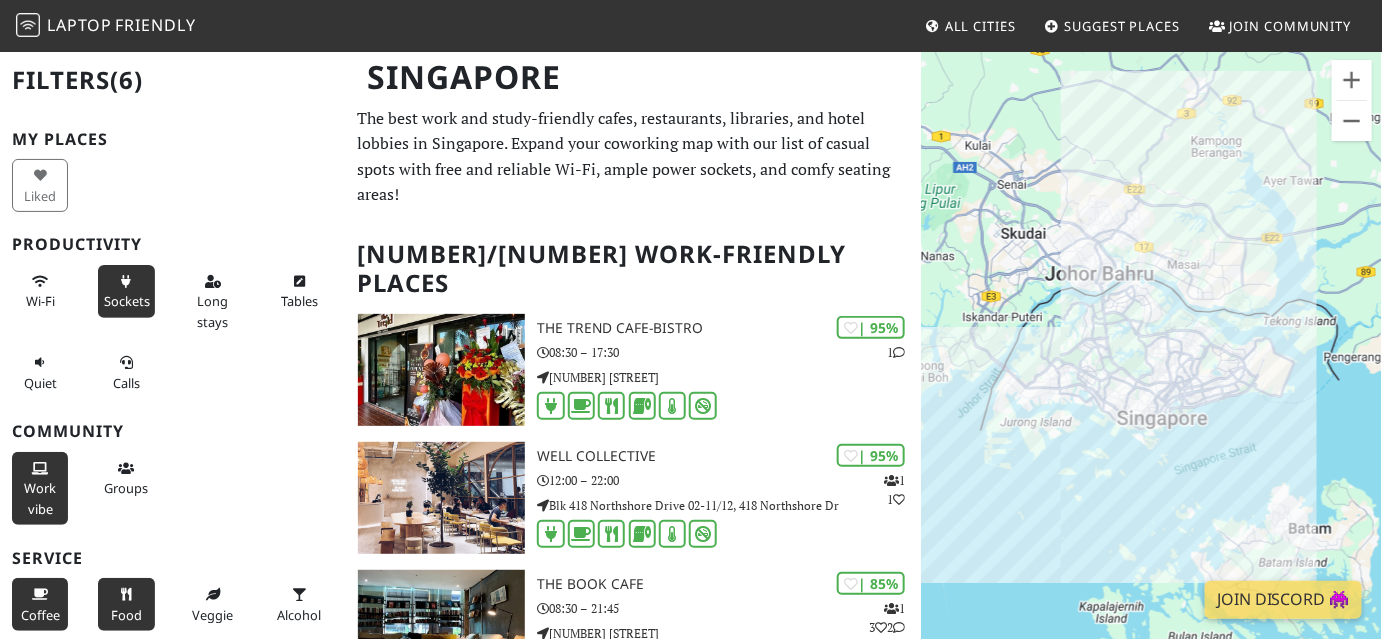 click on "Work vibe" at bounding box center (40, 498) 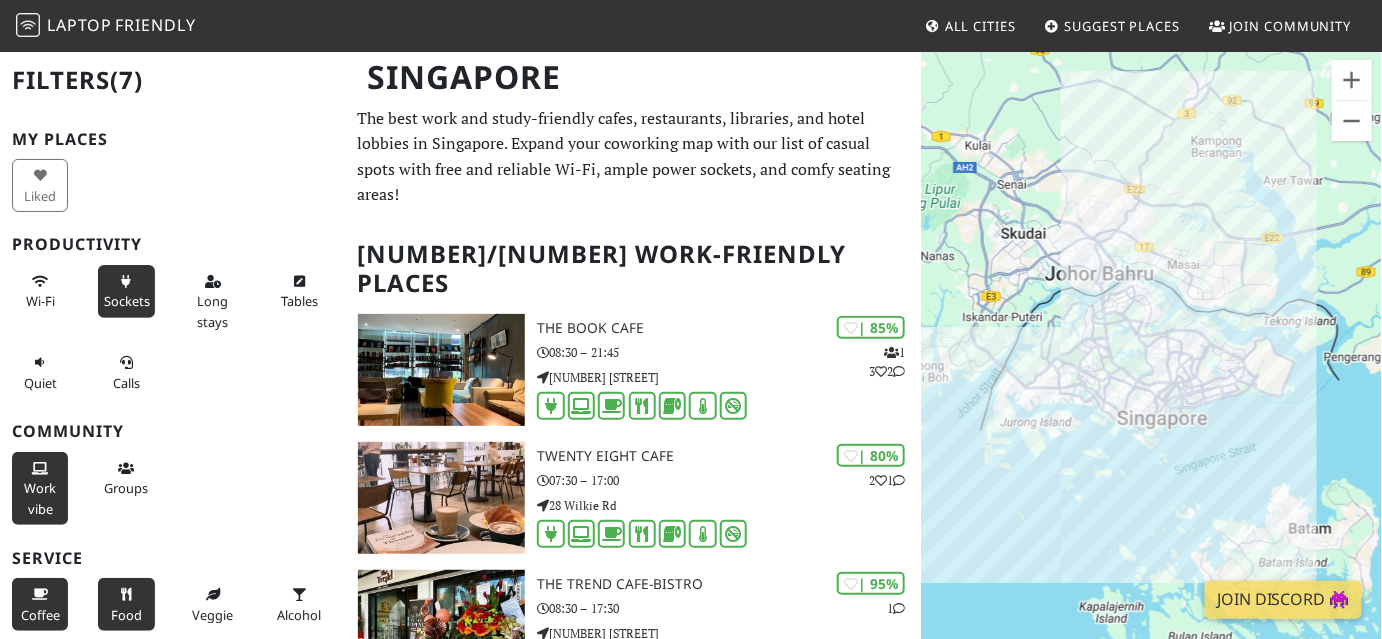click on "Work vibe" at bounding box center (40, 498) 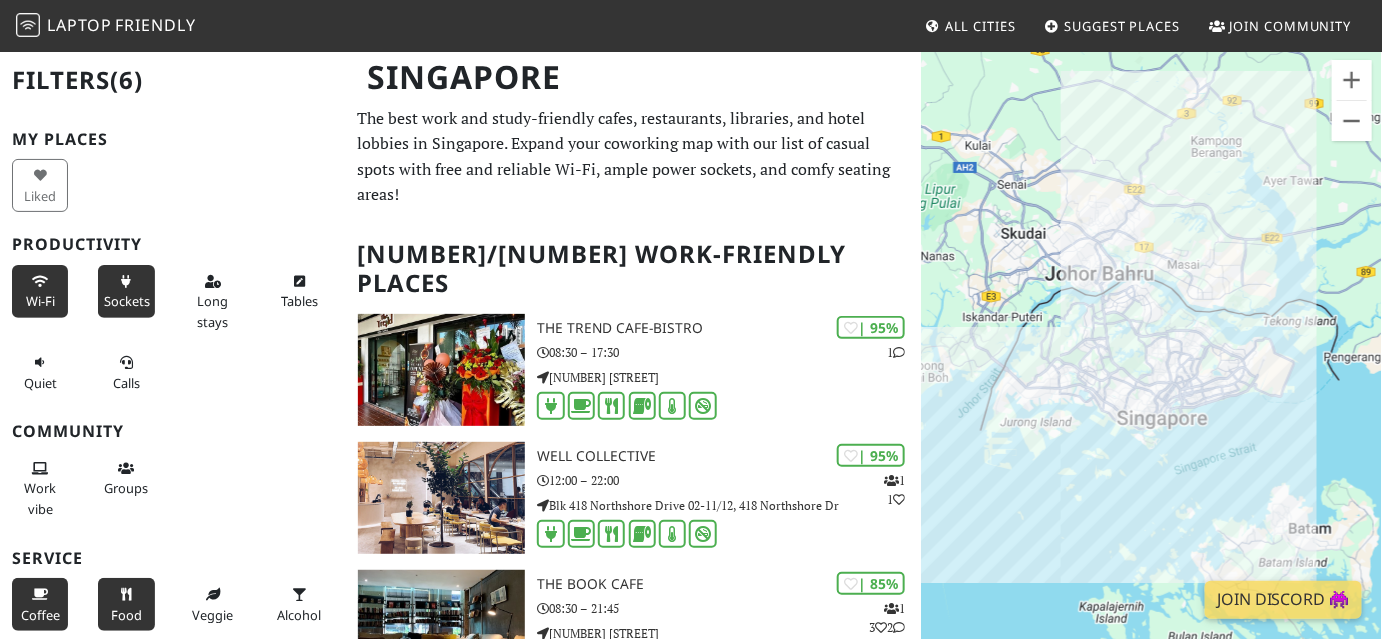 click on "Wi-Fi" at bounding box center (40, 291) 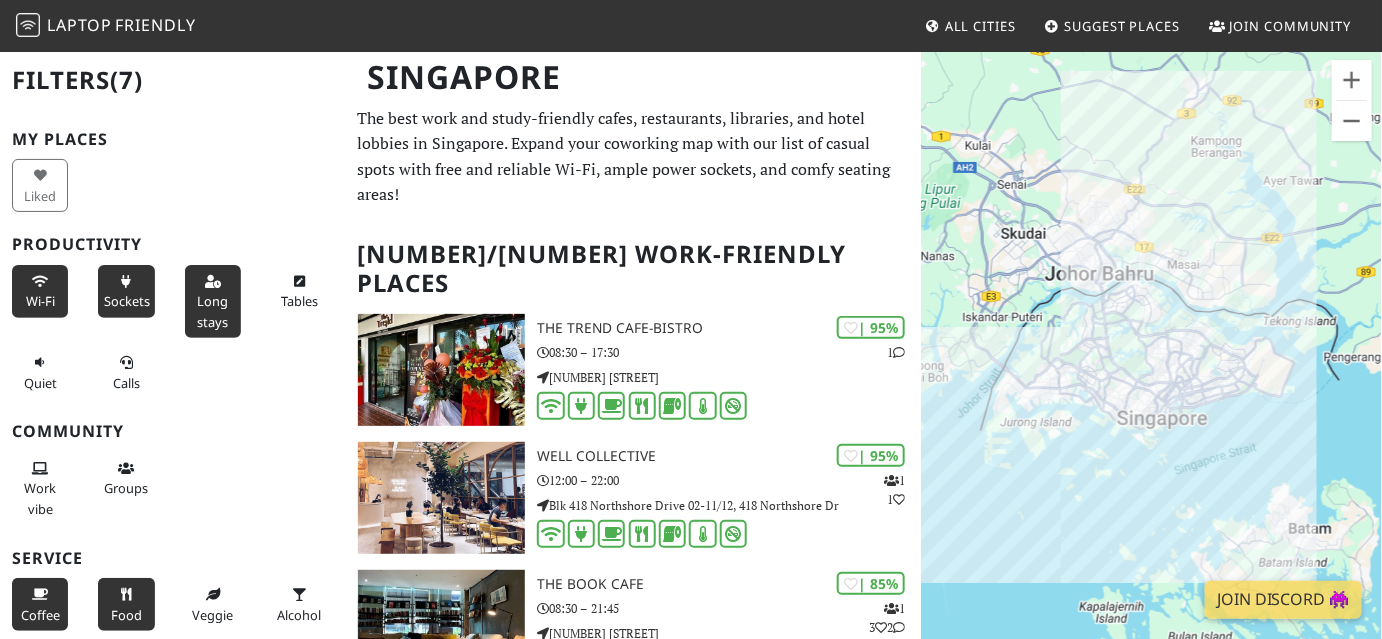 click on "Long stays" at bounding box center [212, 311] 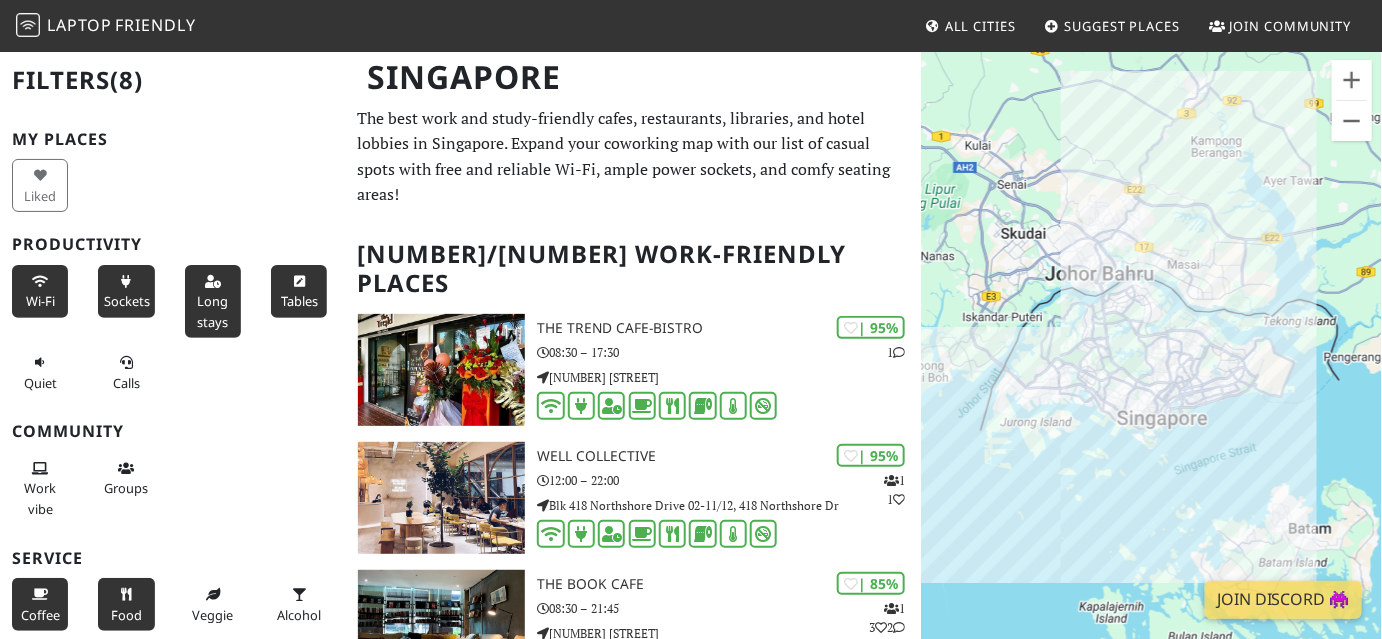 click on "Tables" at bounding box center (299, 301) 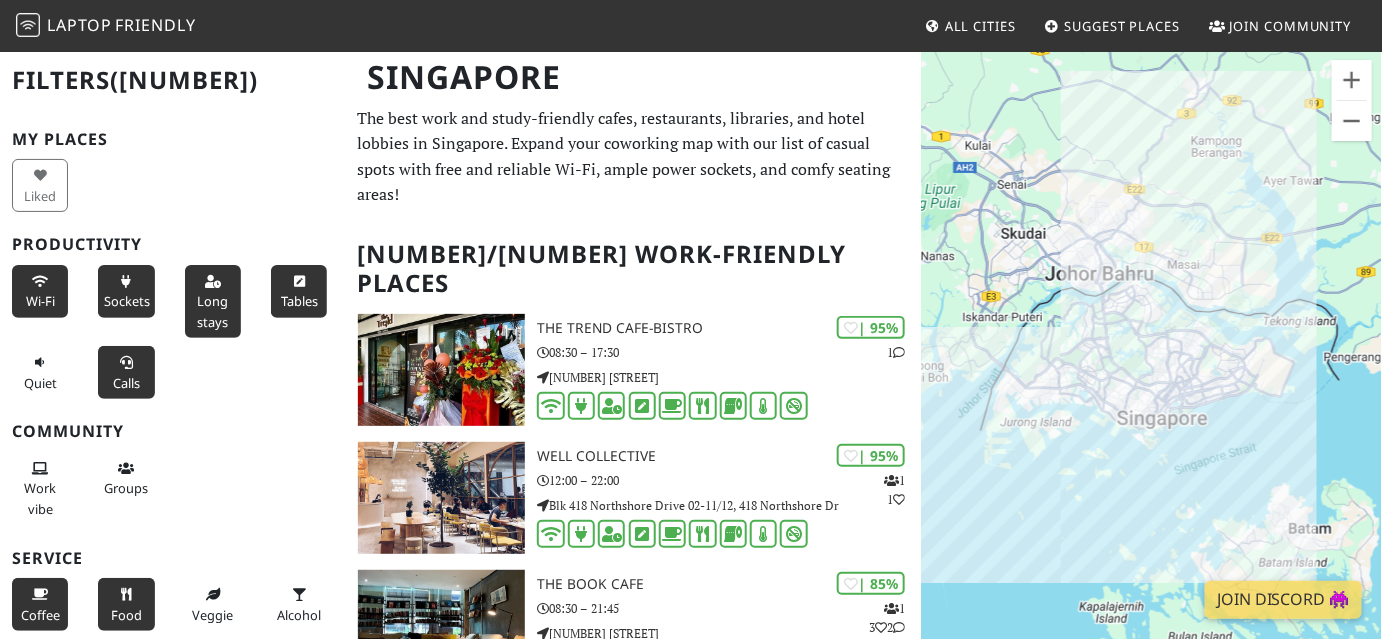 click on "Calls" at bounding box center (126, 383) 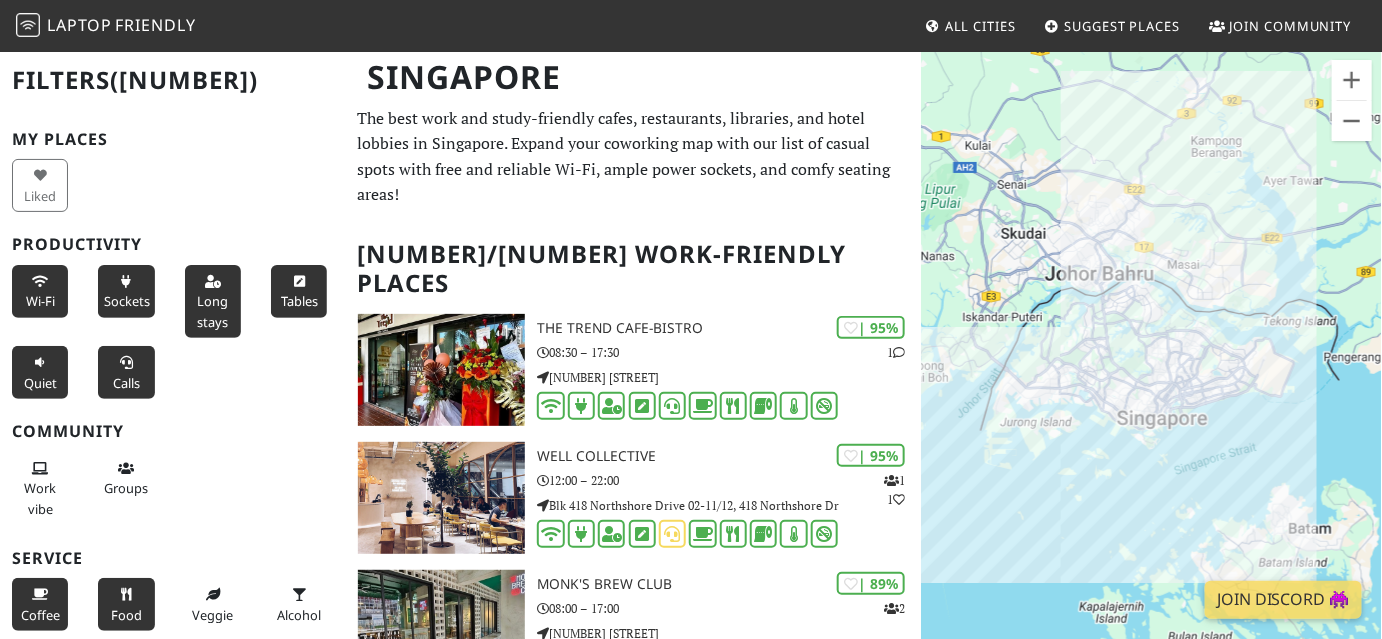 click on "Quiet" at bounding box center (40, 383) 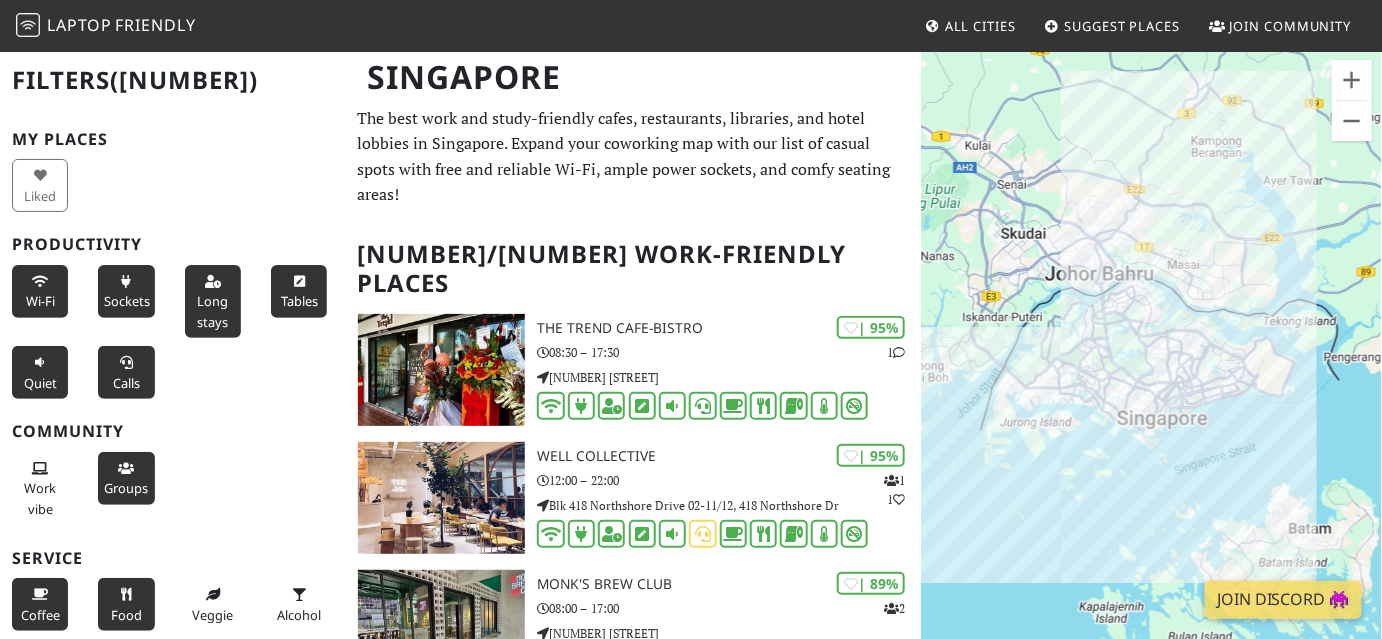 click on "Groups" at bounding box center (126, 488) 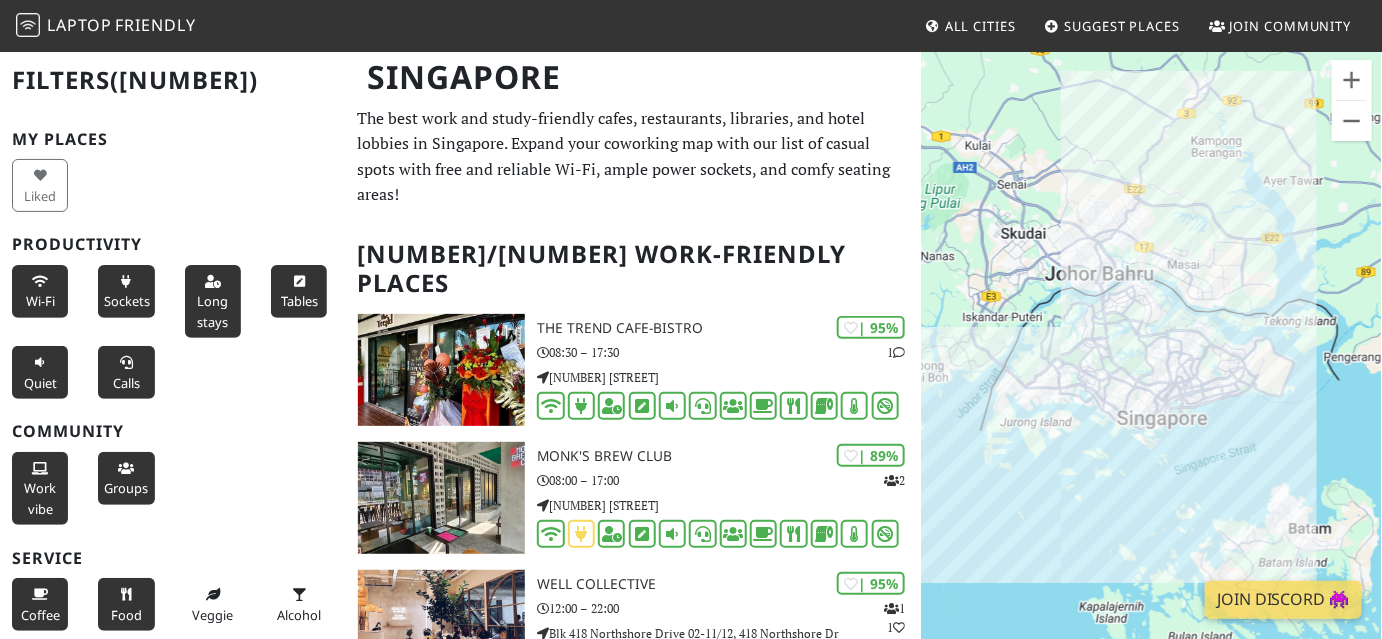 click on "Work vibe" at bounding box center (40, 498) 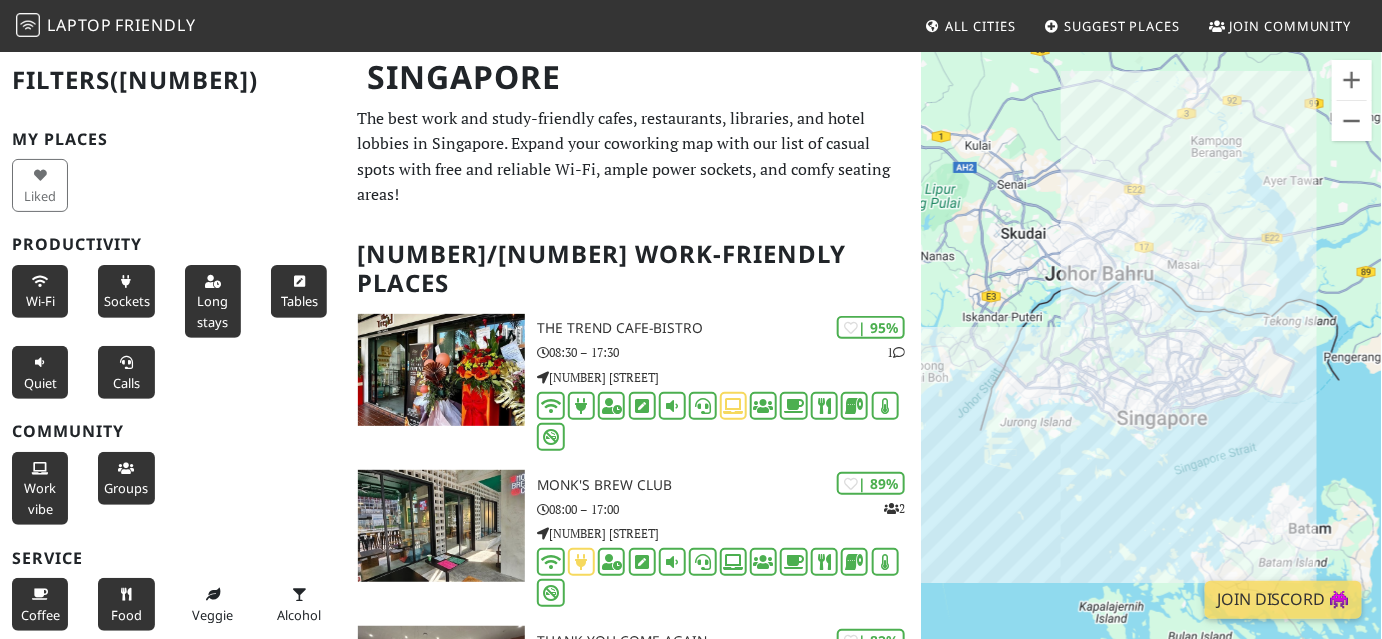 click on "Work vibe" at bounding box center [40, 498] 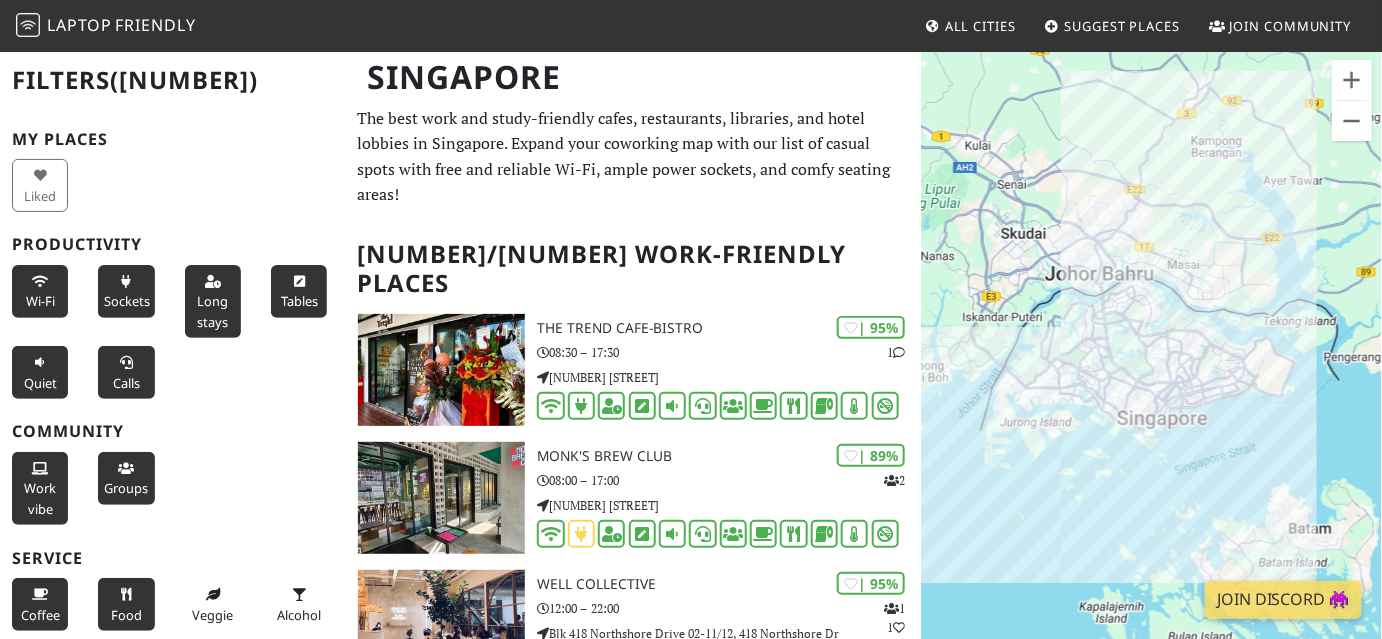 click on "Work vibe" at bounding box center [40, 498] 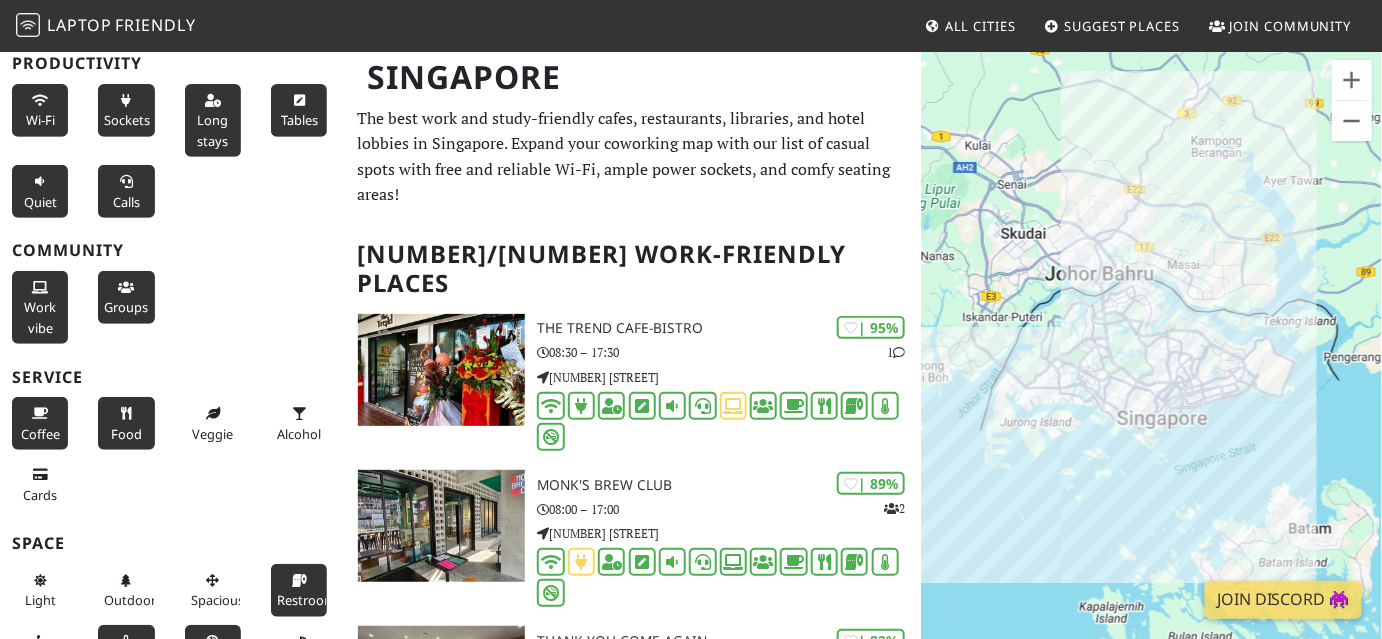 scroll, scrollTop: 272, scrollLeft: 0, axis: vertical 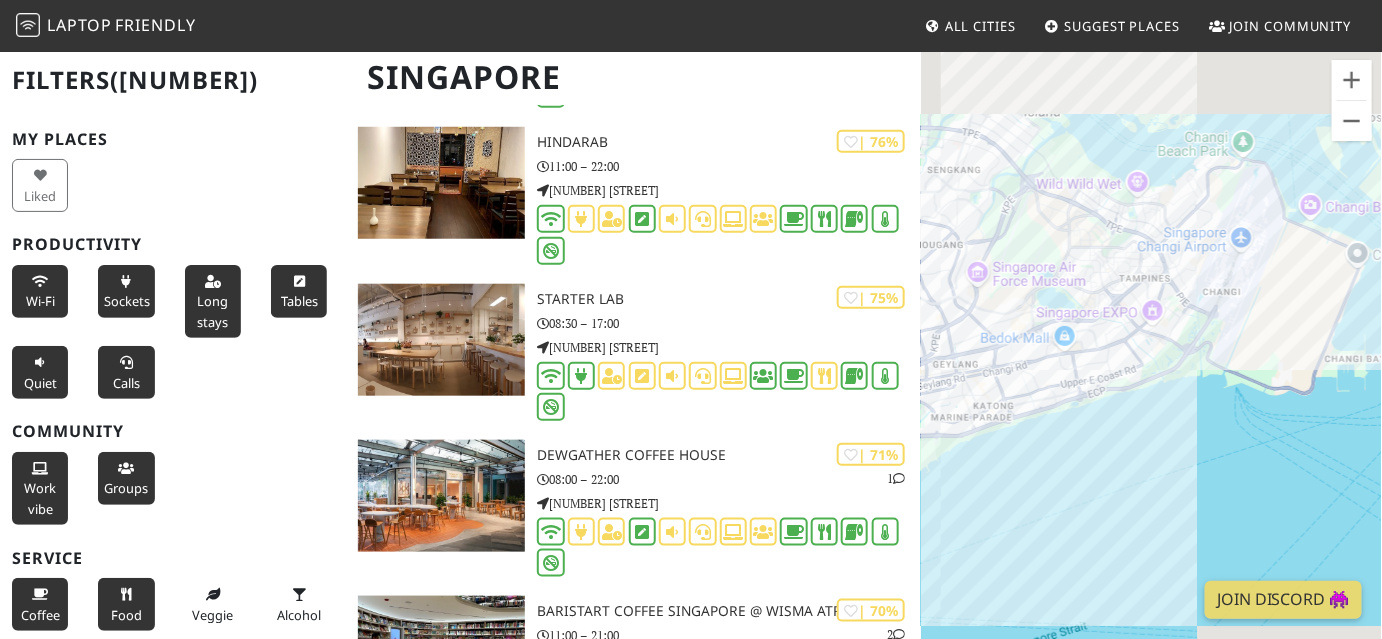 drag, startPoint x: 1296, startPoint y: 375, endPoint x: 890, endPoint y: 583, distance: 456.17978 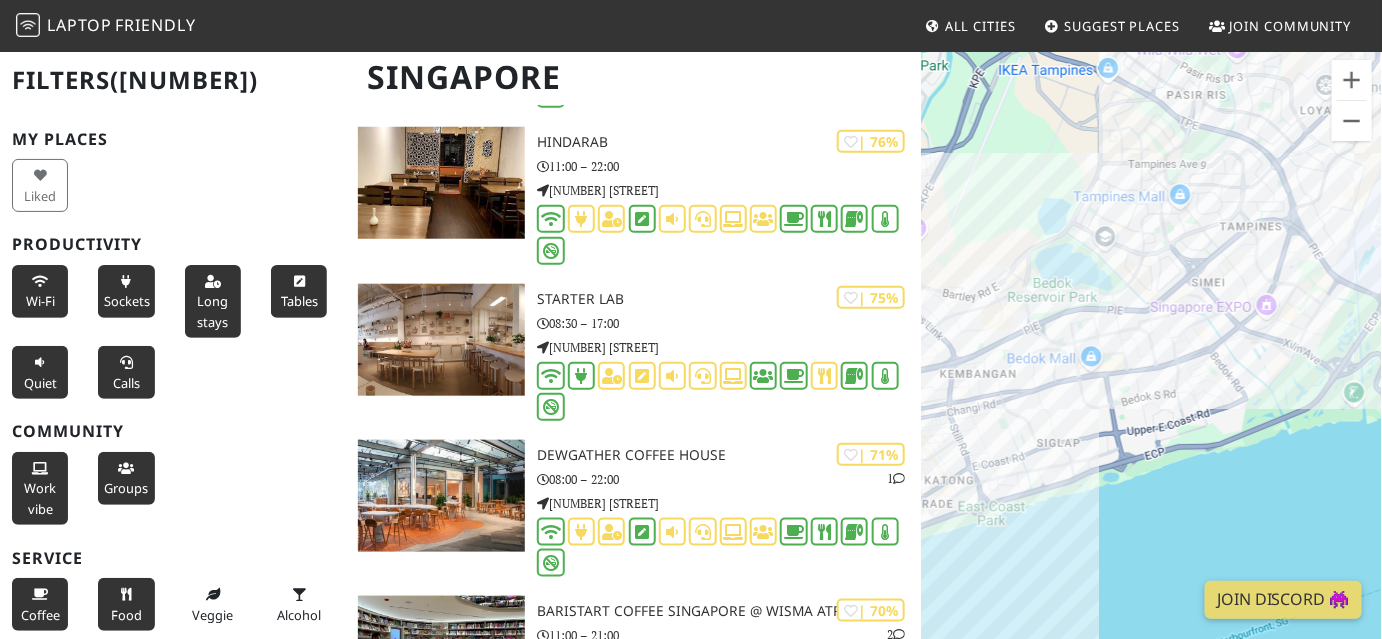 drag, startPoint x: 1087, startPoint y: 378, endPoint x: 1162, endPoint y: 503, distance: 145.7738 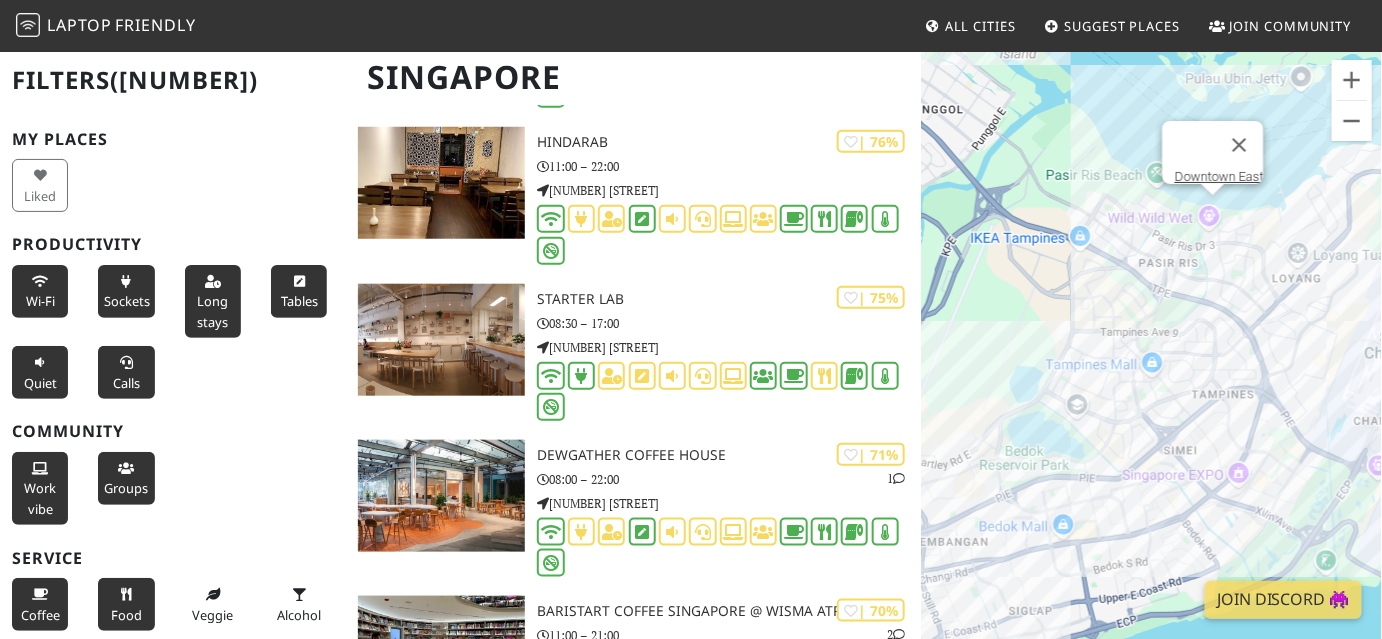 click on "To navigate, press the arrow keys. Downtown East" at bounding box center (1151, 369) 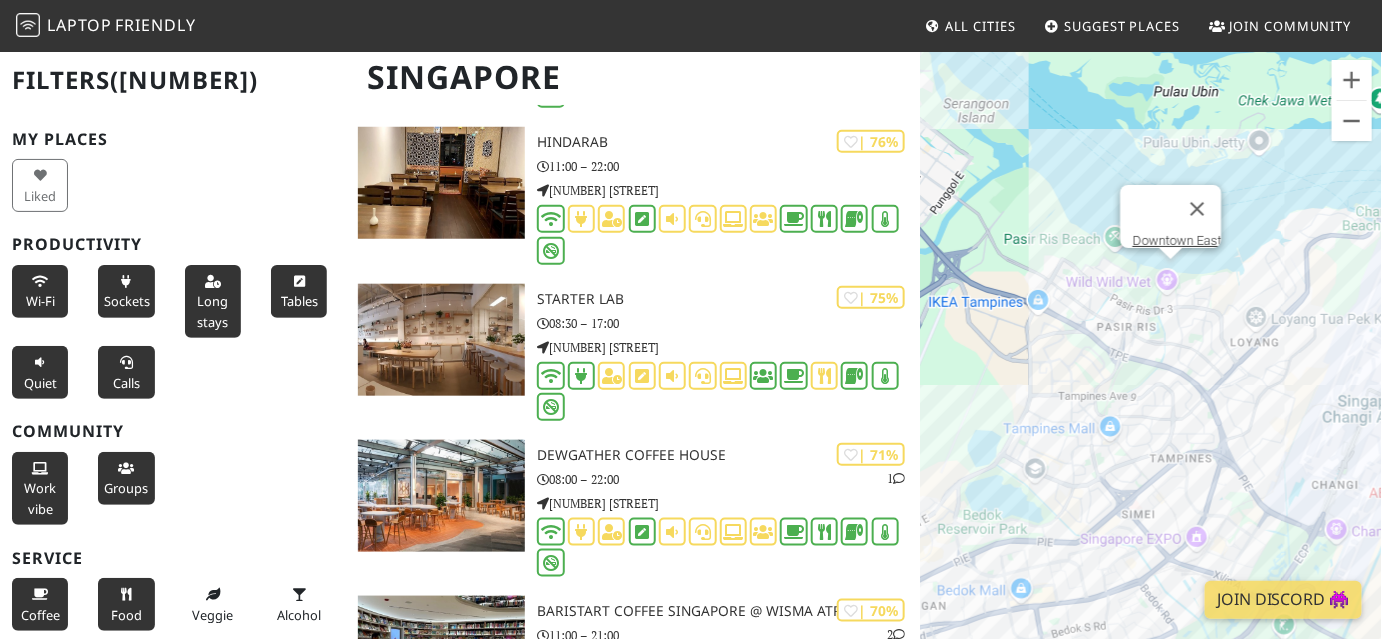 drag, startPoint x: 1249, startPoint y: 302, endPoint x: 1170, endPoint y: 408, distance: 132.2006 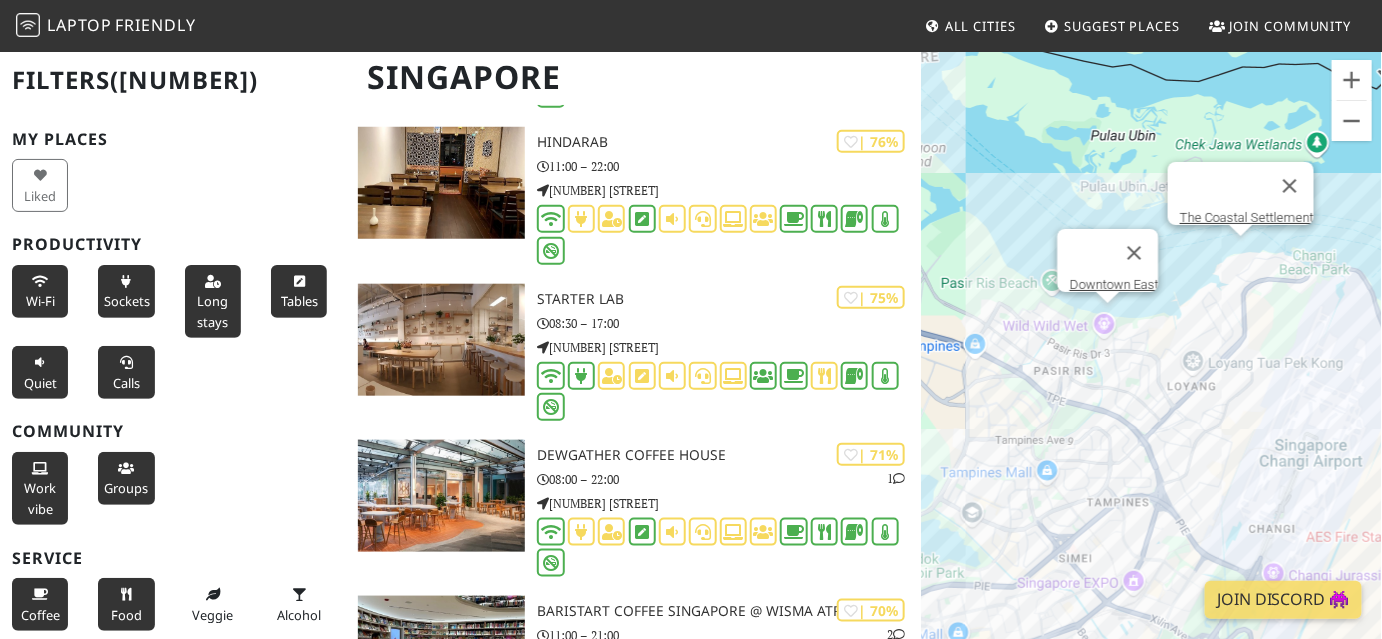 click on "To navigate, press the arrow keys. Downtown East The Coastal Settlement" at bounding box center (1151, 369) 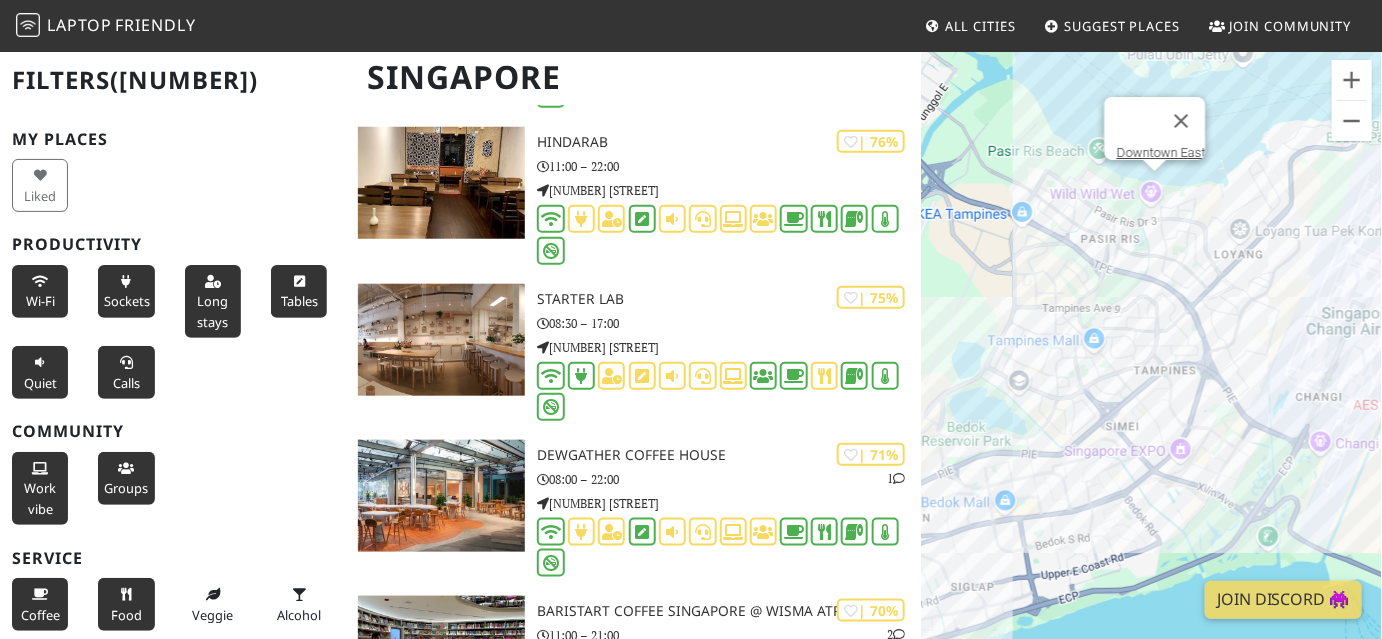 drag, startPoint x: 1064, startPoint y: 510, endPoint x: 1313, endPoint y: 213, distance: 387.56934 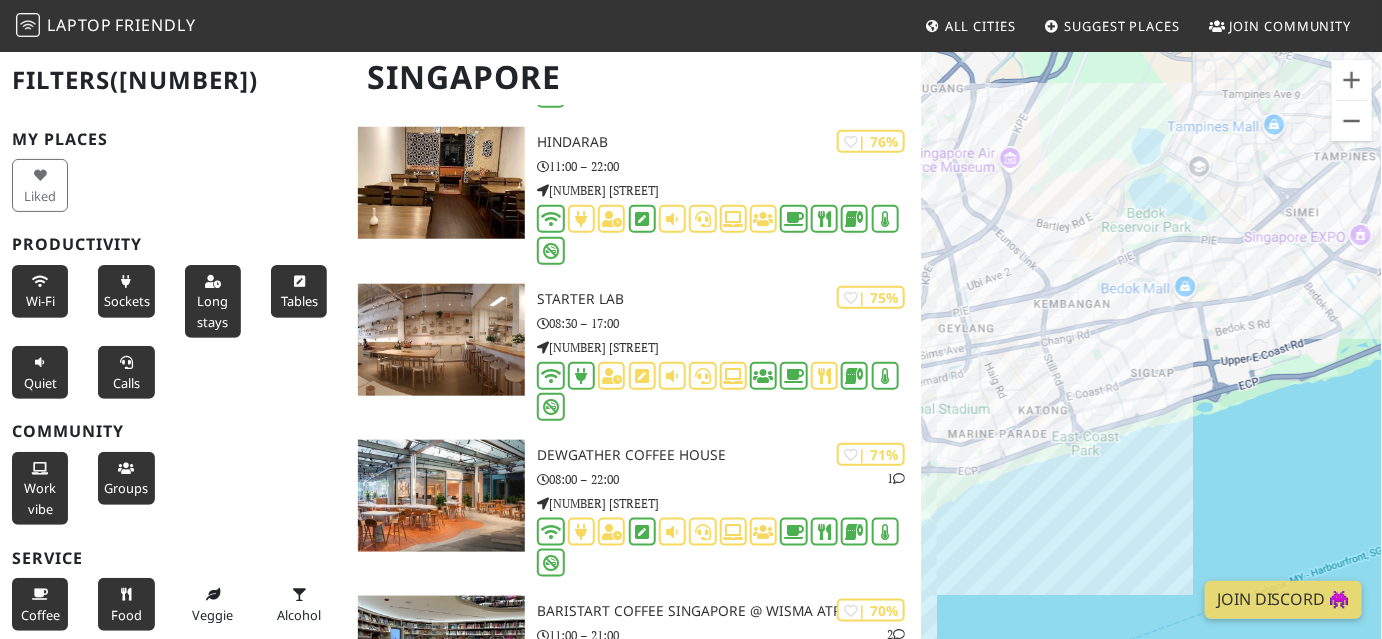 drag, startPoint x: 1085, startPoint y: 374, endPoint x: 1141, endPoint y: 322, distance: 76.41989 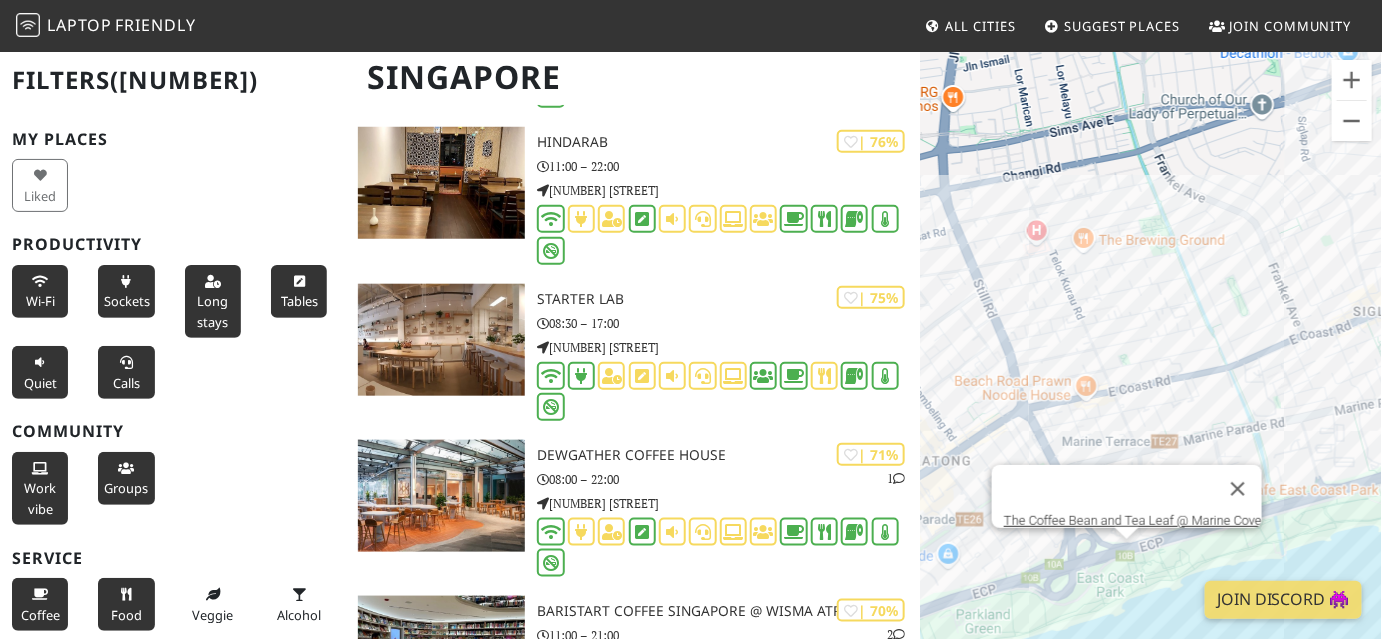 click on "To navigate, press the arrow keys. Downtown East The Coffee Bean and Tea Leaf @ Marine Cove" at bounding box center [1151, 369] 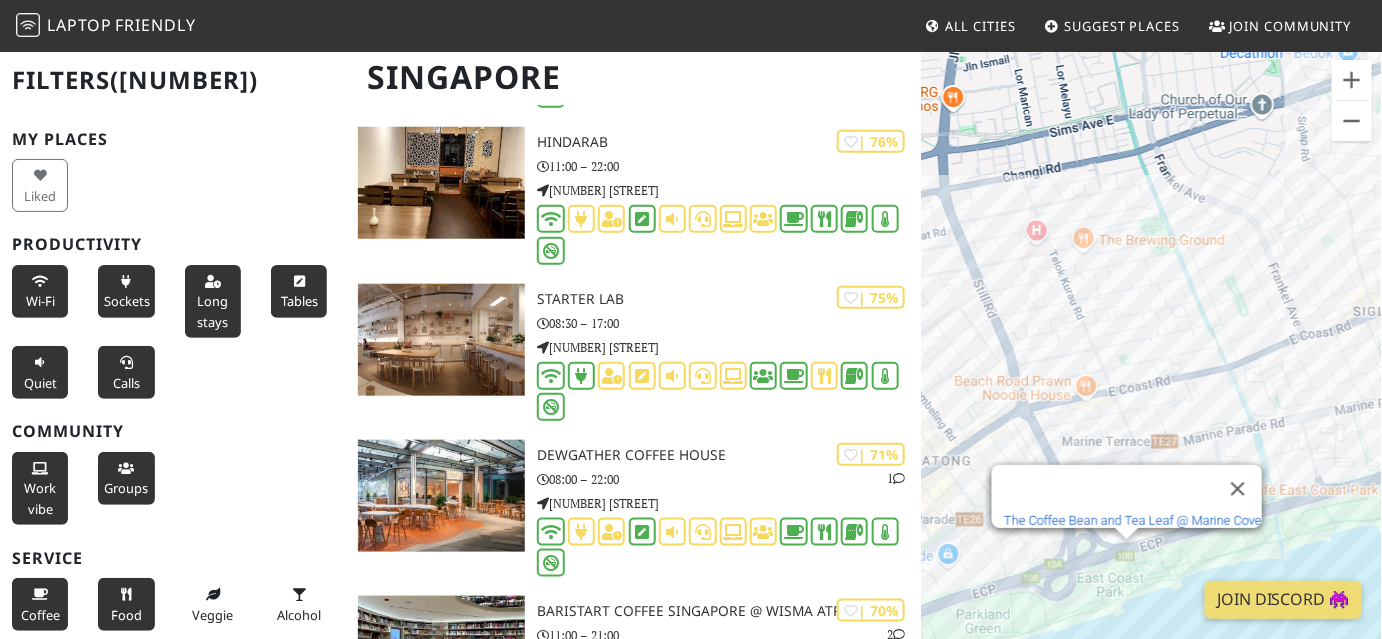 click on "The Coffee Bean and Tea Leaf @ Marine Cove" at bounding box center (1133, 520) 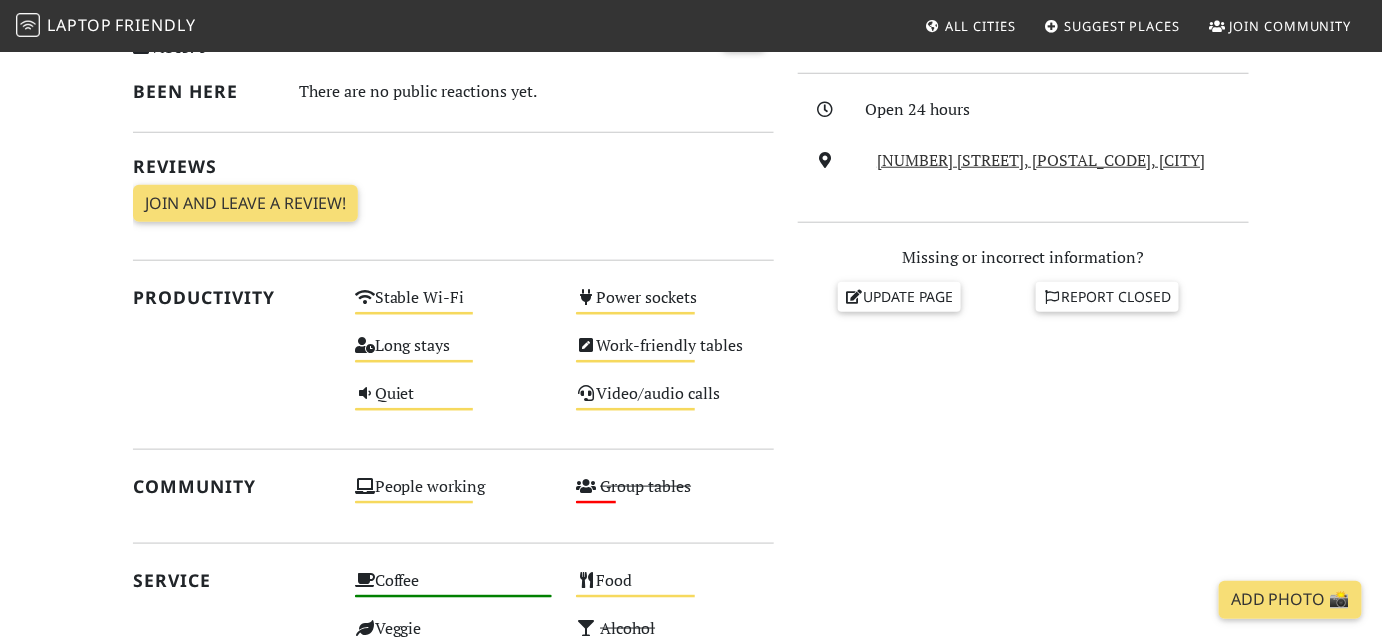 scroll, scrollTop: 162, scrollLeft: 0, axis: vertical 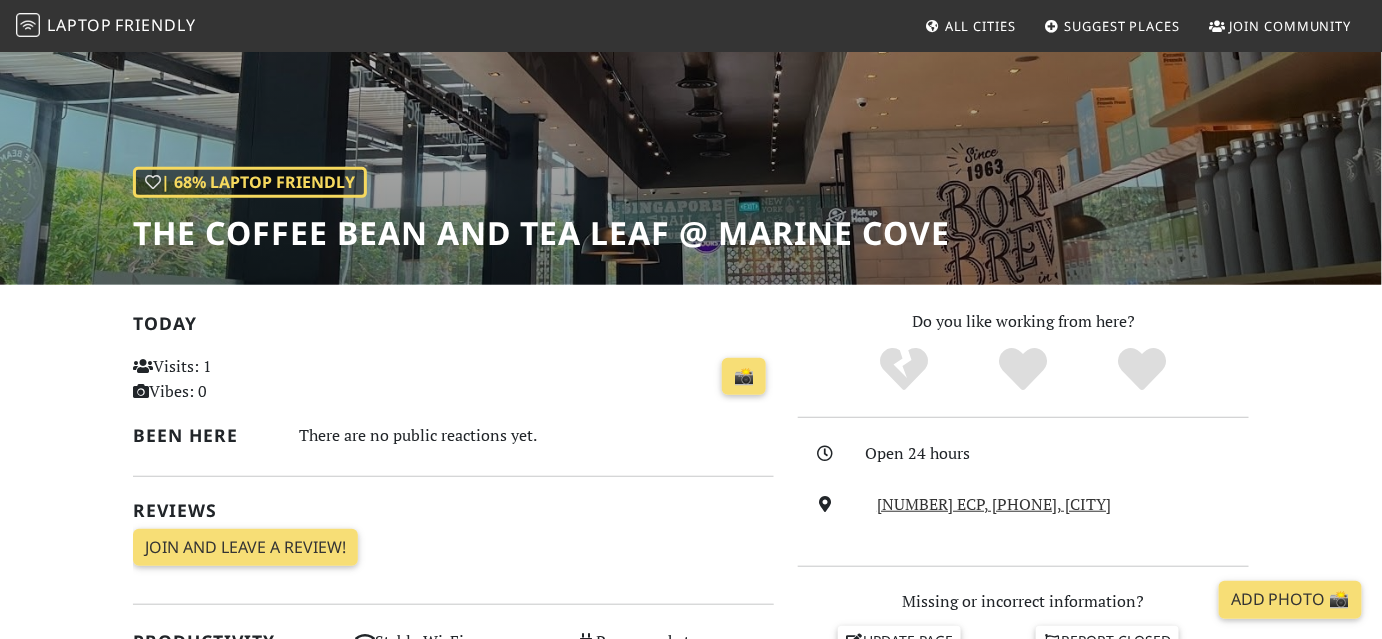 click on "| 68% Laptop Friendly
The Coffee Bean and Tea Leaf @ Marine Cove" at bounding box center [691, 77] 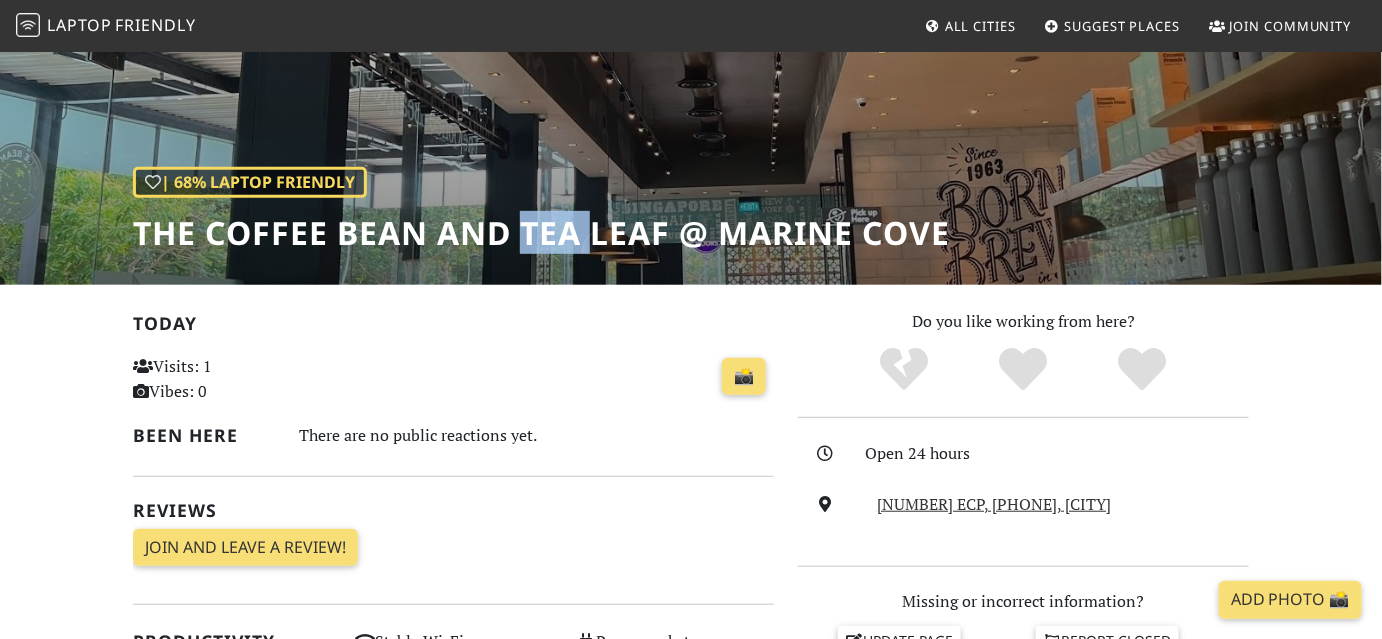 click on "The Coffee Bean and Tea Leaf @ Marine Cove" at bounding box center (541, 233) 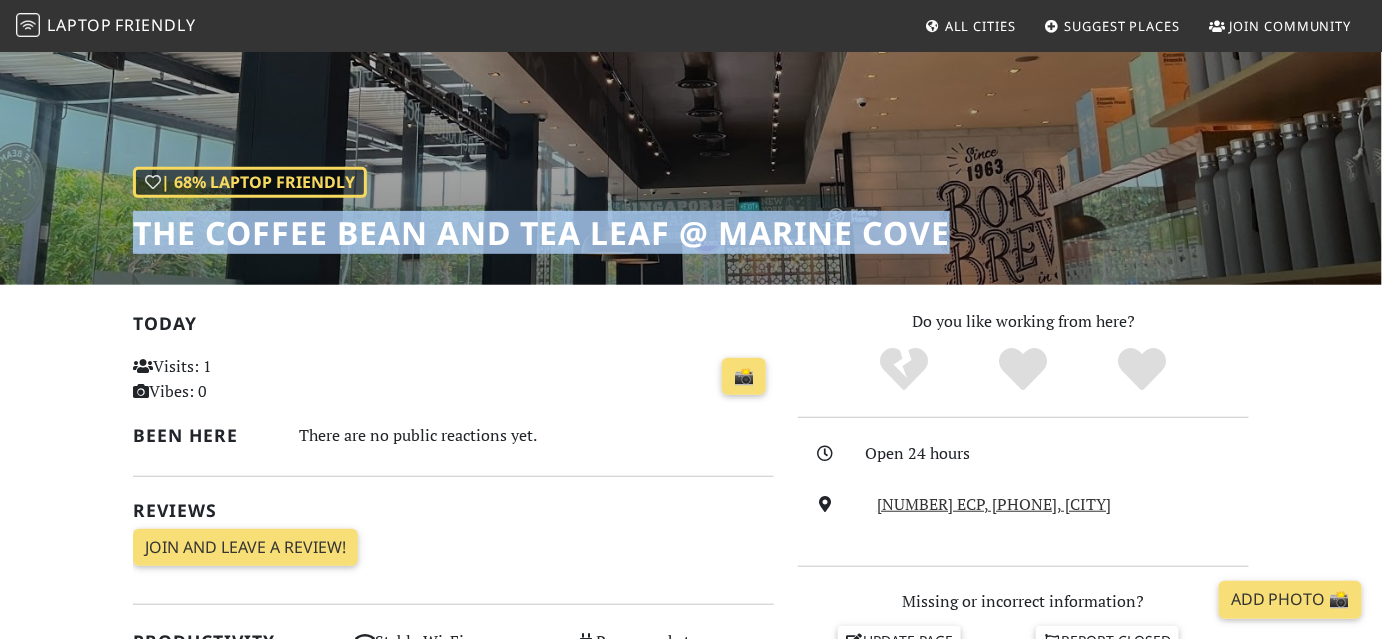 click on "The Coffee Bean and Tea Leaf @ Marine Cove" at bounding box center (541, 233) 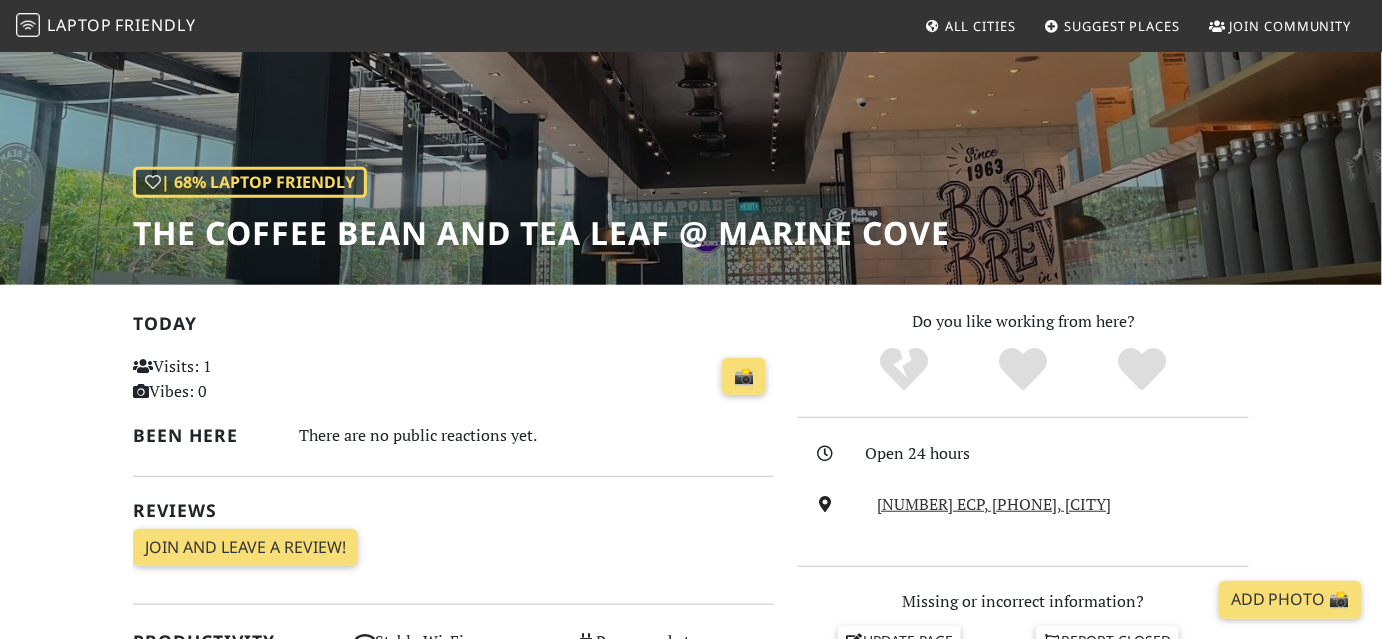 drag, startPoint x: 569, startPoint y: 220, endPoint x: 457, endPoint y: 295, distance: 134.79243 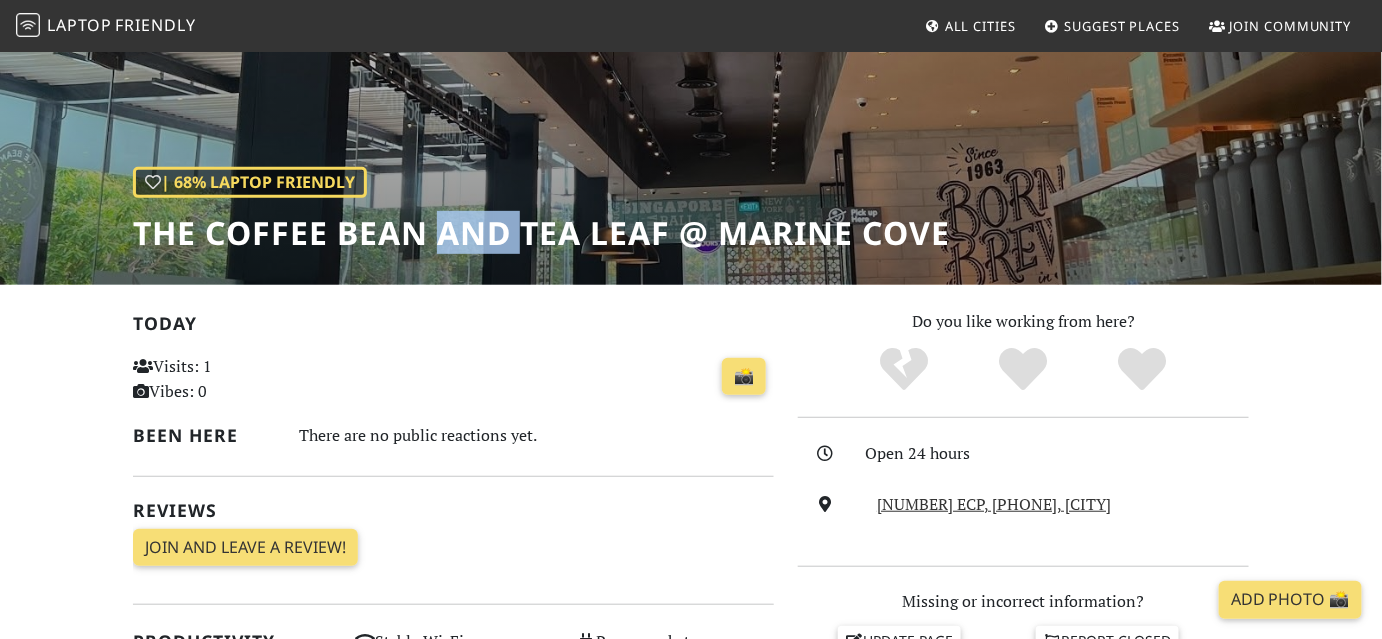 click on "The Coffee Bean and Tea Leaf @ Marine Cove" at bounding box center (541, 233) 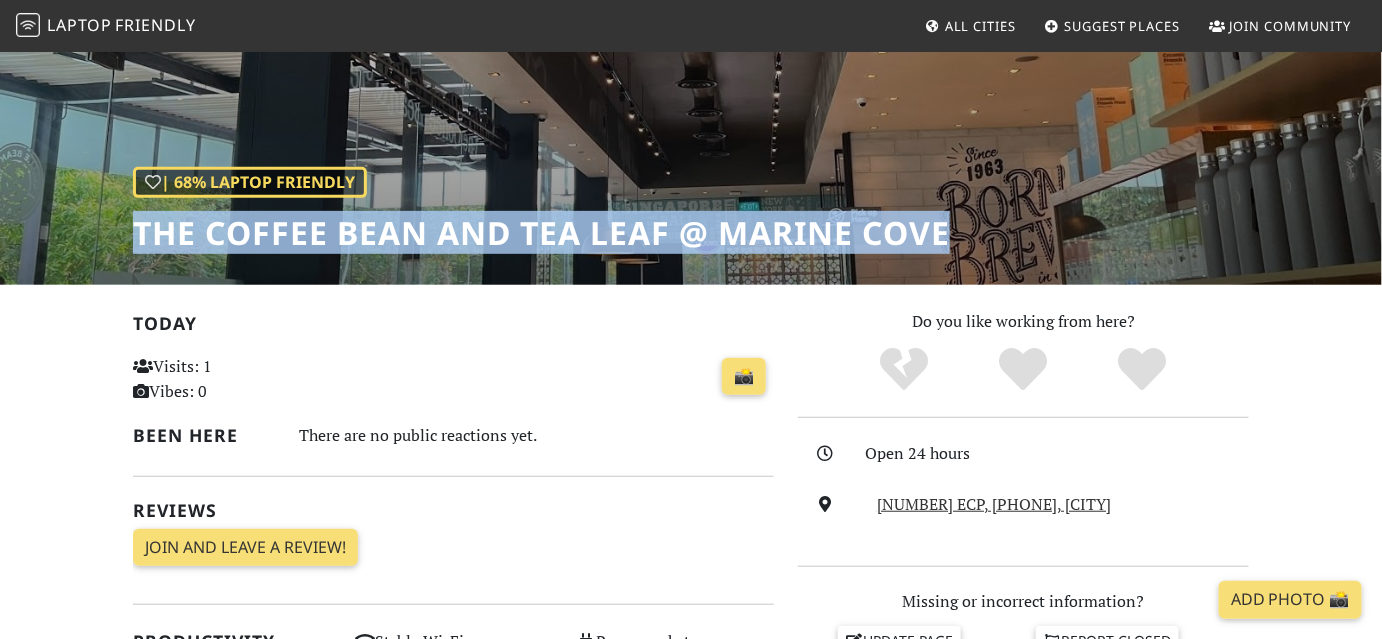 click on "The Coffee Bean and Tea Leaf @ Marine Cove" at bounding box center [541, 233] 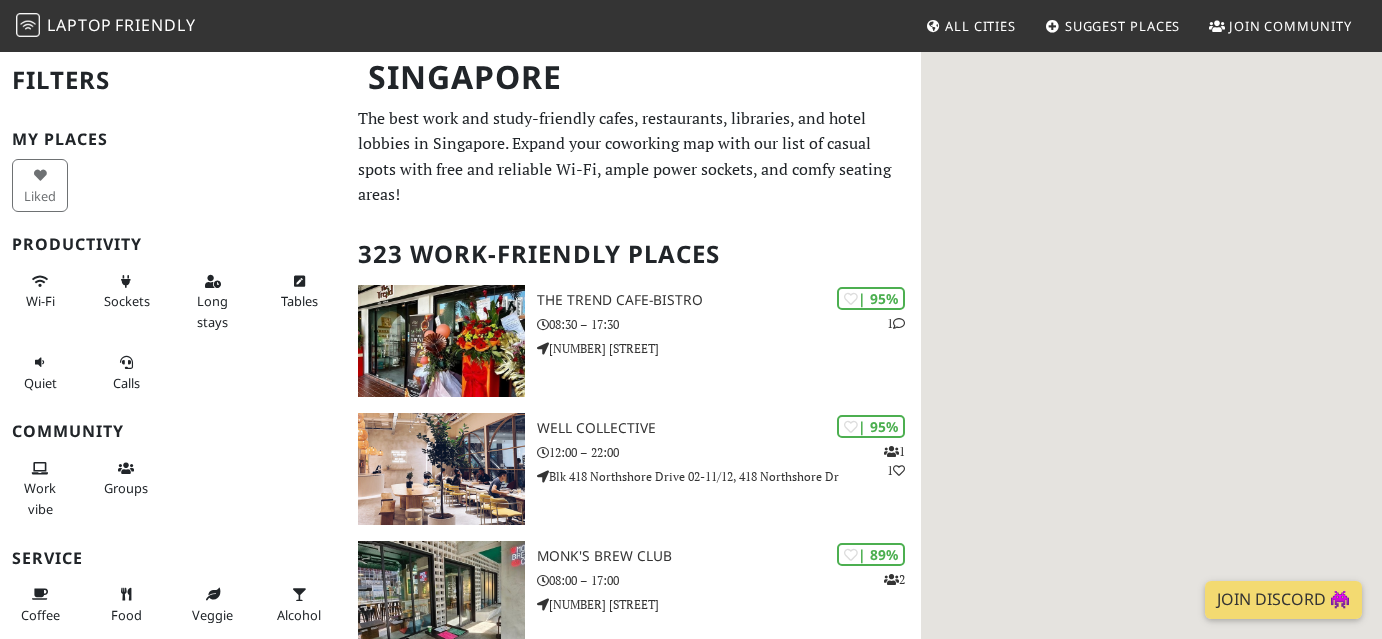 scroll, scrollTop: 0, scrollLeft: 0, axis: both 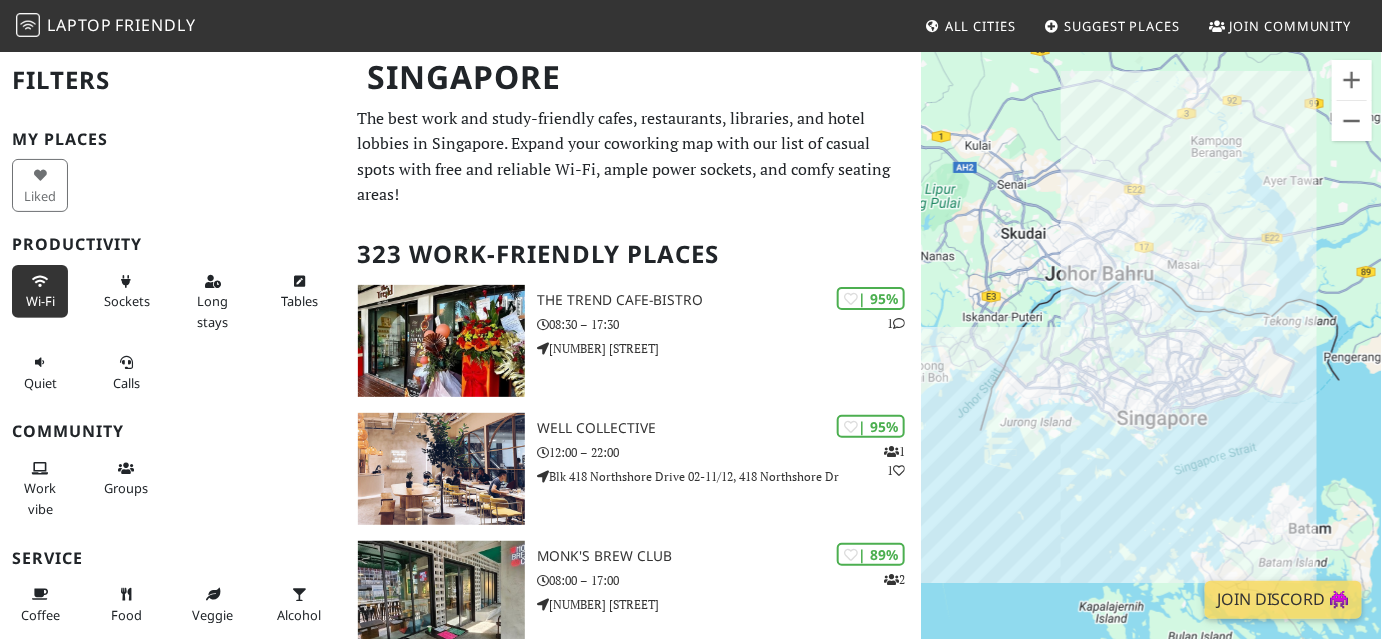 click on "Wi-Fi" at bounding box center (40, 301) 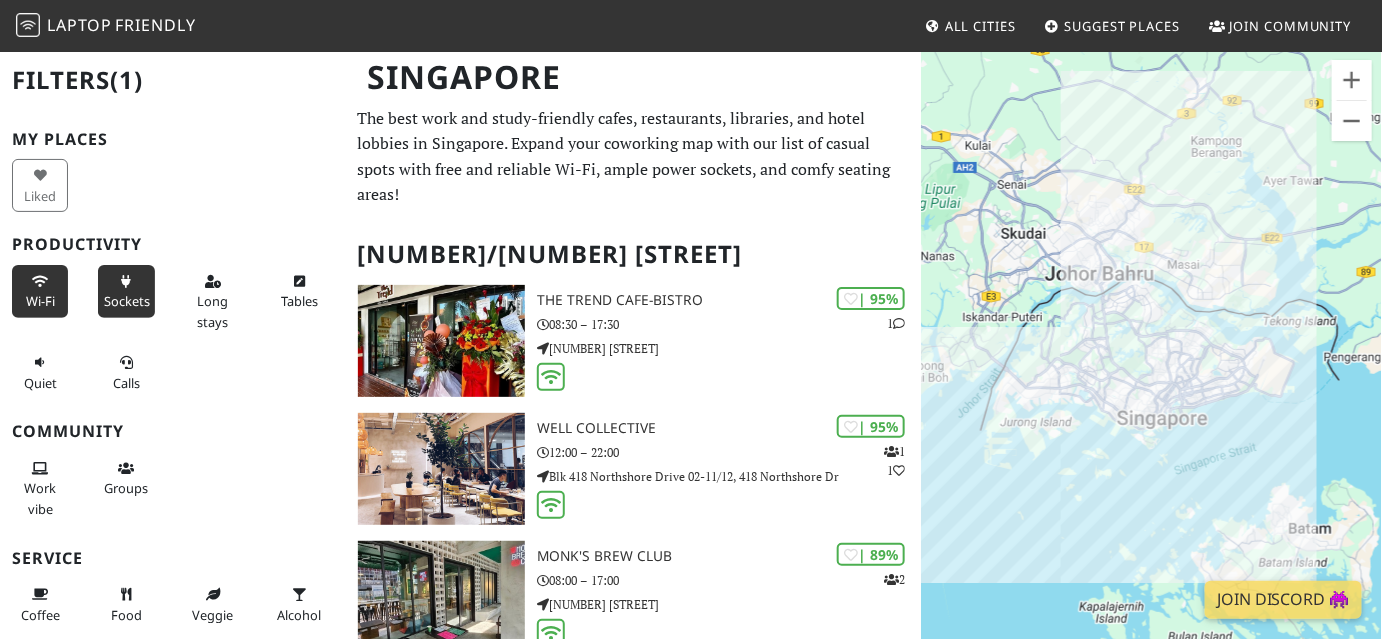 click on "Sockets" at bounding box center (126, 291) 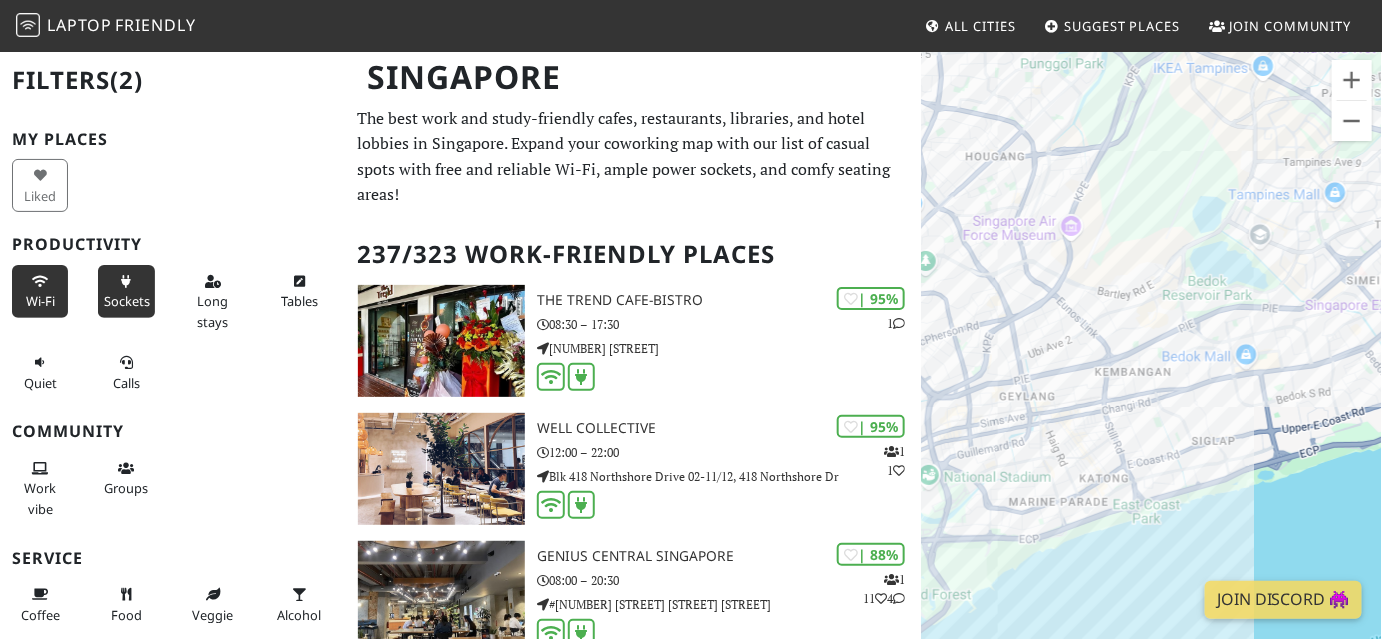drag, startPoint x: 1270, startPoint y: 346, endPoint x: 1020, endPoint y: 449, distance: 270.38675 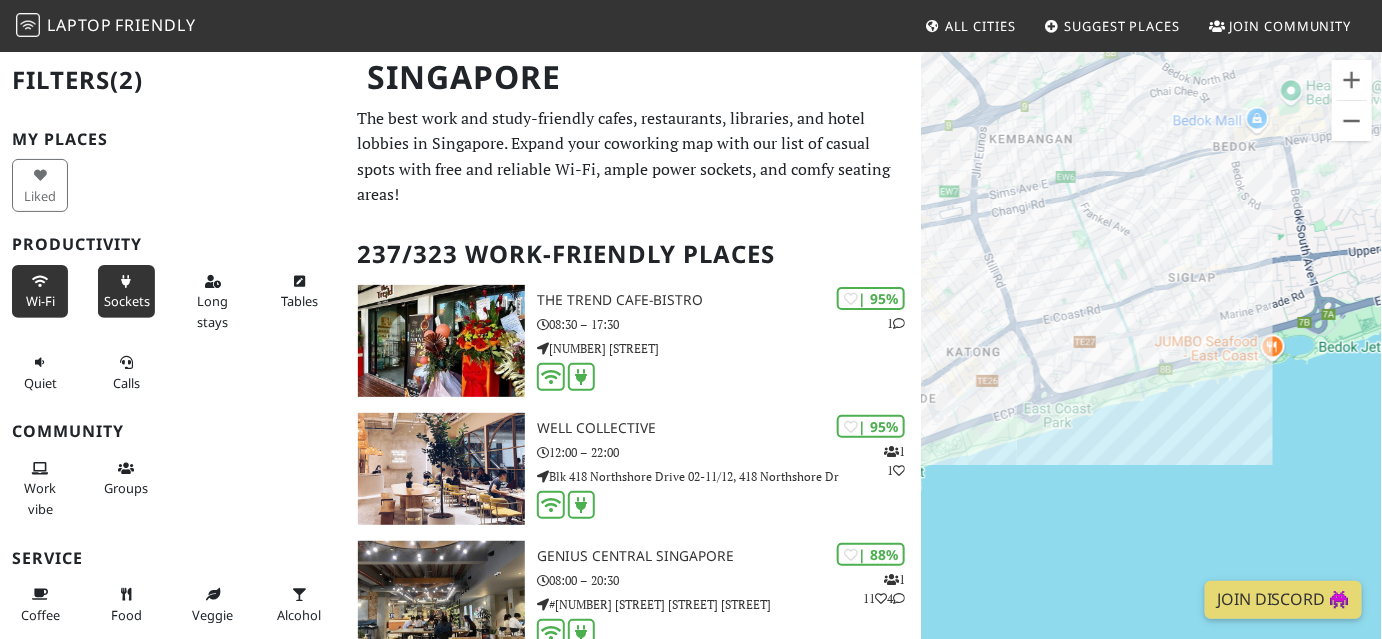 drag, startPoint x: 1127, startPoint y: 383, endPoint x: 1019, endPoint y: 164, distance: 244.18231 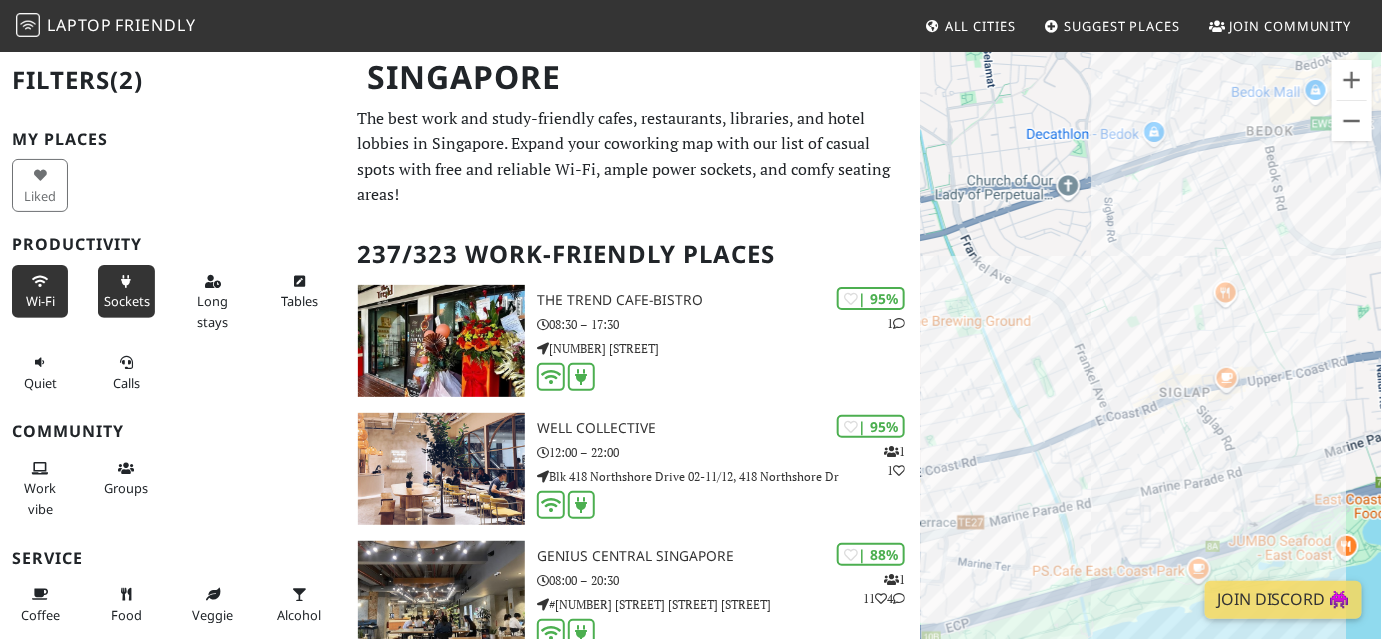 drag, startPoint x: 1176, startPoint y: 319, endPoint x: 1048, endPoint y: 391, distance: 146.86047 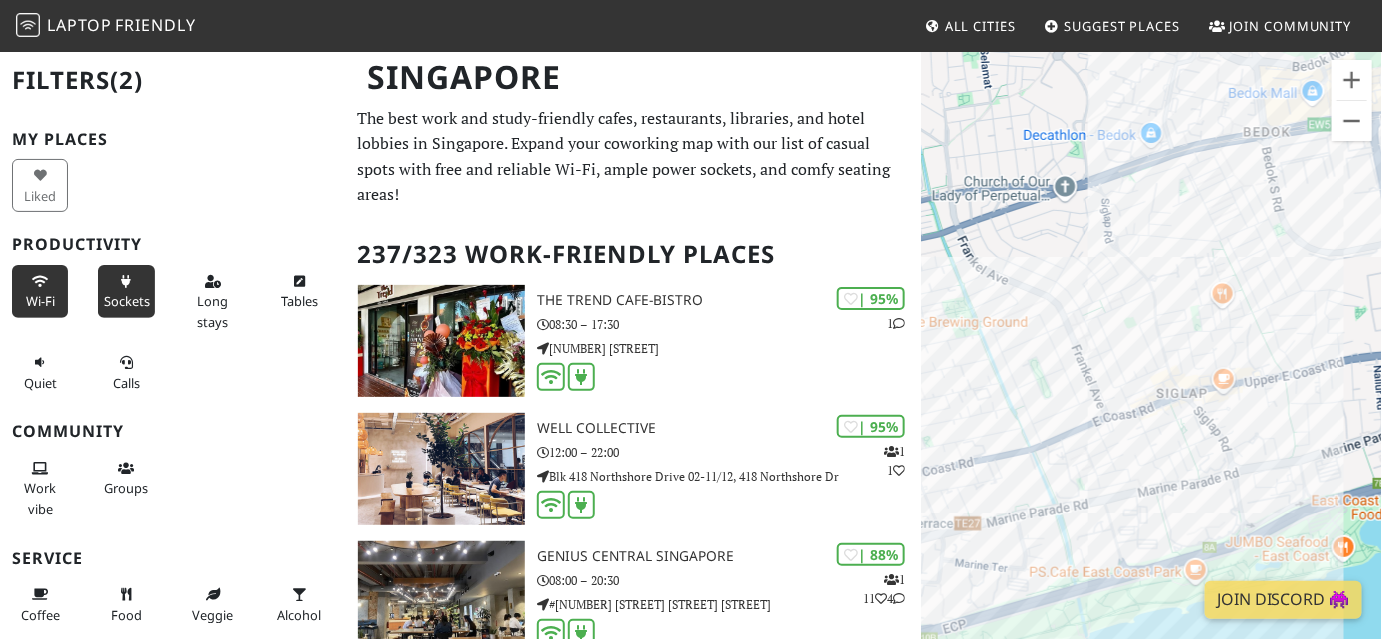 click on "Filters
(2)" at bounding box center (173, 80) 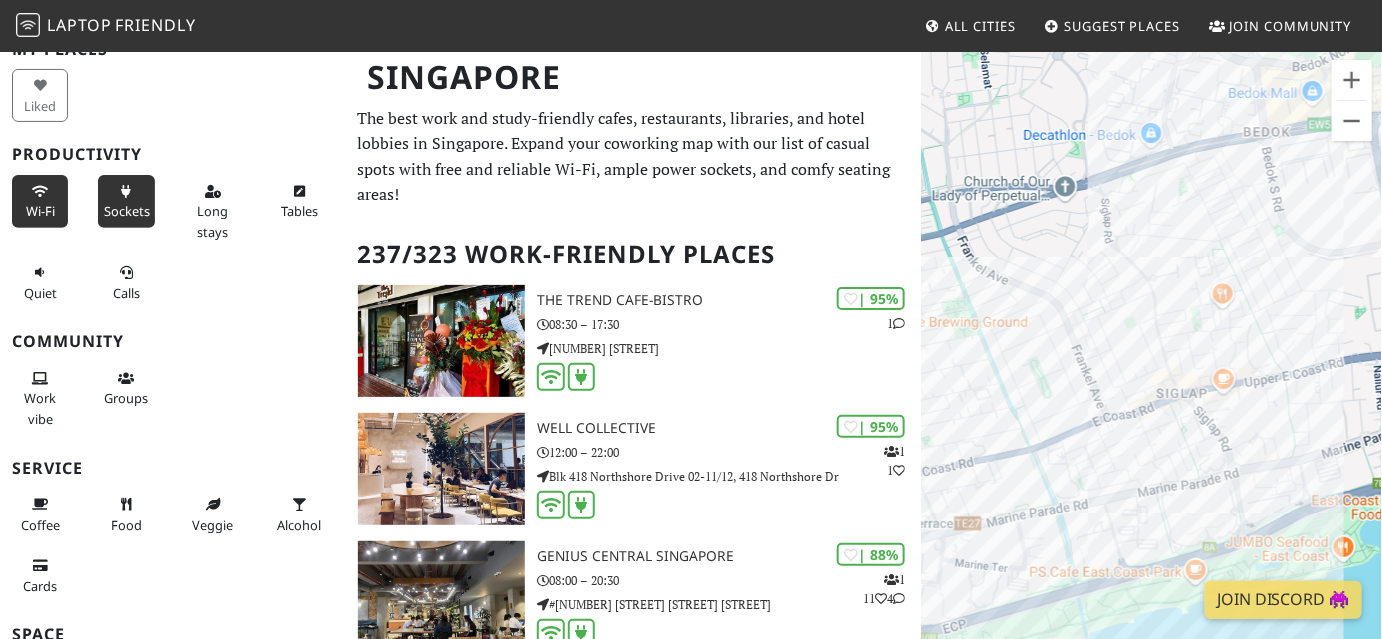 scroll, scrollTop: 299, scrollLeft: 0, axis: vertical 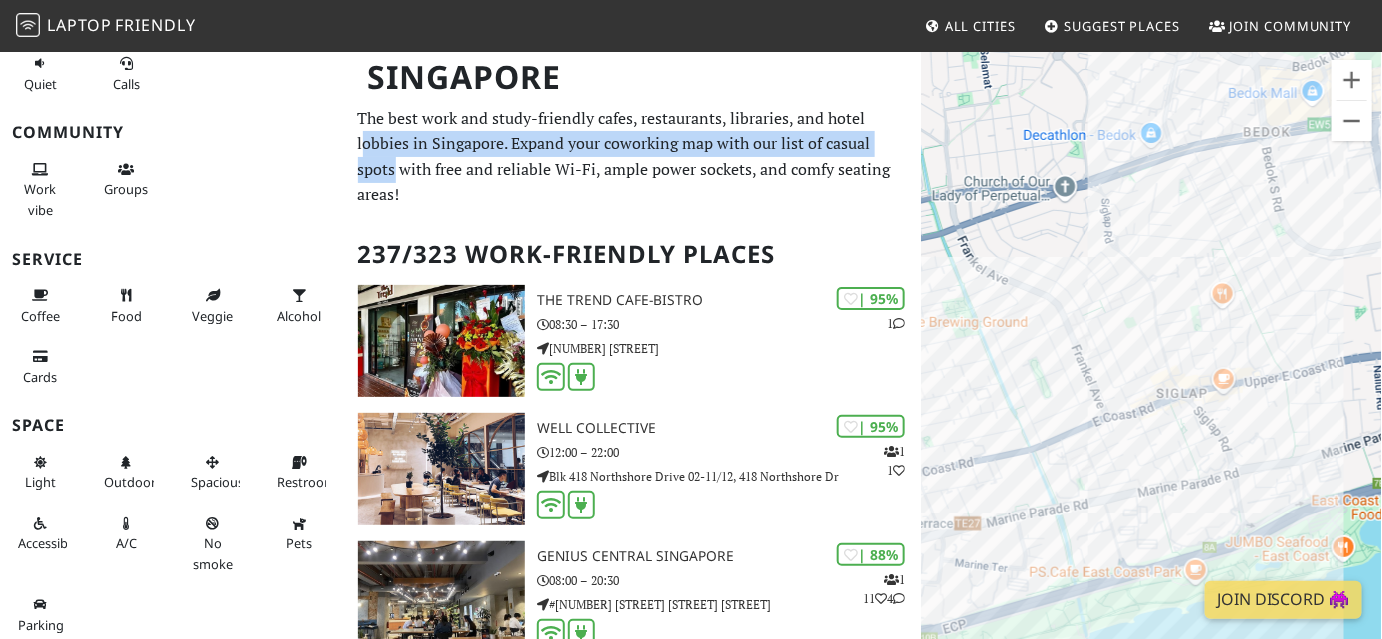 drag, startPoint x: 917, startPoint y: 140, endPoint x: 360, endPoint y: 142, distance: 557.0036 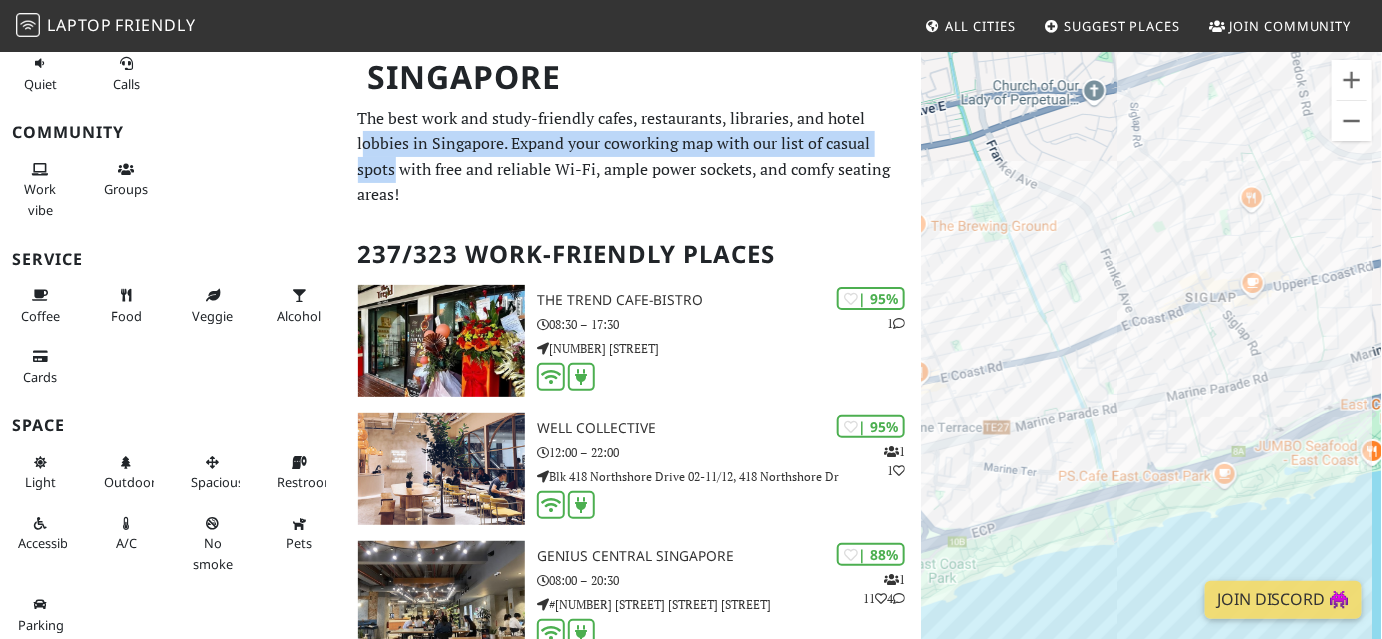 drag, startPoint x: 983, startPoint y: 287, endPoint x: 1017, endPoint y: 180, distance: 112.27199 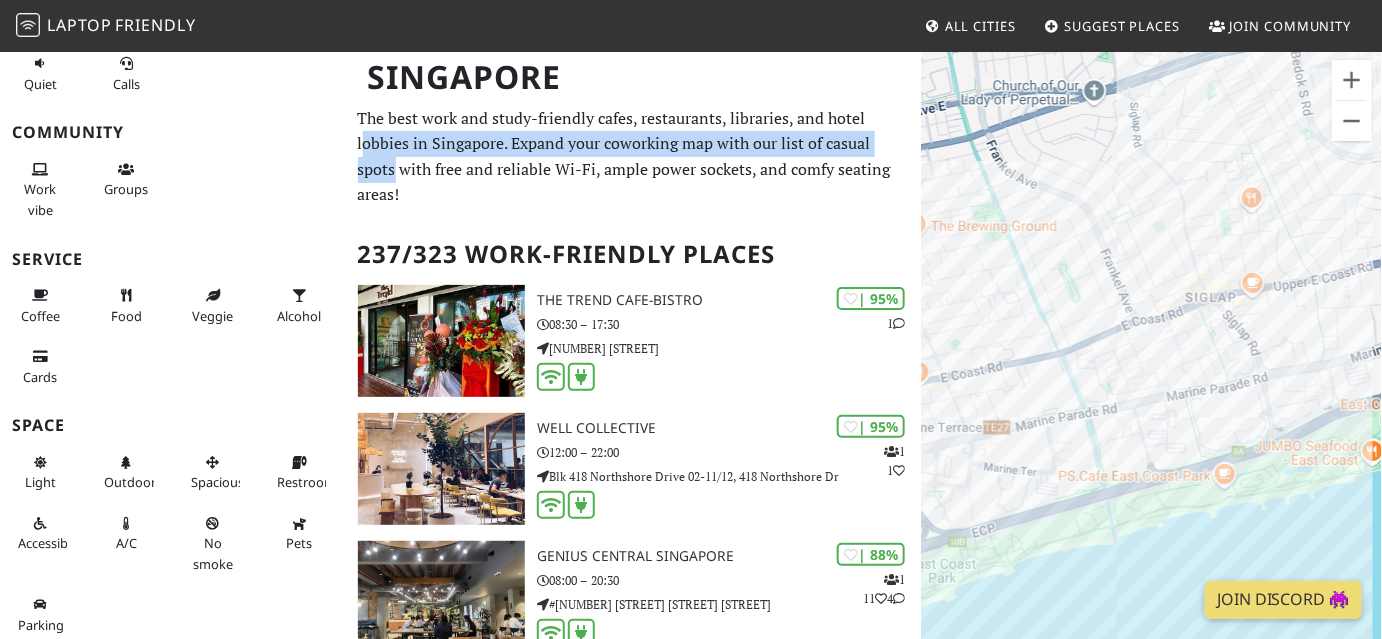 scroll, scrollTop: 298, scrollLeft: 0, axis: vertical 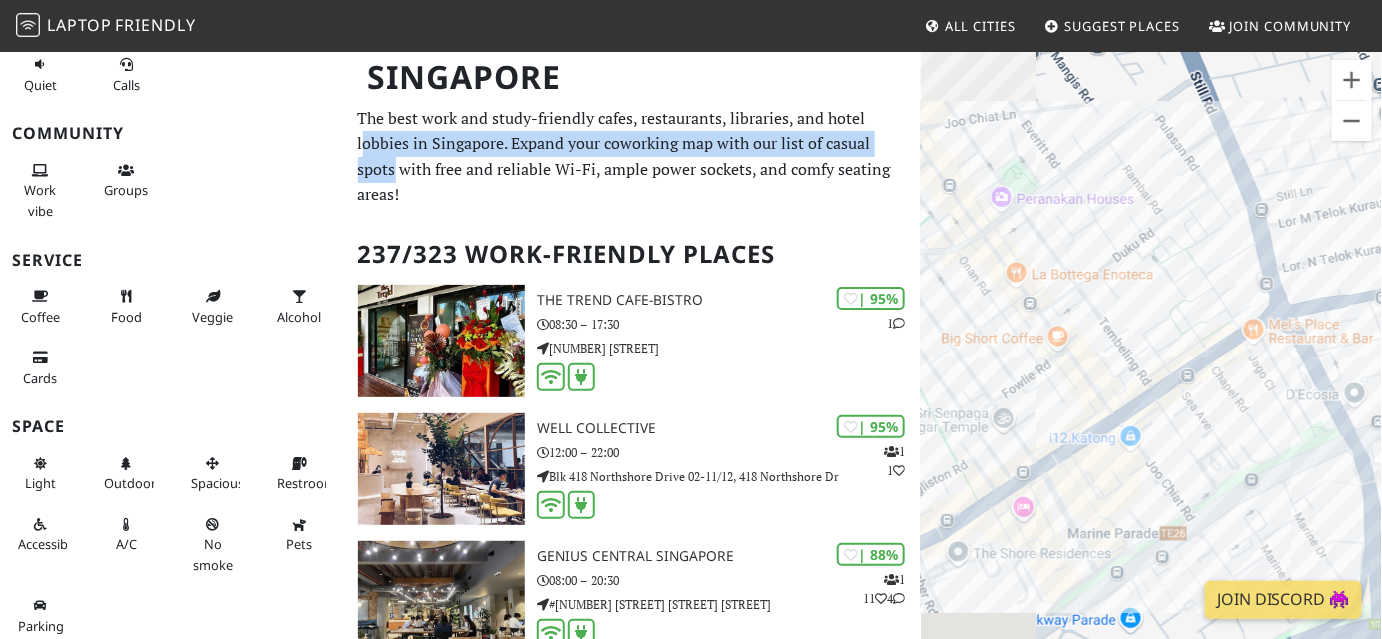 drag, startPoint x: 1044, startPoint y: 285, endPoint x: 1294, endPoint y: 178, distance: 271.93567 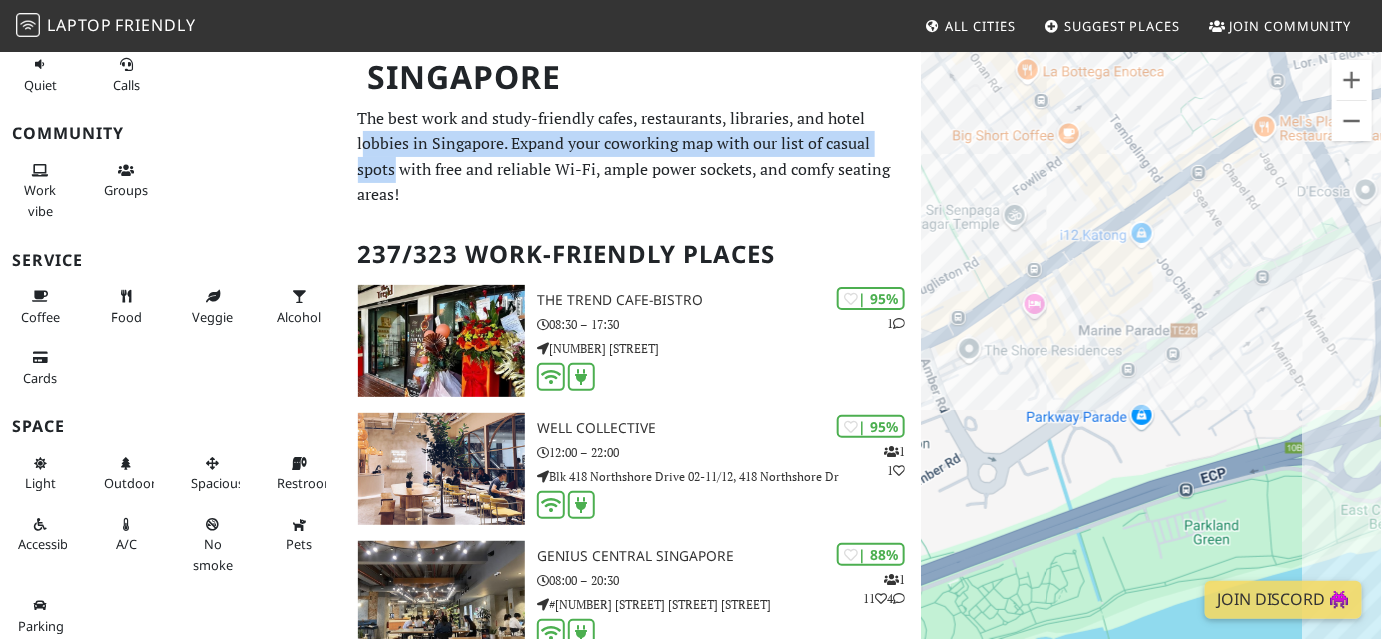 drag, startPoint x: 1238, startPoint y: 425, endPoint x: 1105, endPoint y: 337, distance: 159.47726 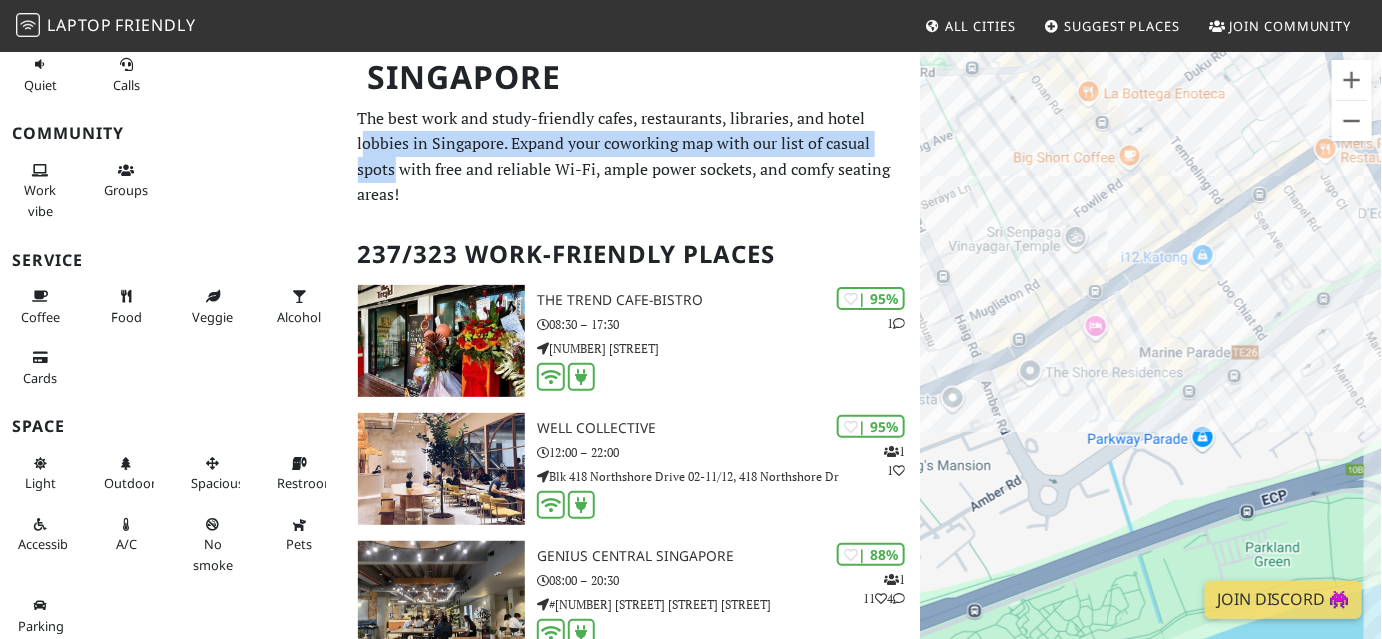 drag, startPoint x: 971, startPoint y: 240, endPoint x: 1104, endPoint y: 269, distance: 136.12494 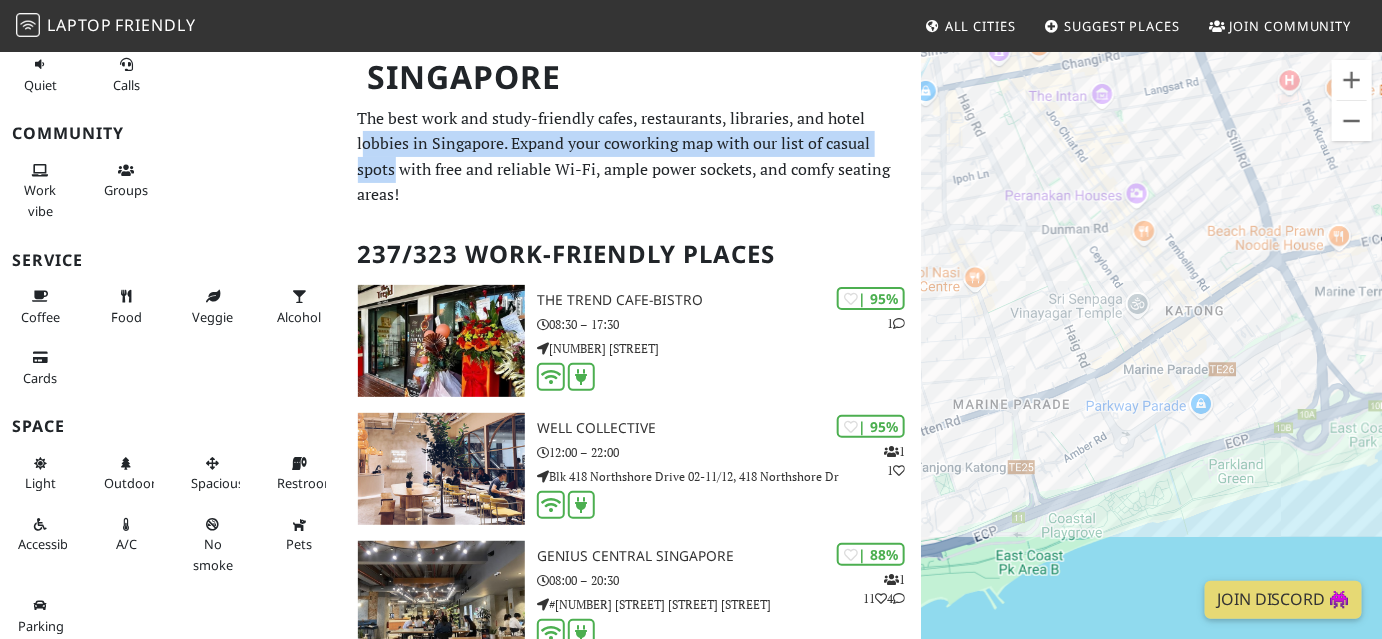 drag, startPoint x: 1099, startPoint y: 282, endPoint x: 1139, endPoint y: 375, distance: 101.23734 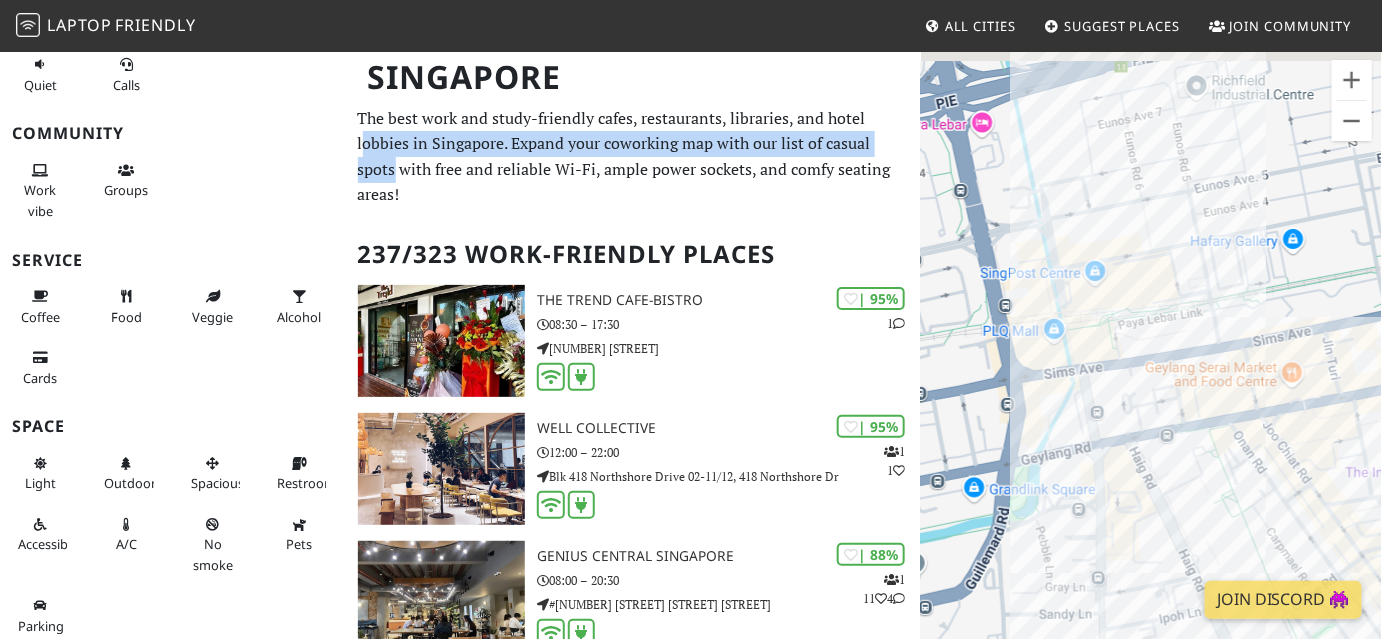 drag, startPoint x: 1174, startPoint y: 117, endPoint x: 1162, endPoint y: 324, distance: 207.34753 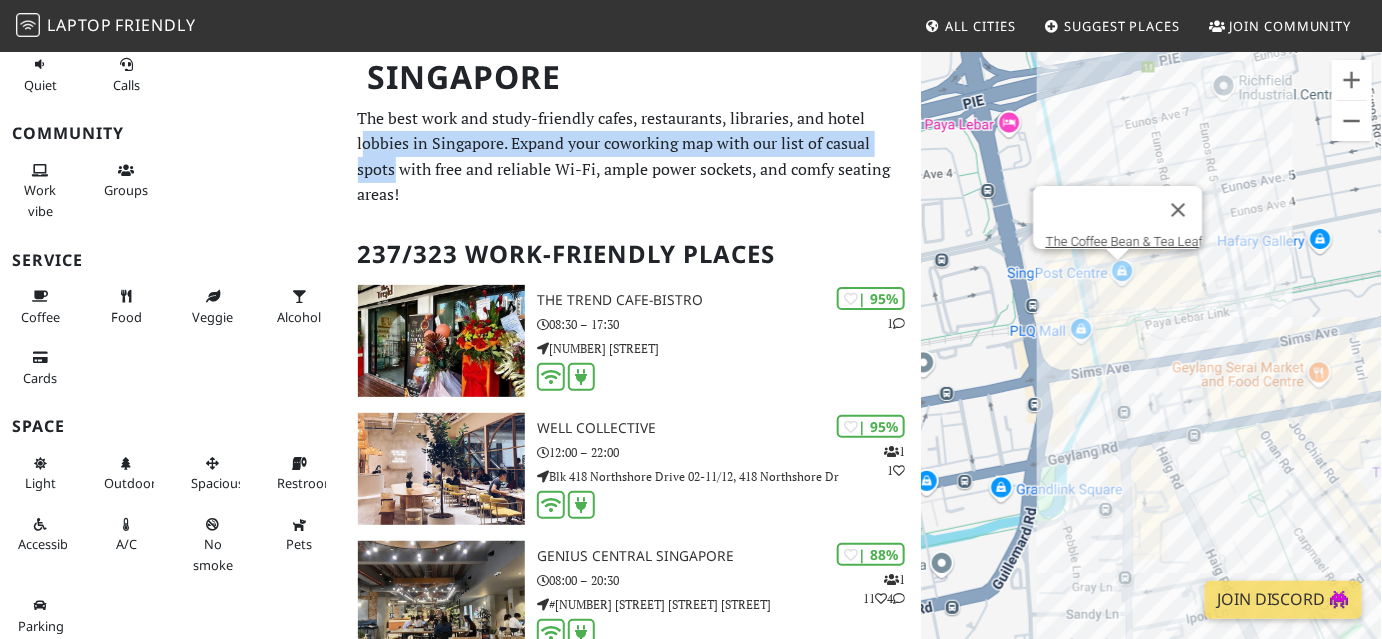 click on "To navigate, press the arrow keys. The Coffee Bean & Tea Leaf" at bounding box center (1151, 369) 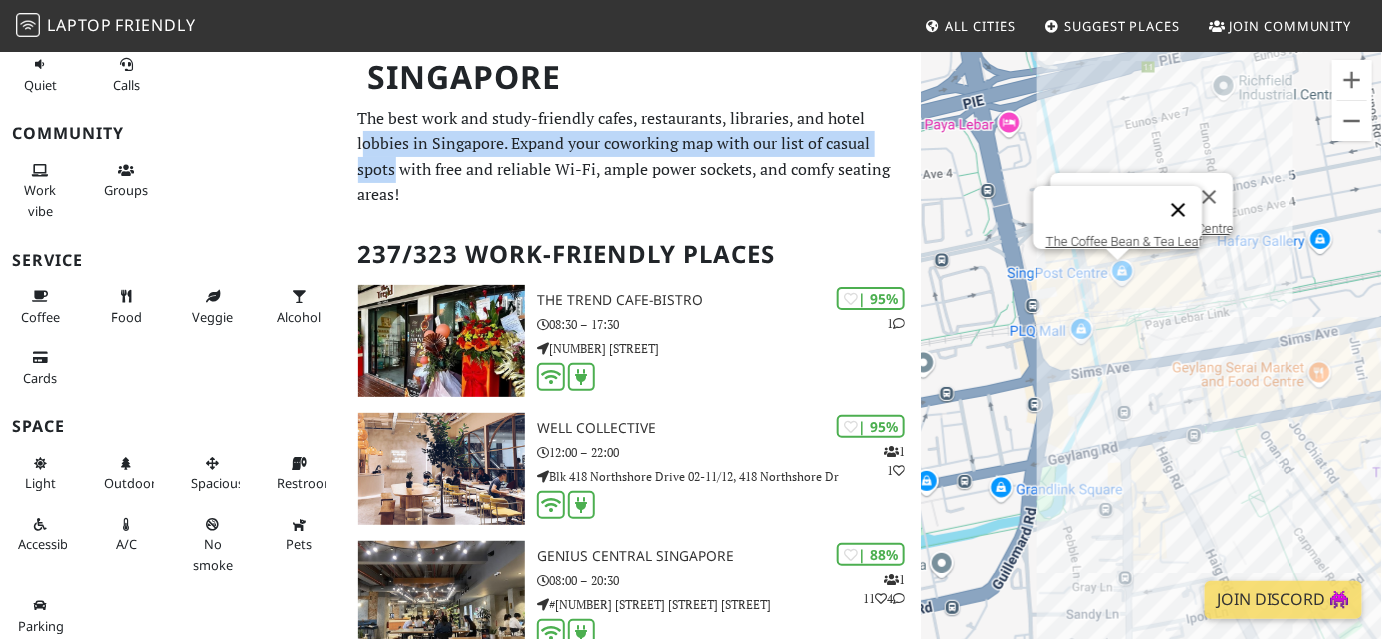 click at bounding box center (1178, 210) 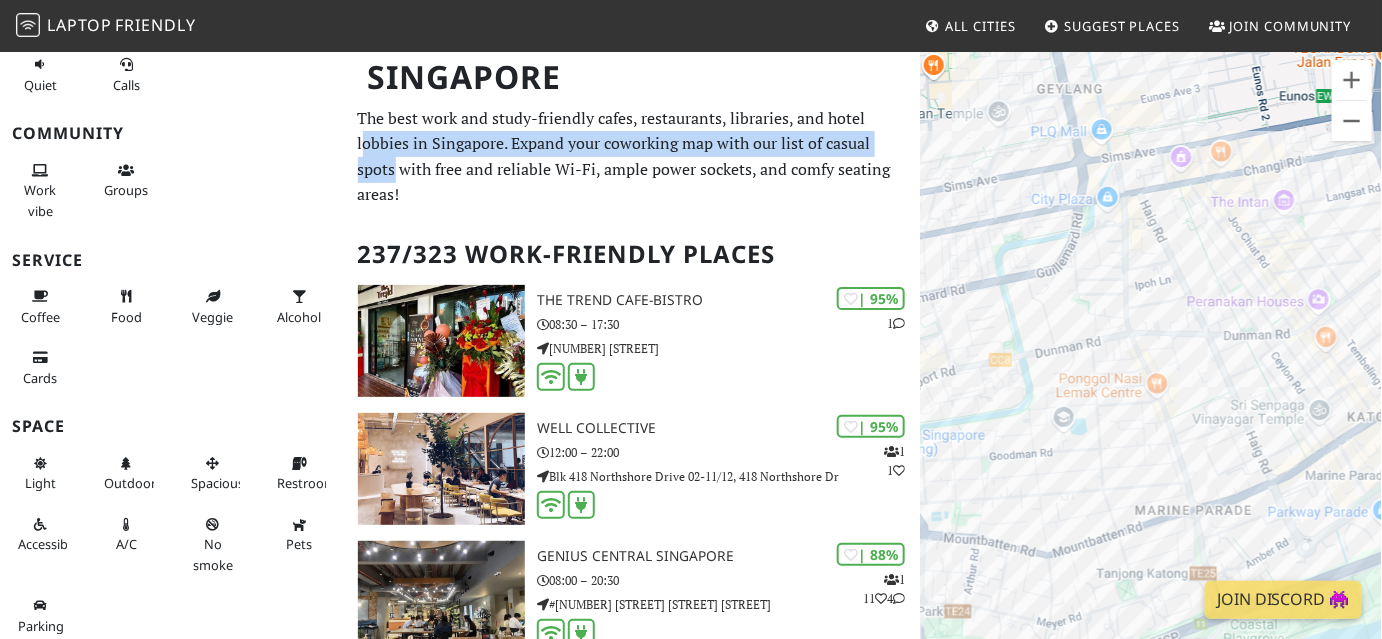 drag, startPoint x: 1286, startPoint y: 372, endPoint x: 1253, endPoint y: 122, distance: 252.1686 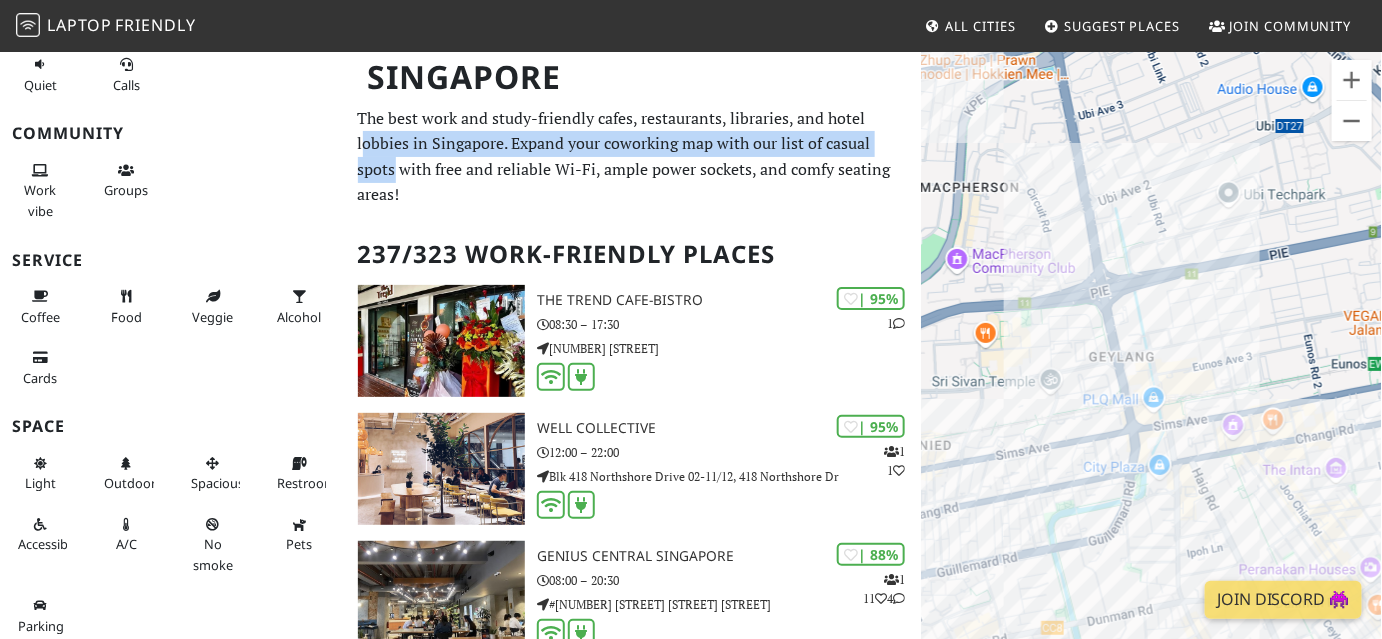 drag, startPoint x: 1231, startPoint y: 404, endPoint x: 1219, endPoint y: 315, distance: 89.80534 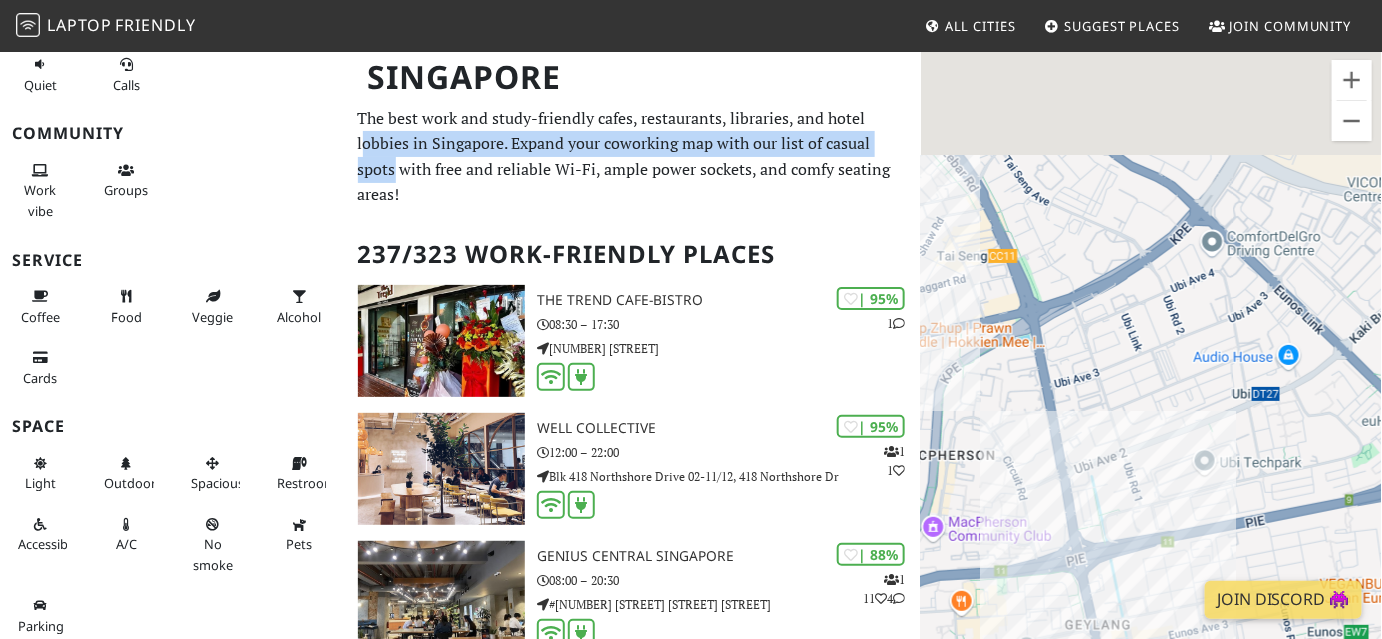 drag, startPoint x: 1202, startPoint y: 412, endPoint x: 1187, endPoint y: 592, distance: 180.62392 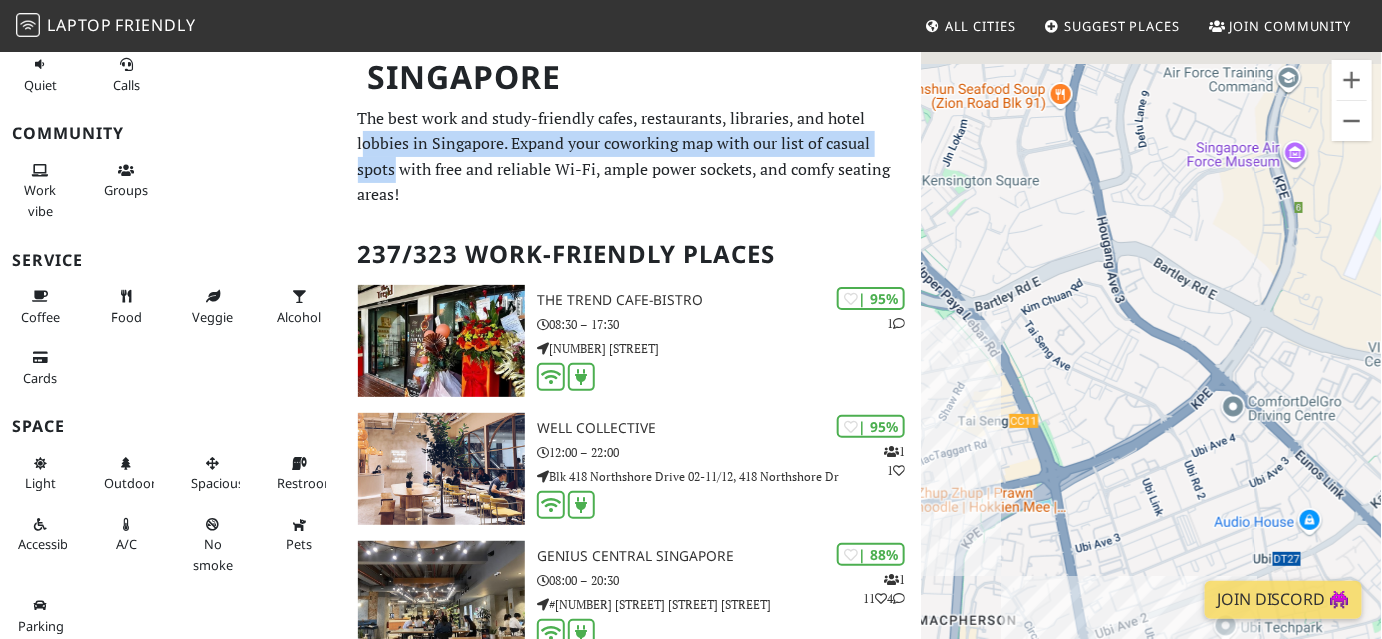 drag, startPoint x: 1173, startPoint y: 380, endPoint x: 1198, endPoint y: 536, distance: 157.99051 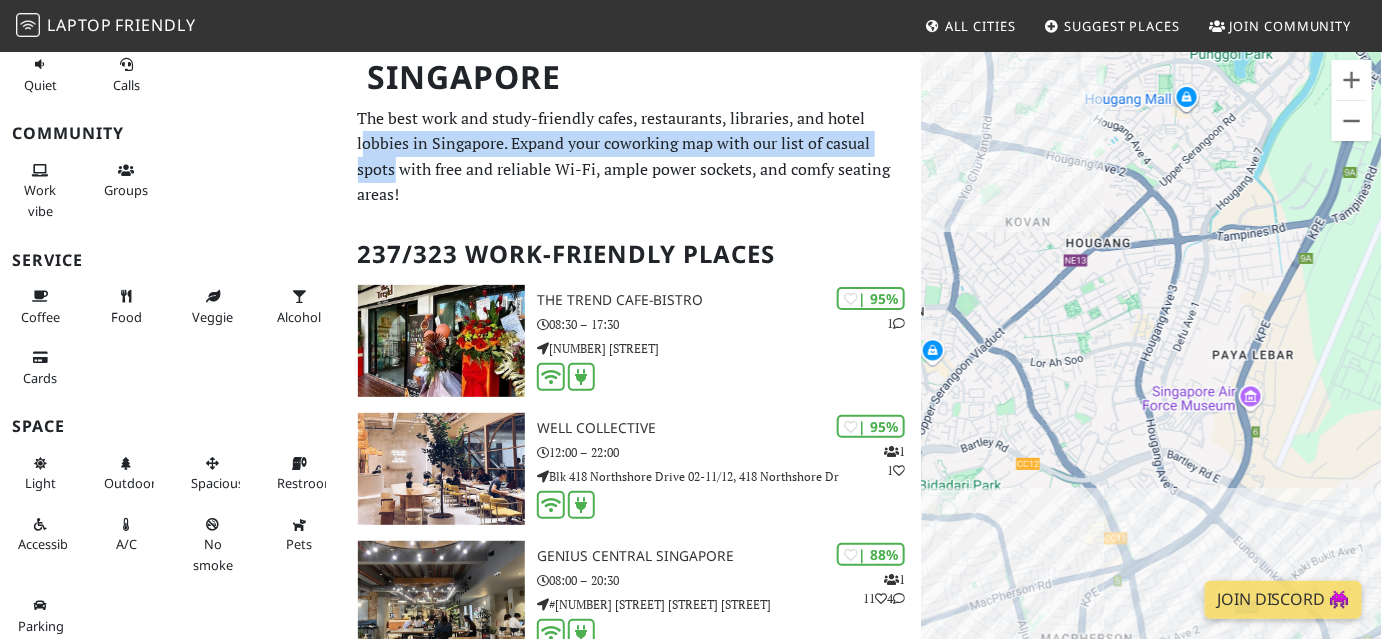 drag, startPoint x: 1200, startPoint y: 536, endPoint x: 1200, endPoint y: 579, distance: 43 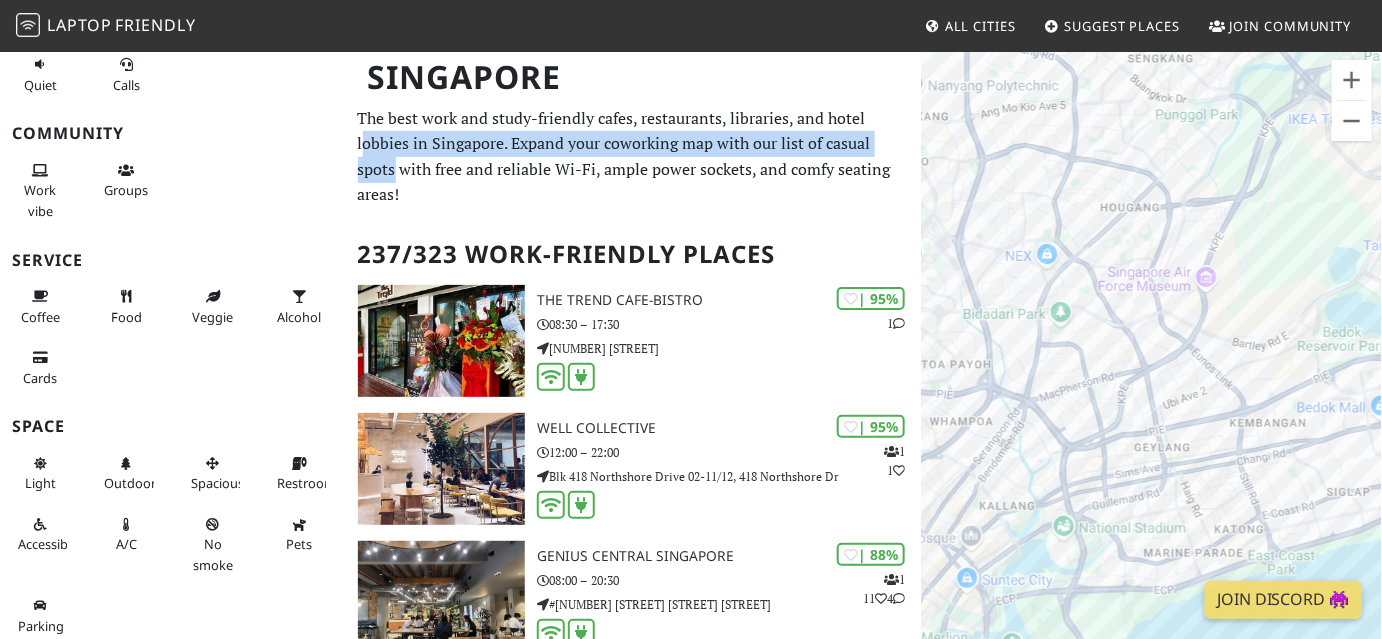 drag, startPoint x: 1197, startPoint y: 586, endPoint x: 1176, endPoint y: 324, distance: 262.84024 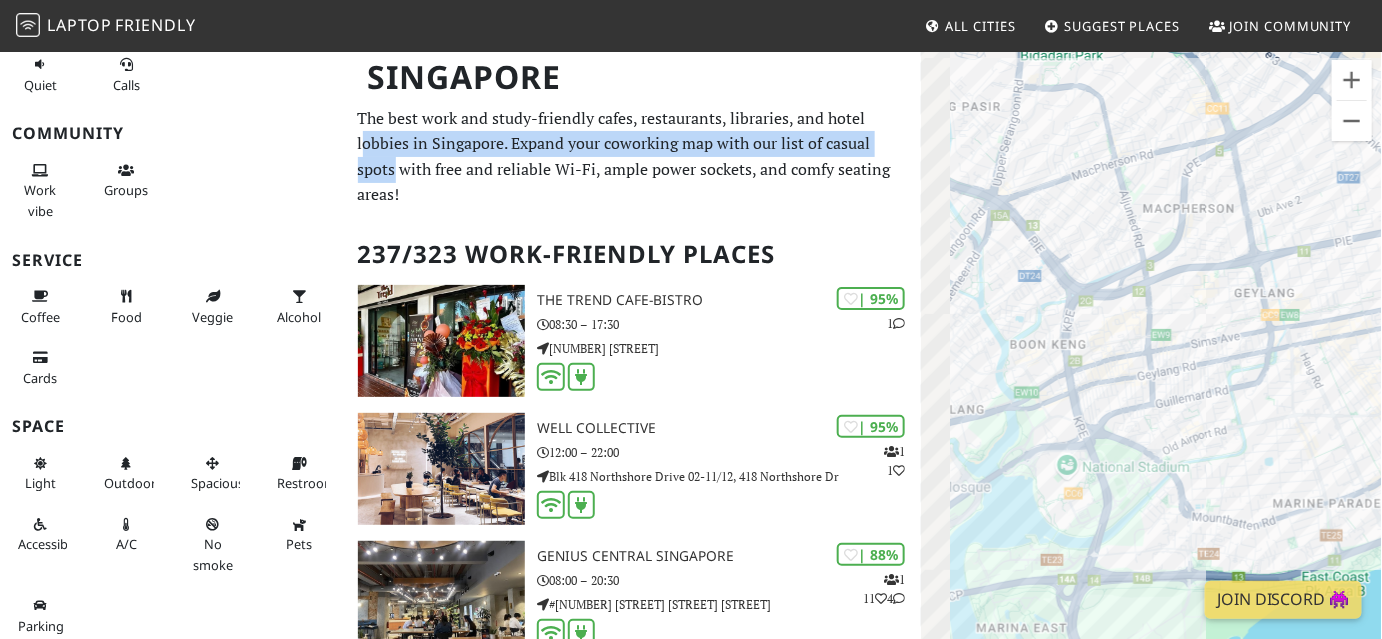 drag, startPoint x: 1058, startPoint y: 364, endPoint x: 1130, endPoint y: 282, distance: 109.12378 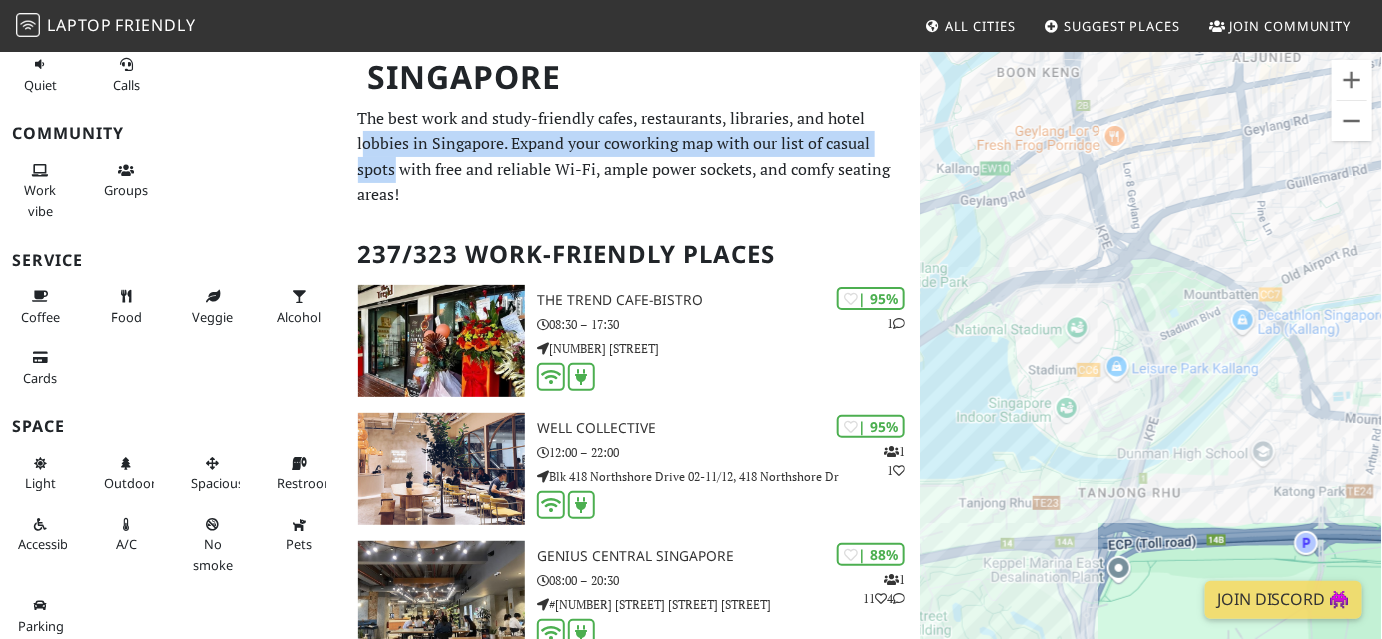 drag, startPoint x: 1126, startPoint y: 518, endPoint x: 1185, endPoint y: 183, distance: 340.15585 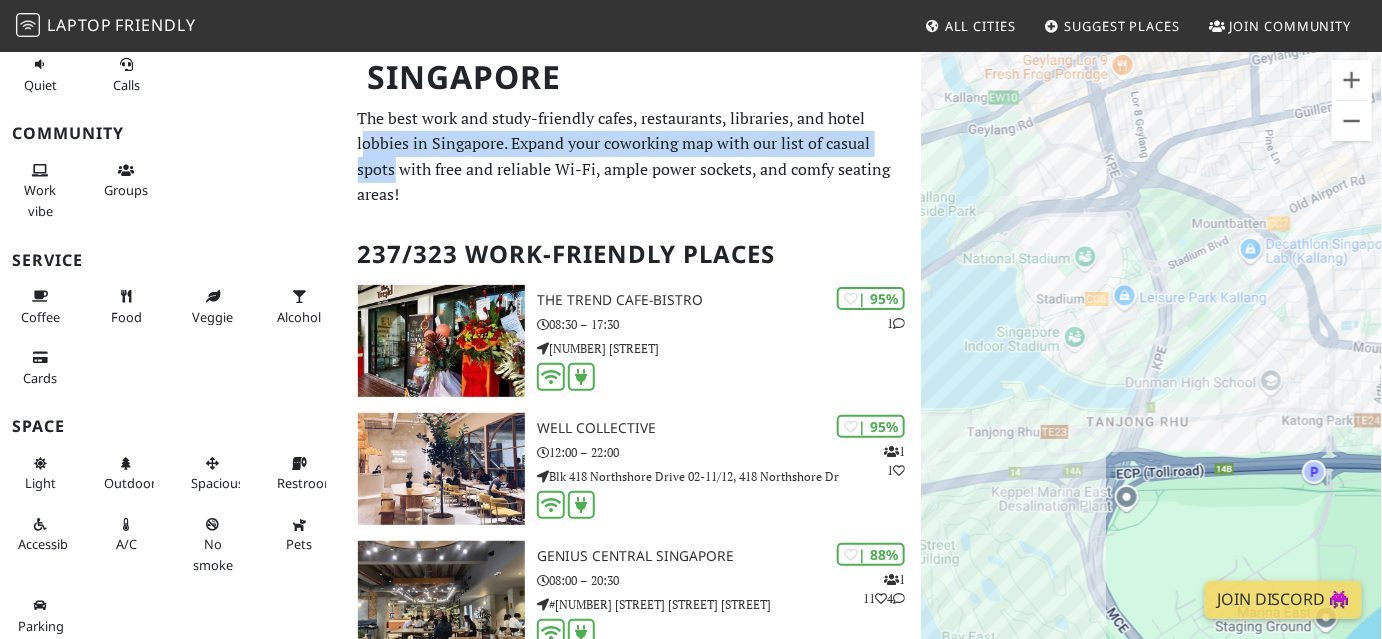 drag, startPoint x: 1098, startPoint y: 444, endPoint x: 1201, endPoint y: 324, distance: 158.14233 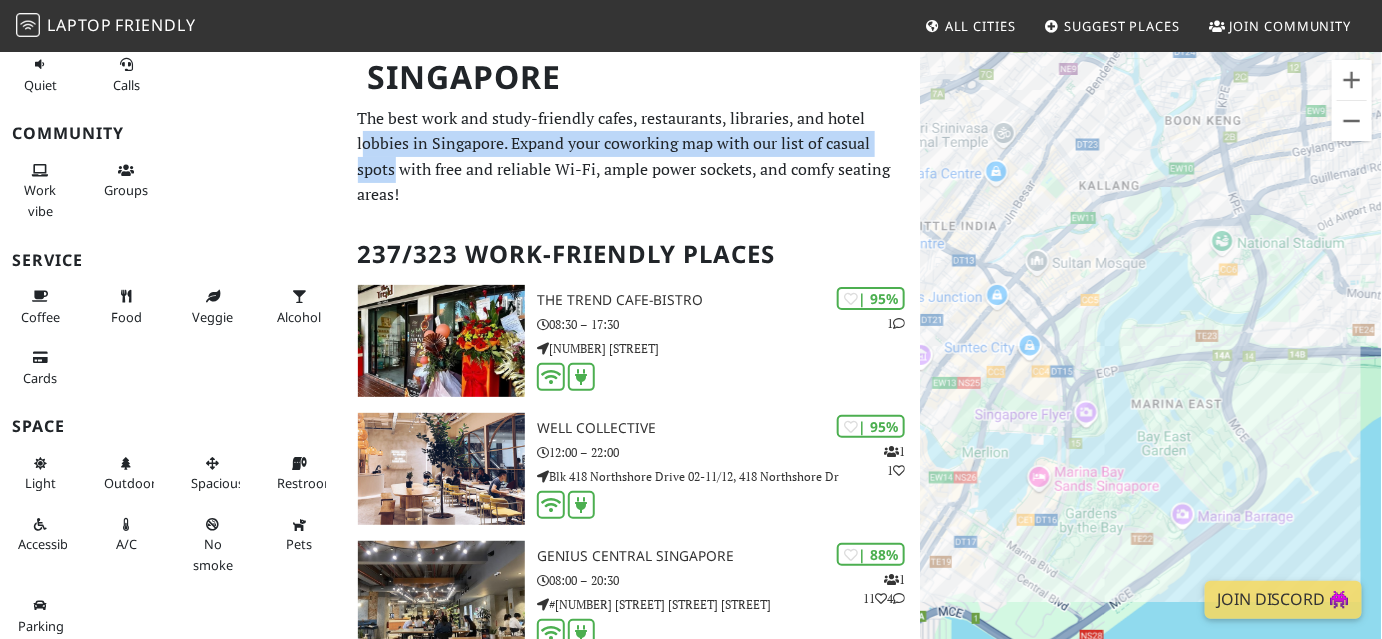 drag, startPoint x: 1083, startPoint y: 324, endPoint x: 1106, endPoint y: 314, distance: 25.079872 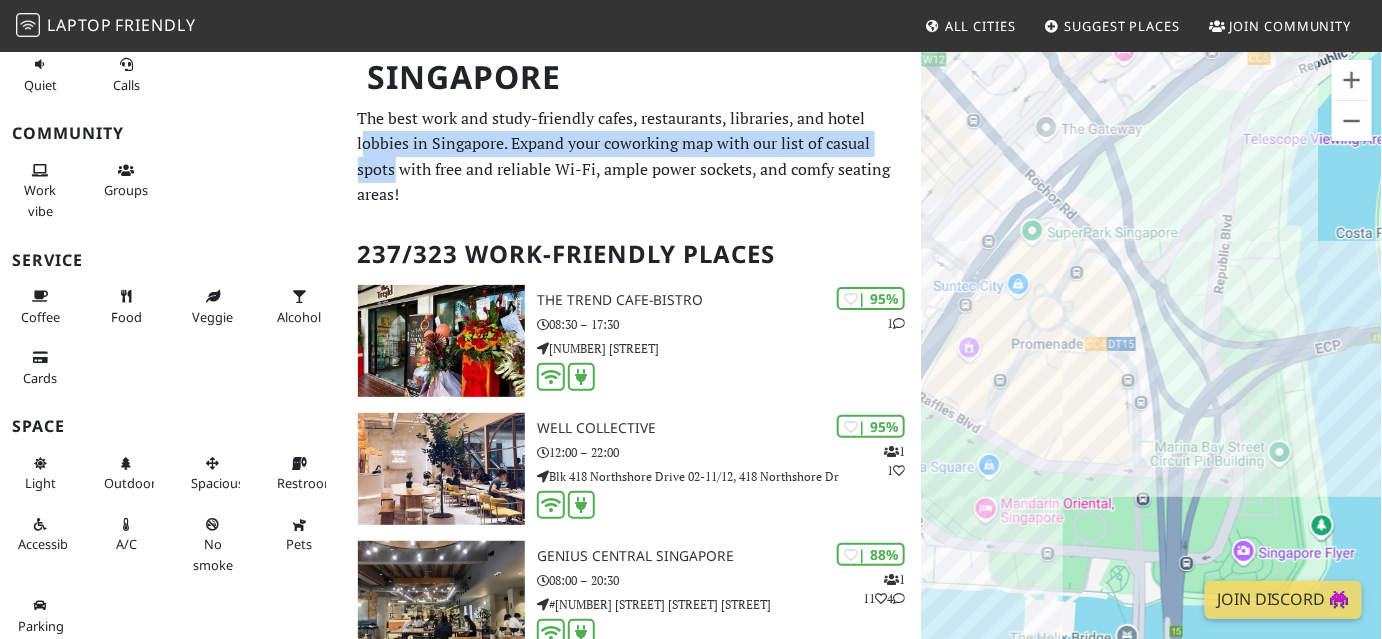 drag, startPoint x: 1093, startPoint y: 383, endPoint x: 1201, endPoint y: 293, distance: 140.58449 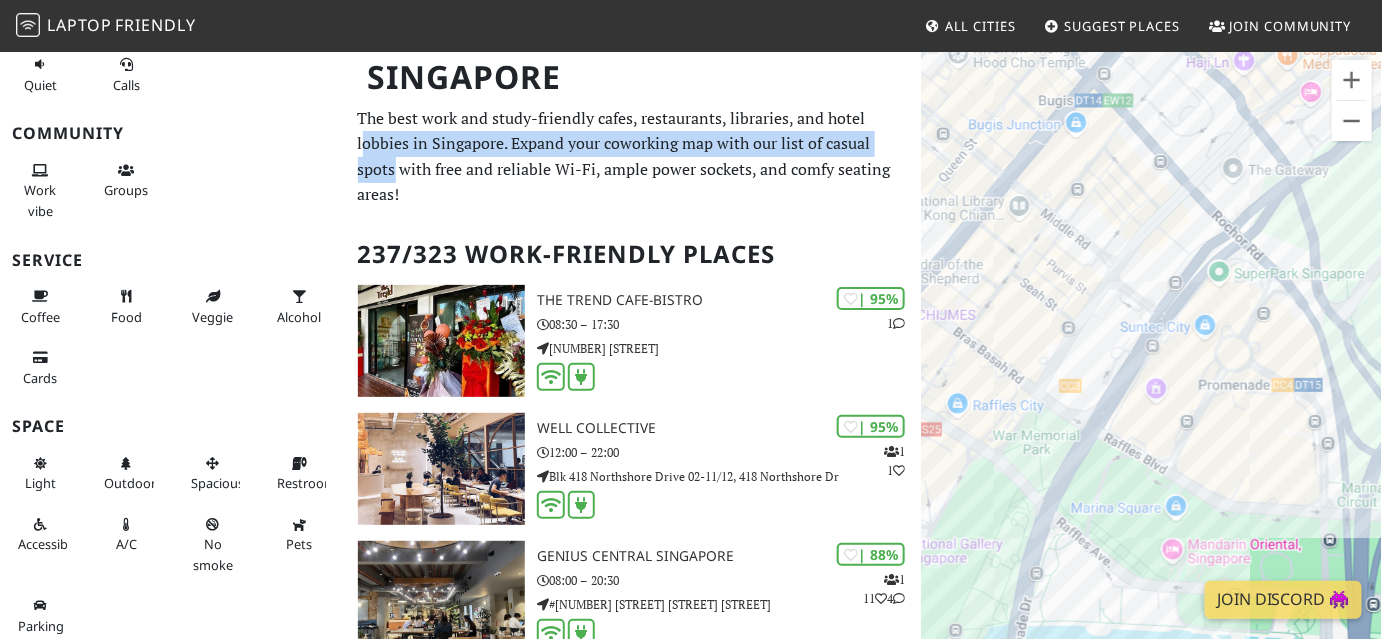 drag, startPoint x: 1143, startPoint y: 272, endPoint x: 1346, endPoint y: 338, distance: 213.4596 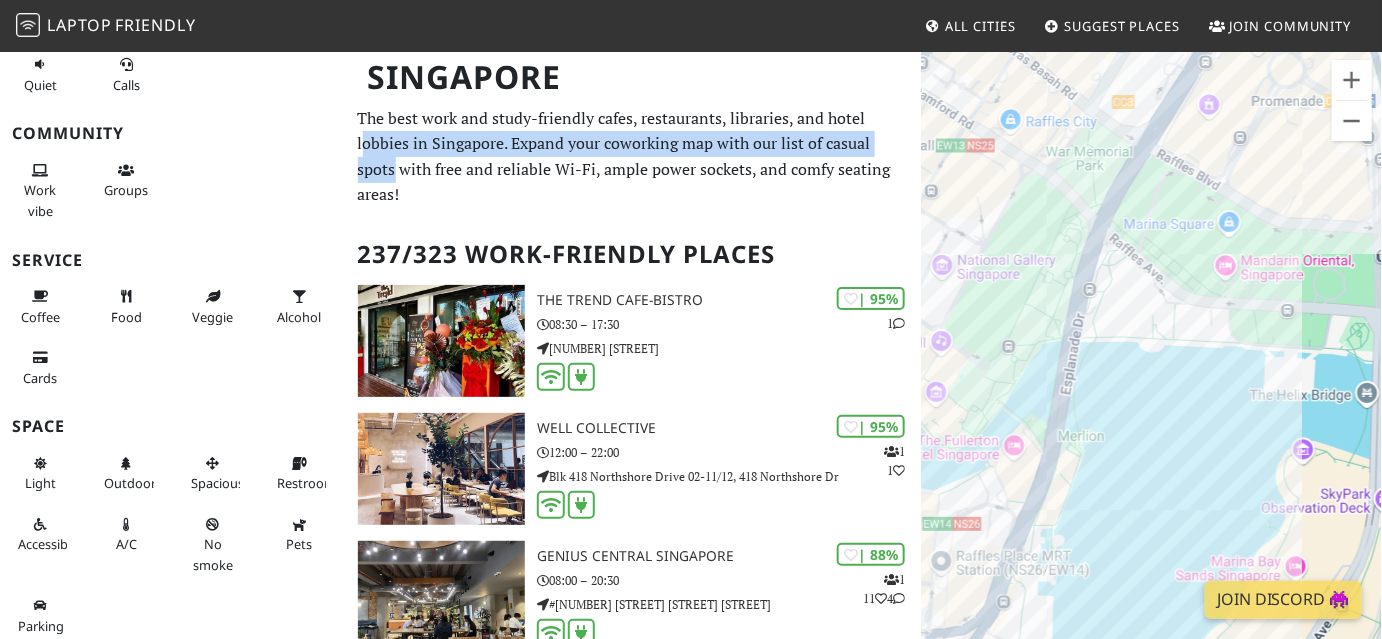 drag, startPoint x: 1141, startPoint y: 456, endPoint x: 1223, endPoint y: 170, distance: 297.5231 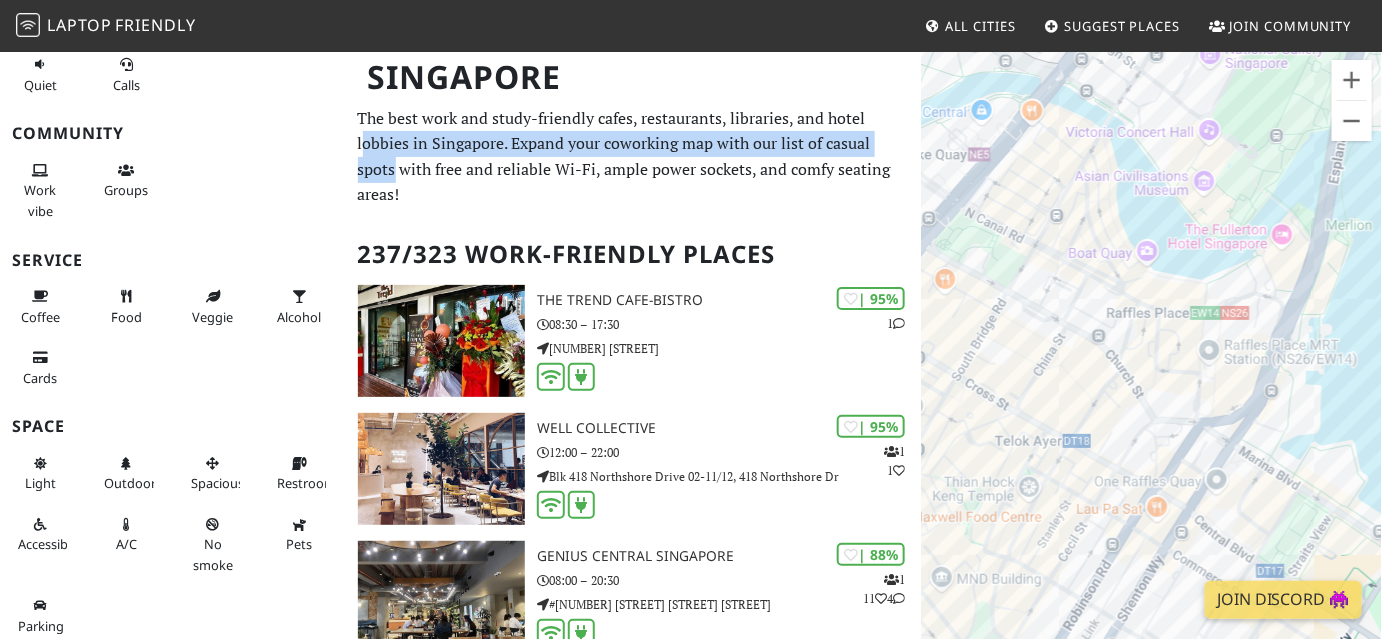 drag, startPoint x: 1139, startPoint y: 449, endPoint x: 1395, endPoint y: 252, distance: 323.02478 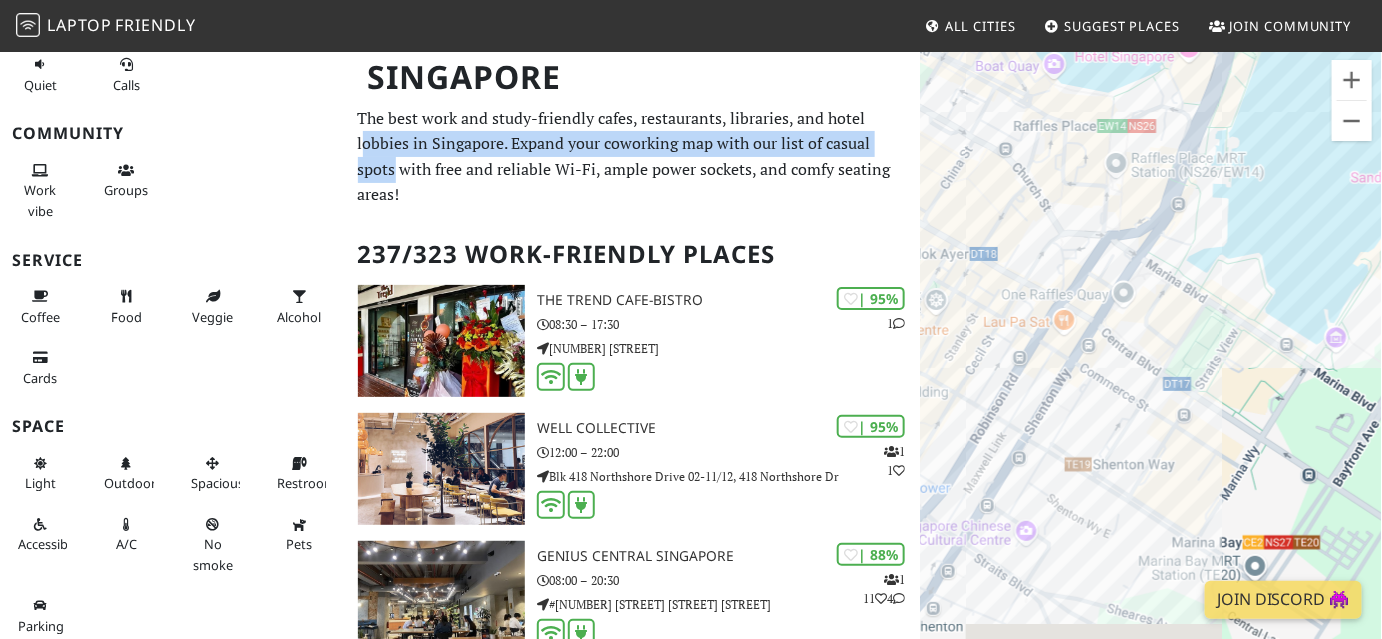 drag, startPoint x: 1282, startPoint y: 498, endPoint x: 1189, endPoint y: 308, distance: 211.5396 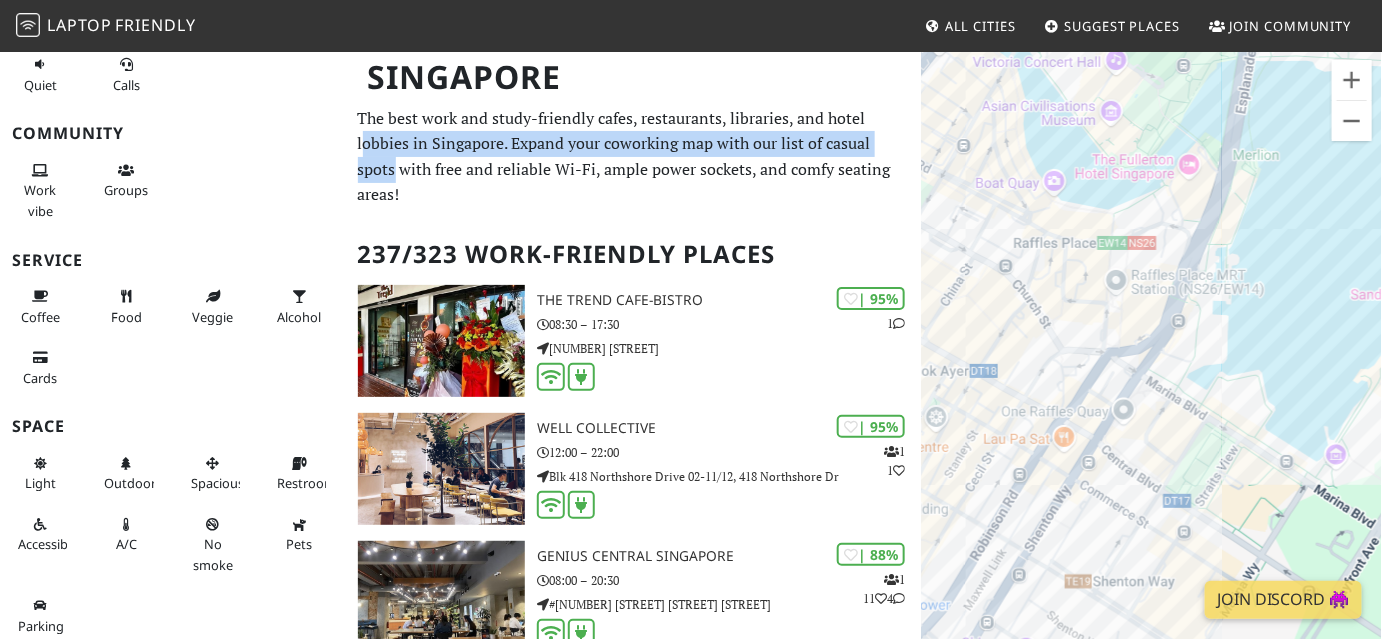 drag, startPoint x: 1189, startPoint y: 308, endPoint x: 1179, endPoint y: 551, distance: 243.20567 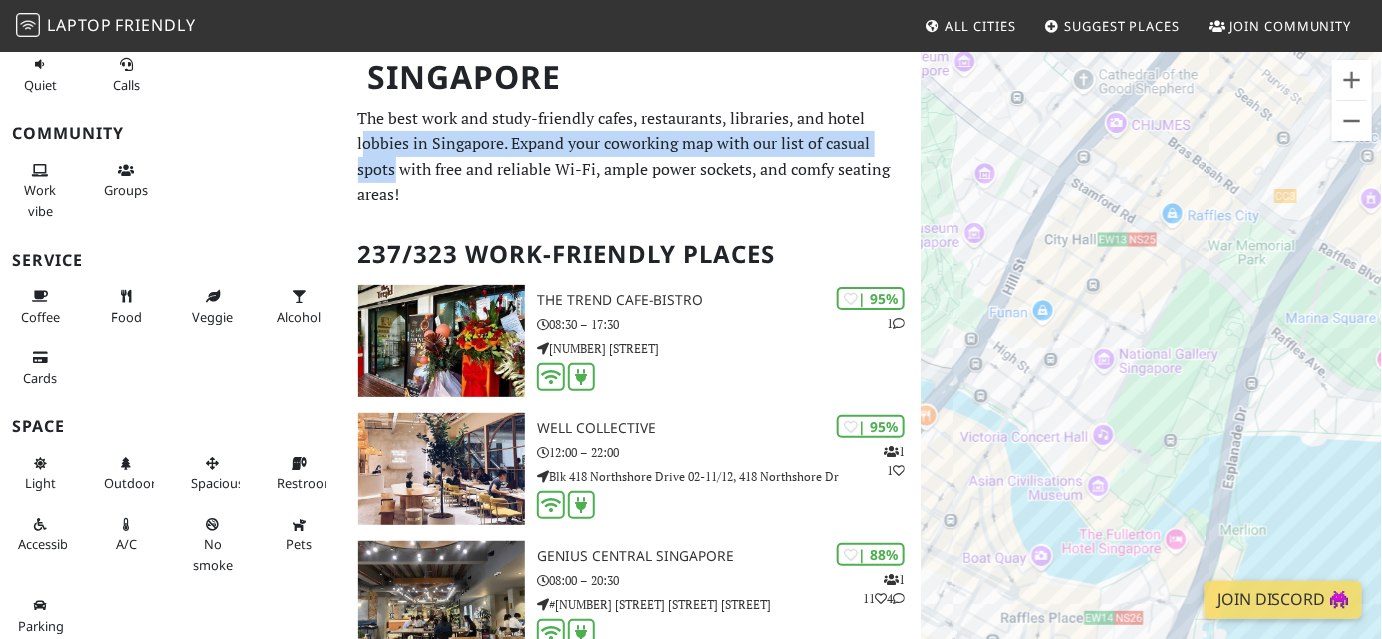 drag, startPoint x: 1162, startPoint y: 266, endPoint x: 1160, endPoint y: 513, distance: 247.0081 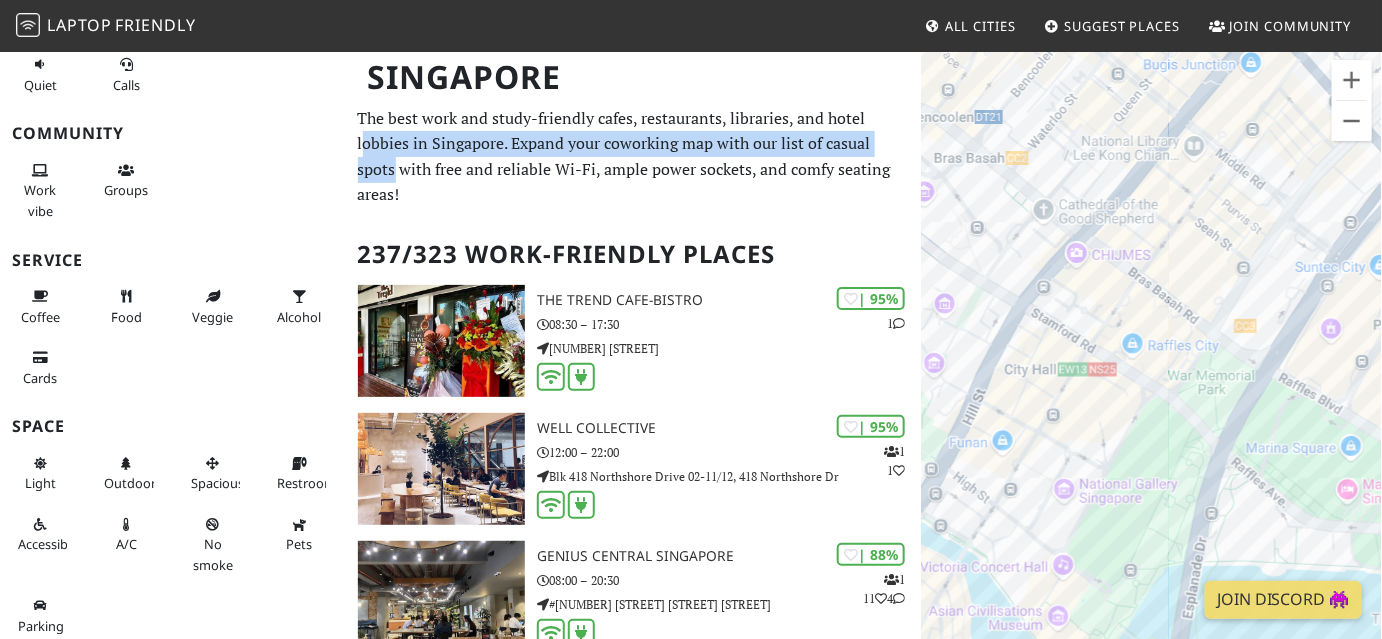 drag, startPoint x: 1186, startPoint y: 311, endPoint x: 1138, endPoint y: 442, distance: 139.51703 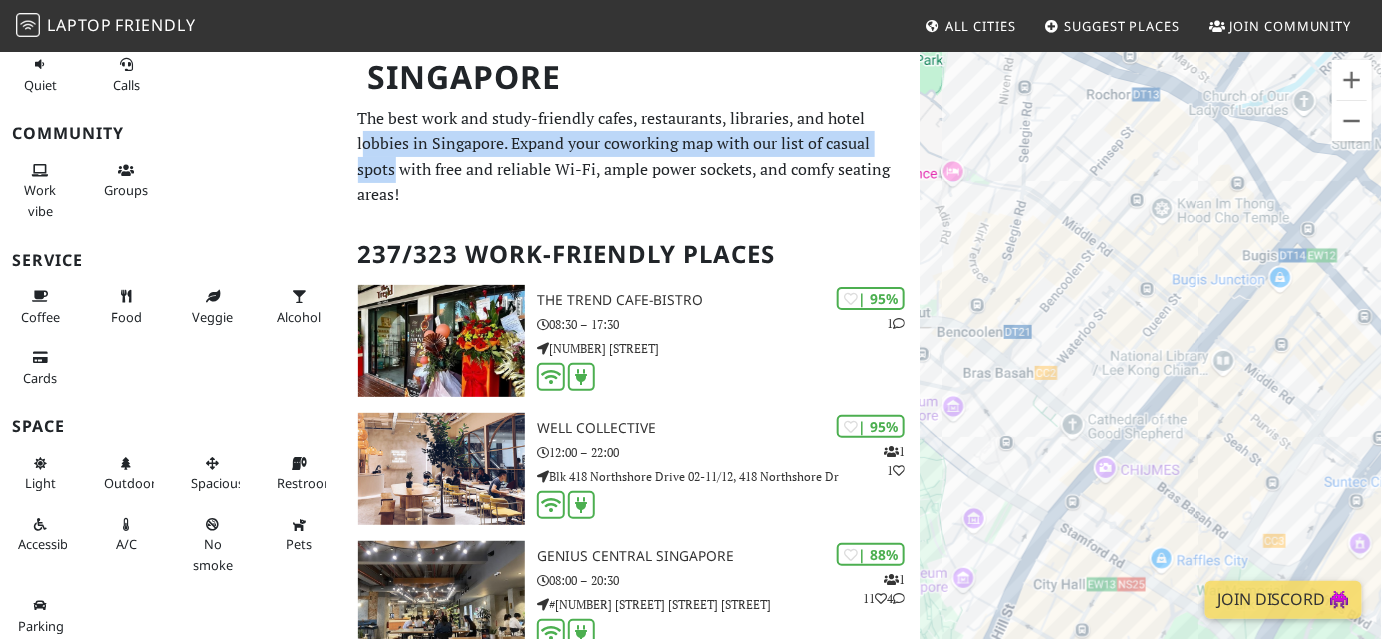 drag, startPoint x: 1170, startPoint y: 320, endPoint x: 1216, endPoint y: 444, distance: 132.25732 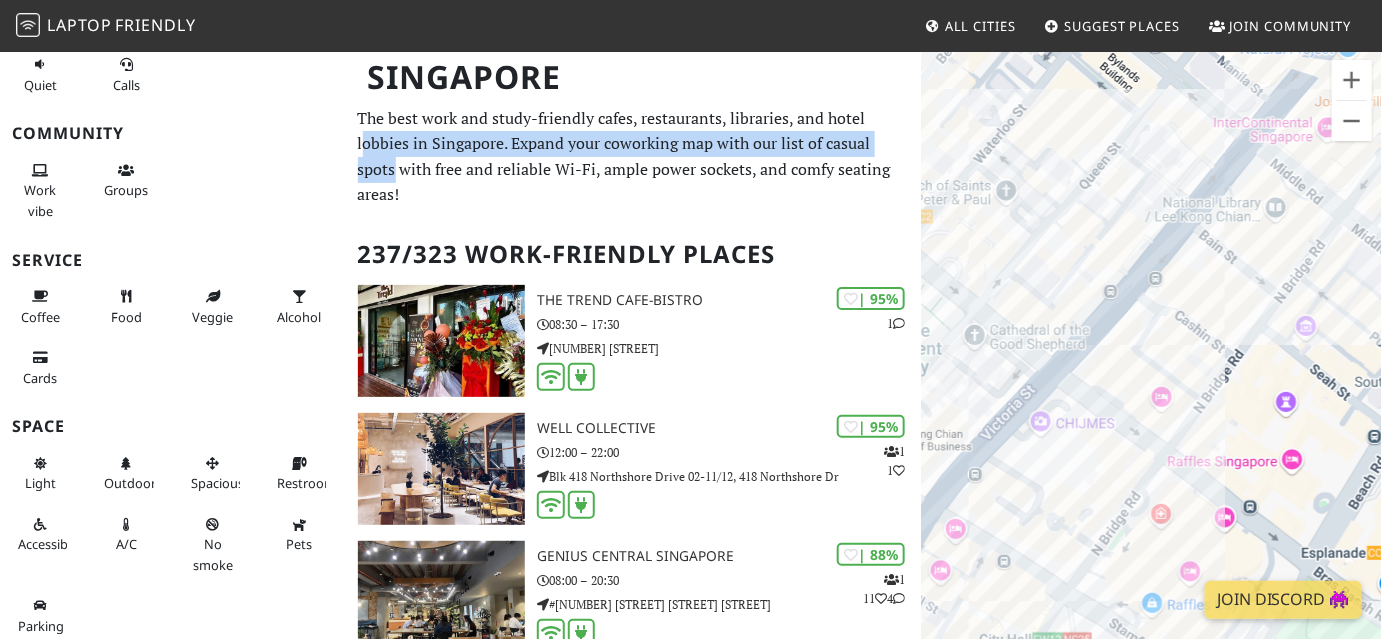 drag, startPoint x: 1157, startPoint y: 462, endPoint x: 1010, endPoint y: 245, distance: 262.10303 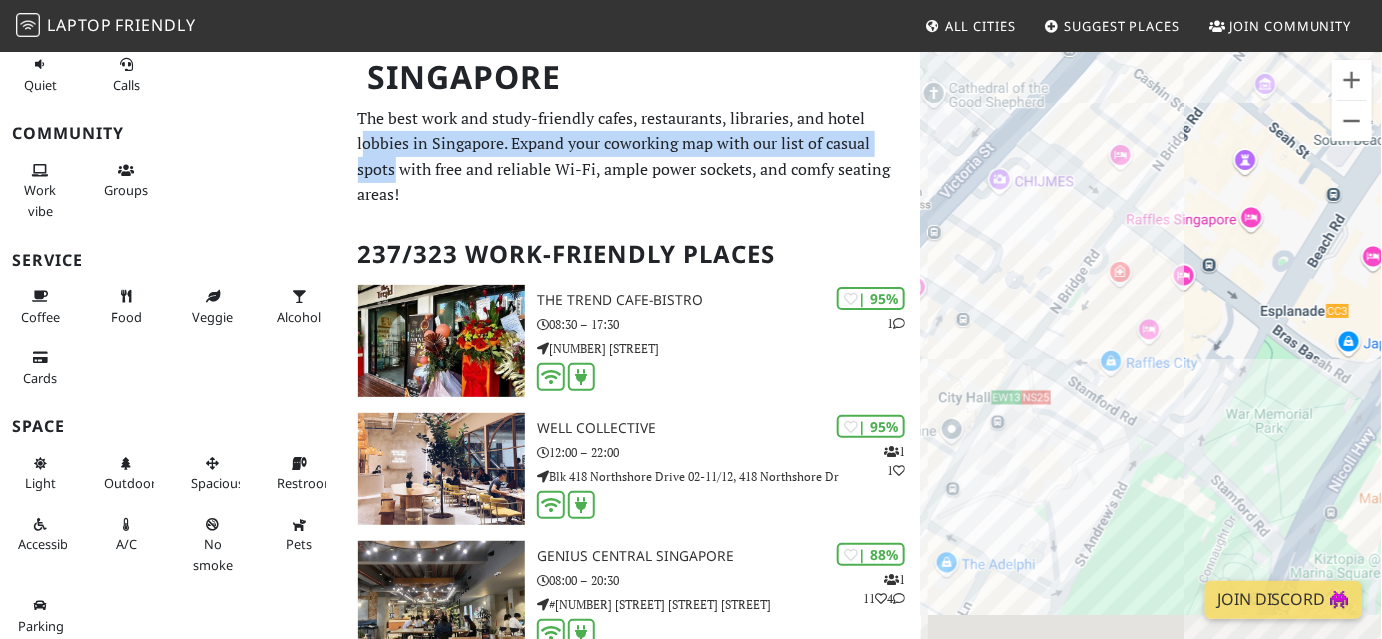 drag, startPoint x: 1207, startPoint y: 455, endPoint x: 1170, endPoint y: 220, distance: 237.89493 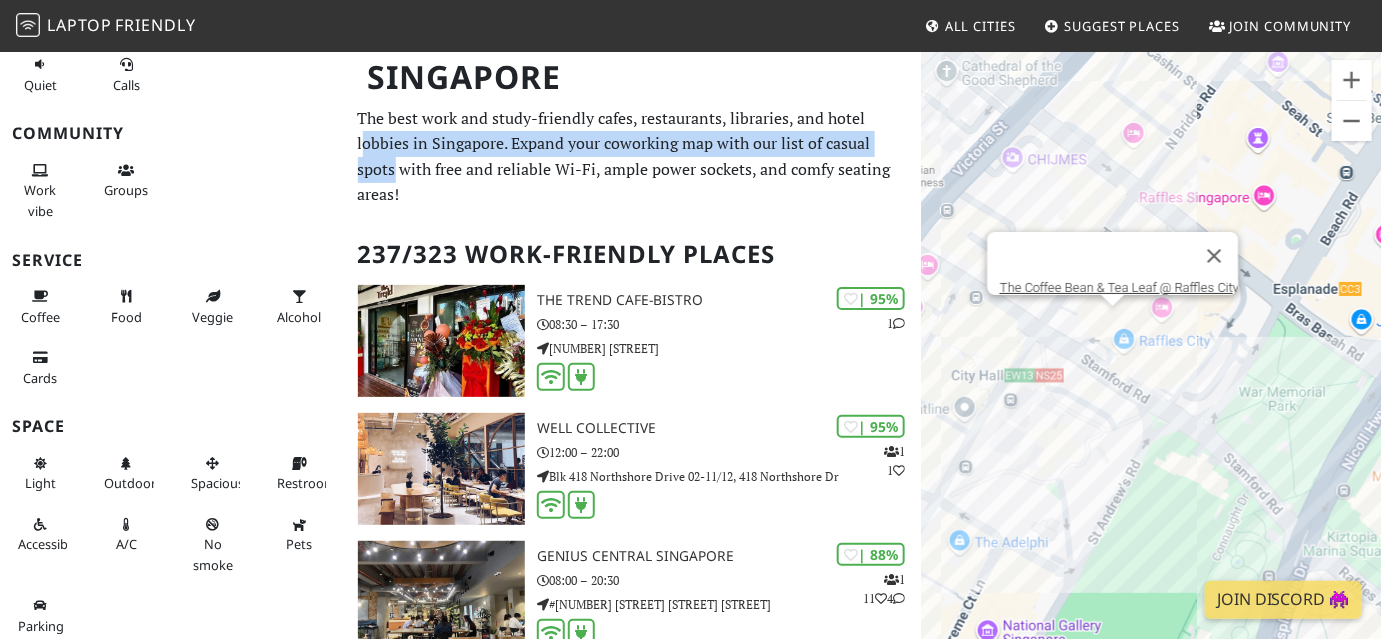 click on "To navigate, press the arrow keys. The Coffee Bean & Tea Leaf @ Raffles City" at bounding box center [1151, 369] 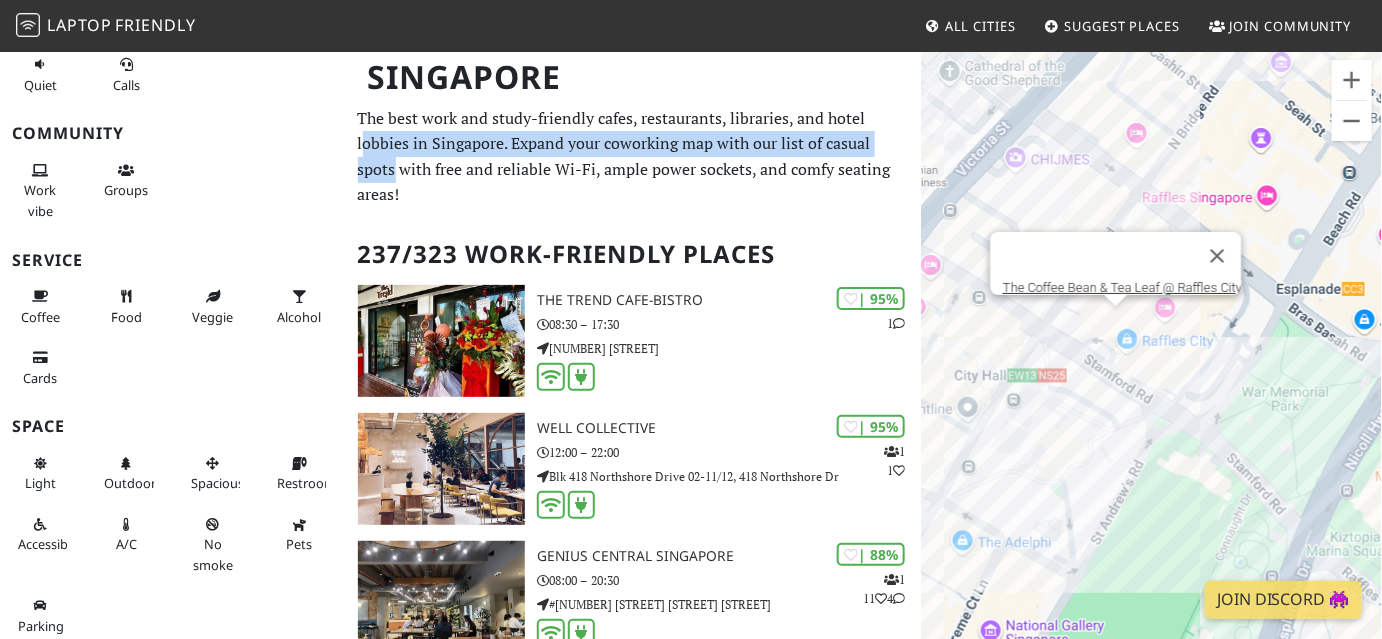 click on "To navigate, press the arrow keys. The Coffee Bean & Tea Leaf @ Raffles City" at bounding box center (1151, 369) 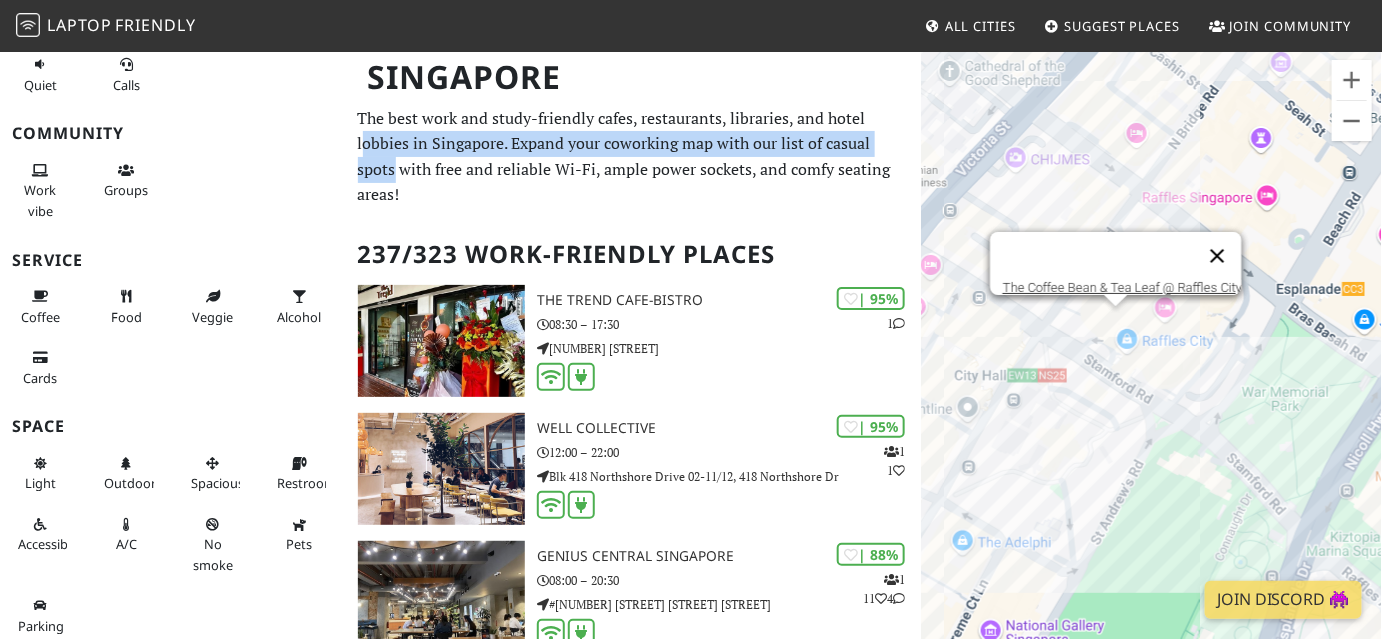 click at bounding box center (1217, 256) 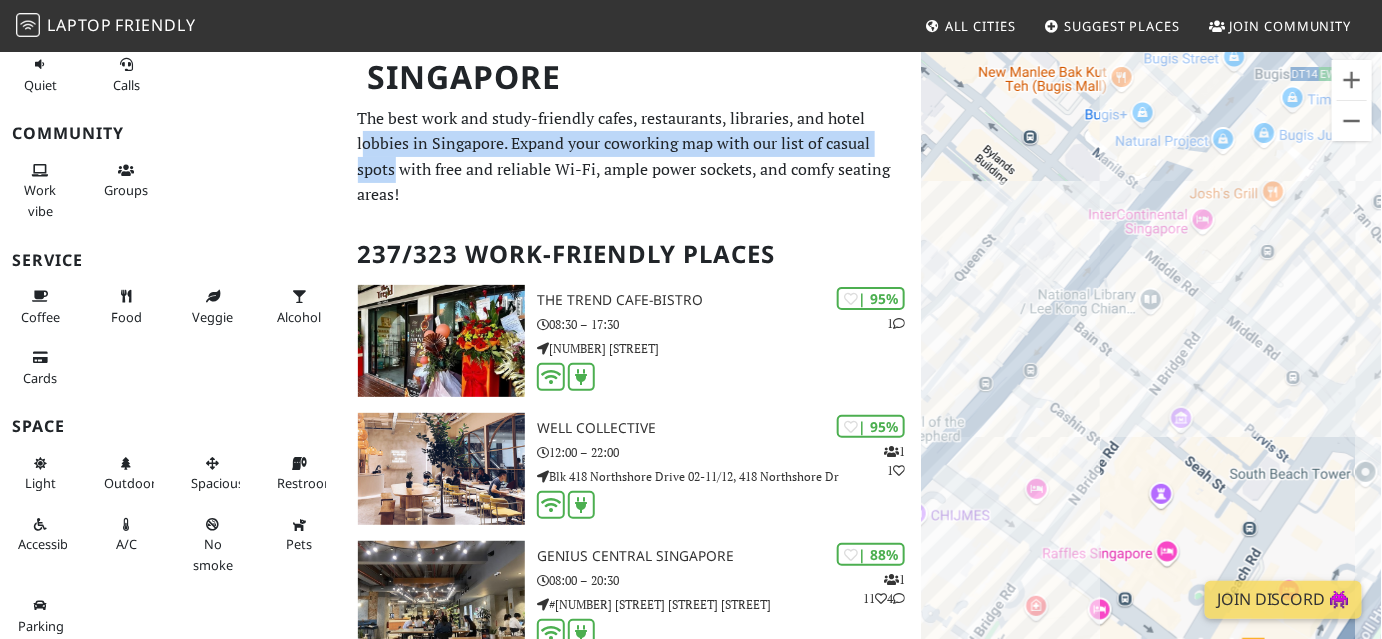 drag, startPoint x: 1202, startPoint y: 135, endPoint x: 1100, endPoint y: 504, distance: 382.83807 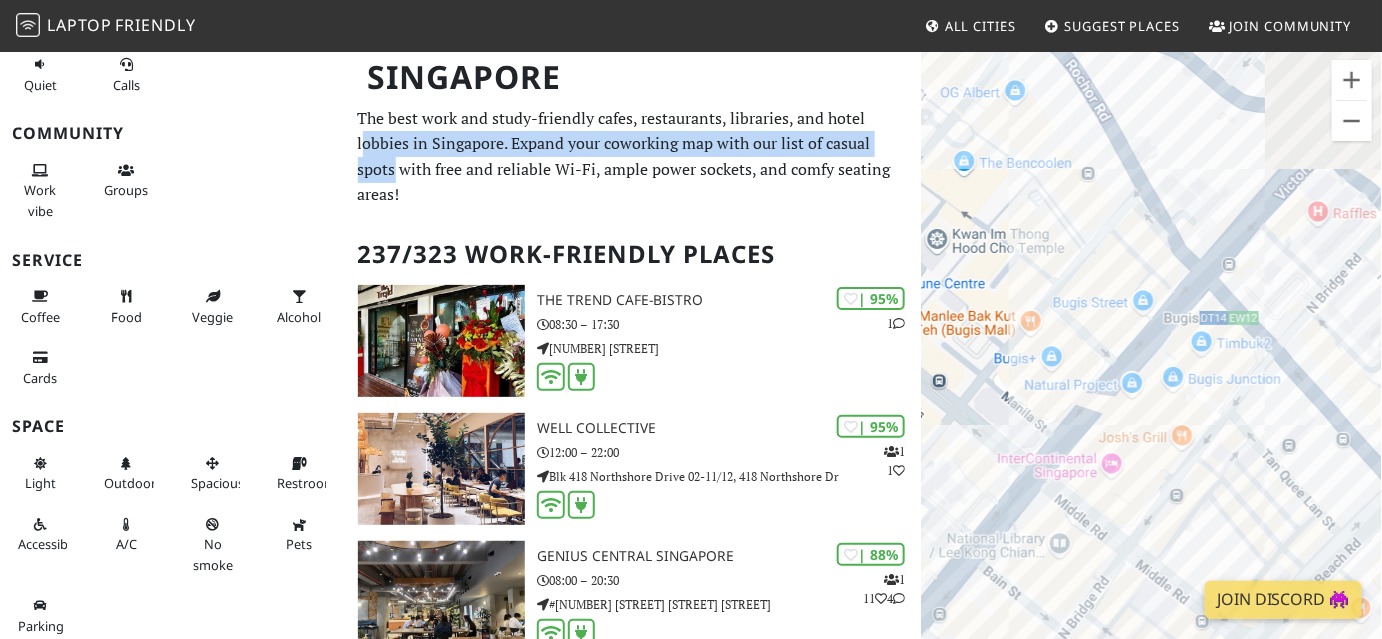 drag, startPoint x: 1234, startPoint y: 258, endPoint x: 1138, endPoint y: 514, distance: 273.4081 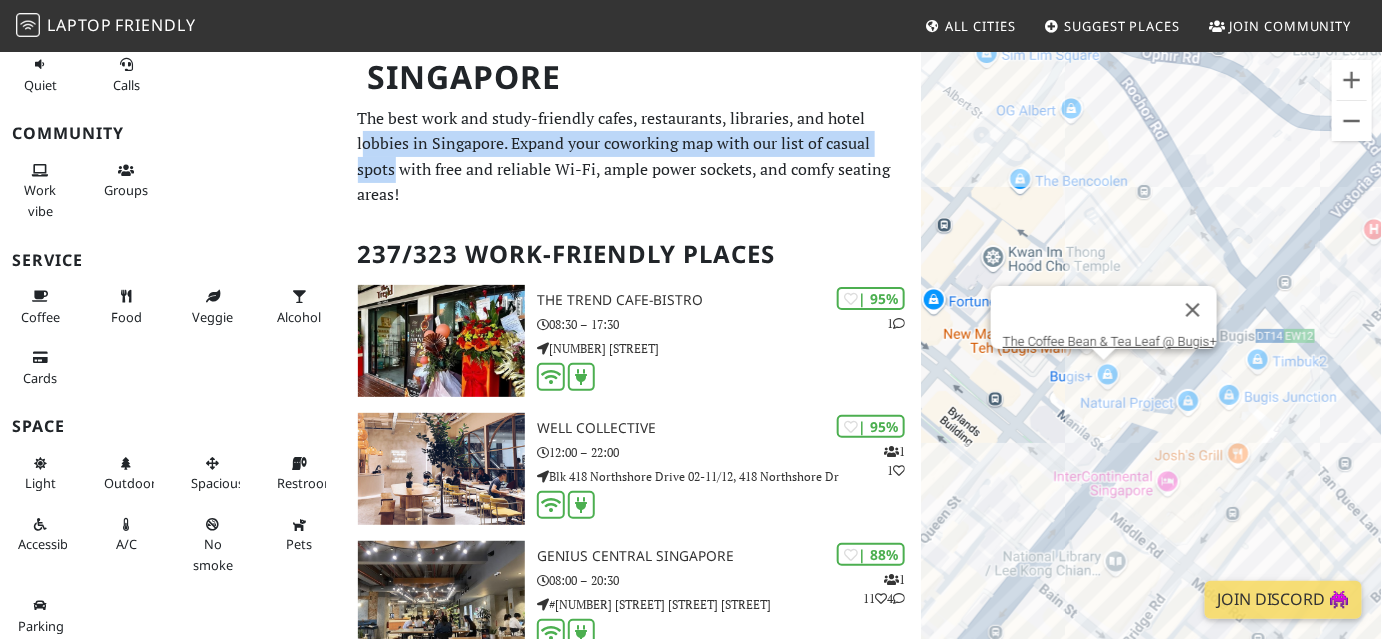click on "To navigate, press the arrow keys. The Coffee Bean & Tea Leaf @ Bugis+" at bounding box center [1151, 369] 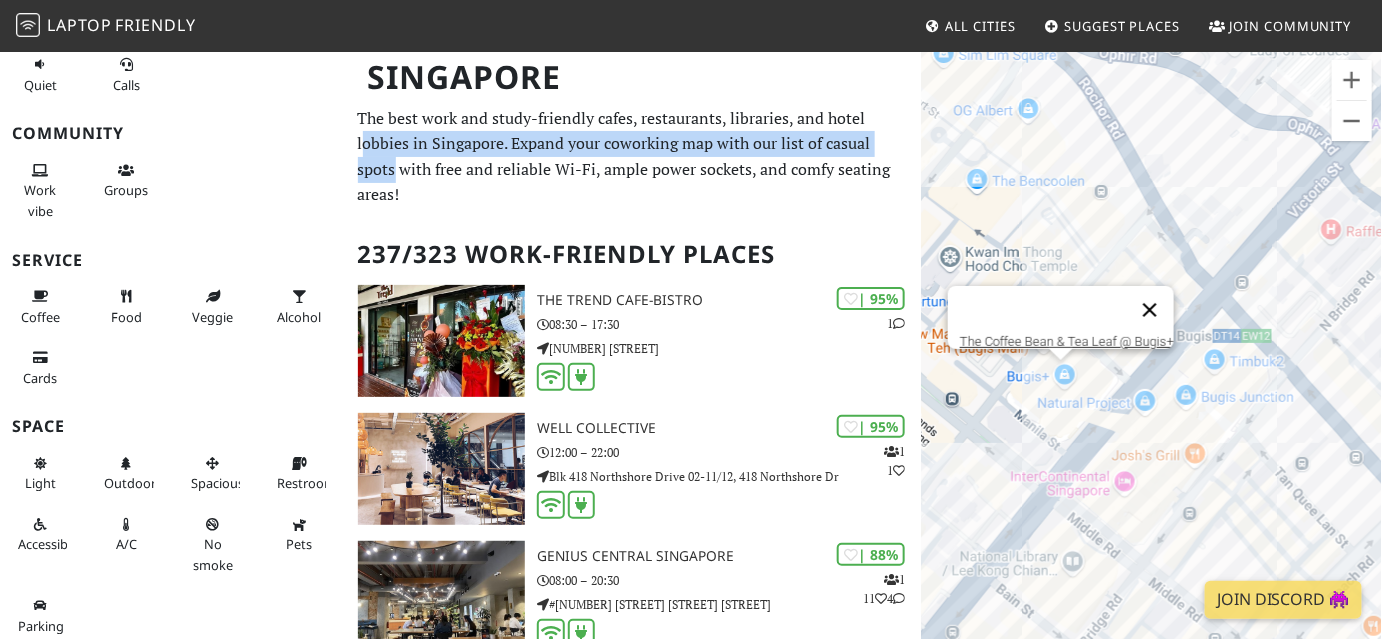 click at bounding box center [1150, 310] 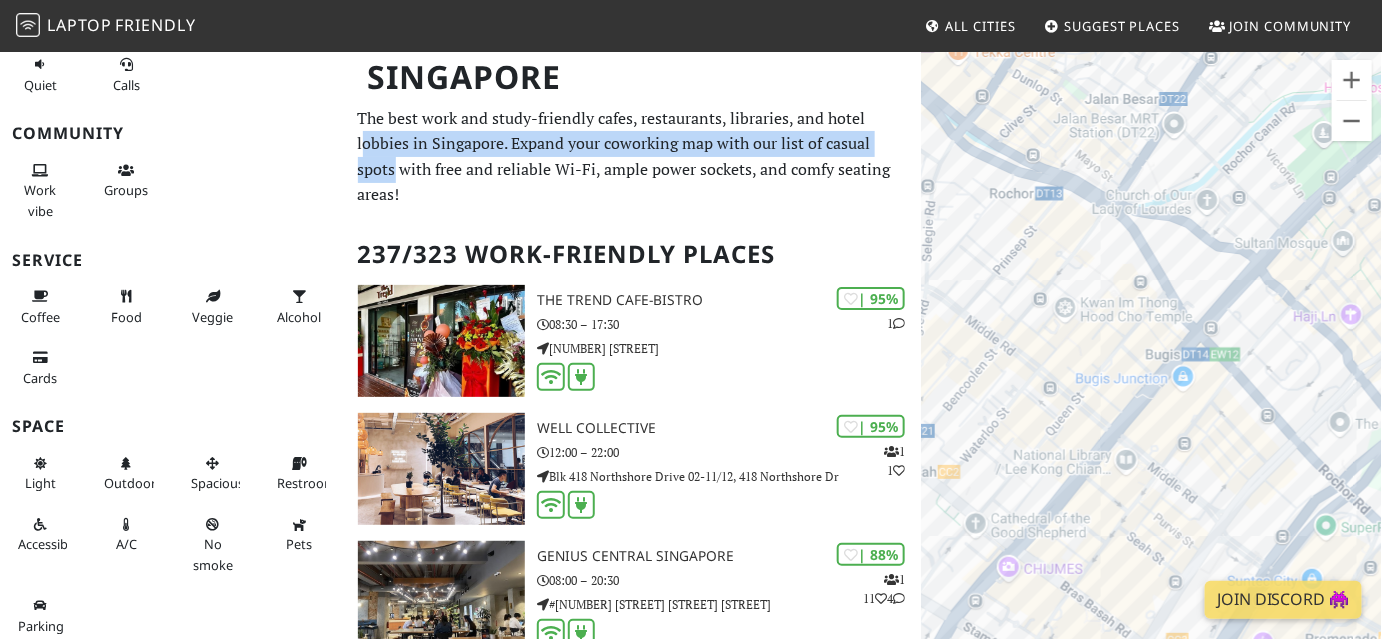 drag, startPoint x: 1117, startPoint y: 375, endPoint x: 1259, endPoint y: 330, distance: 148.95973 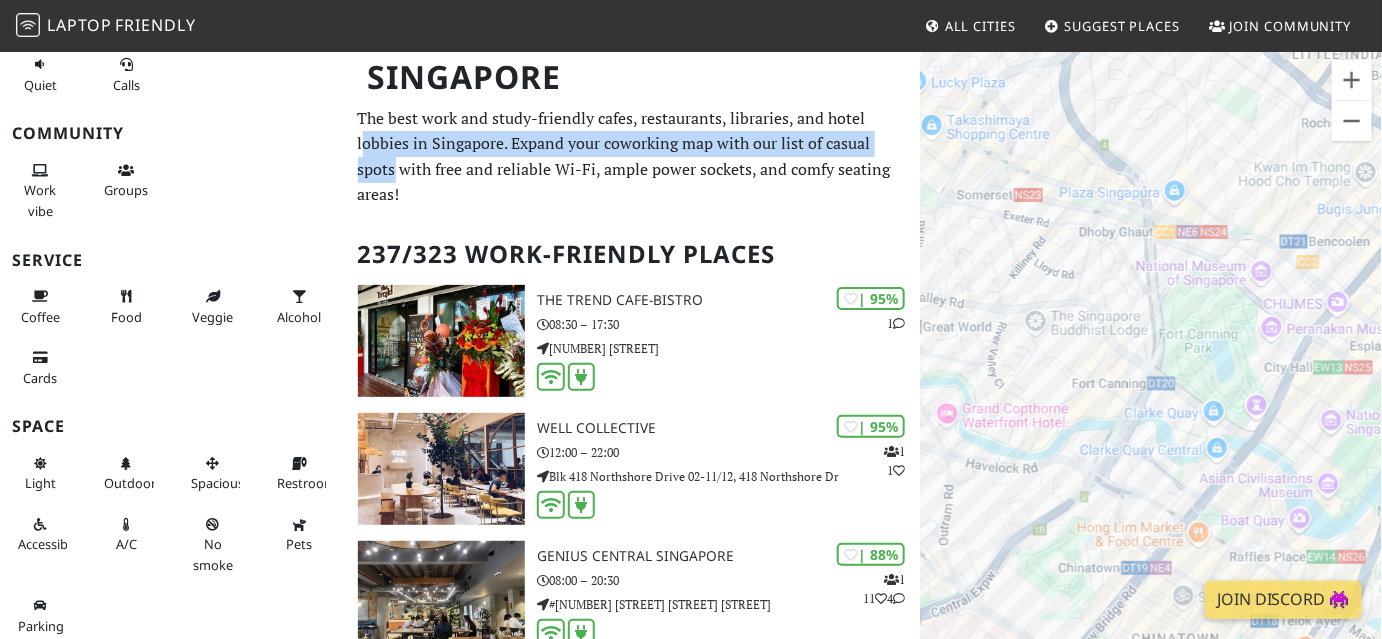 drag, startPoint x: 1040, startPoint y: 421, endPoint x: 1279, endPoint y: 273, distance: 281.11386 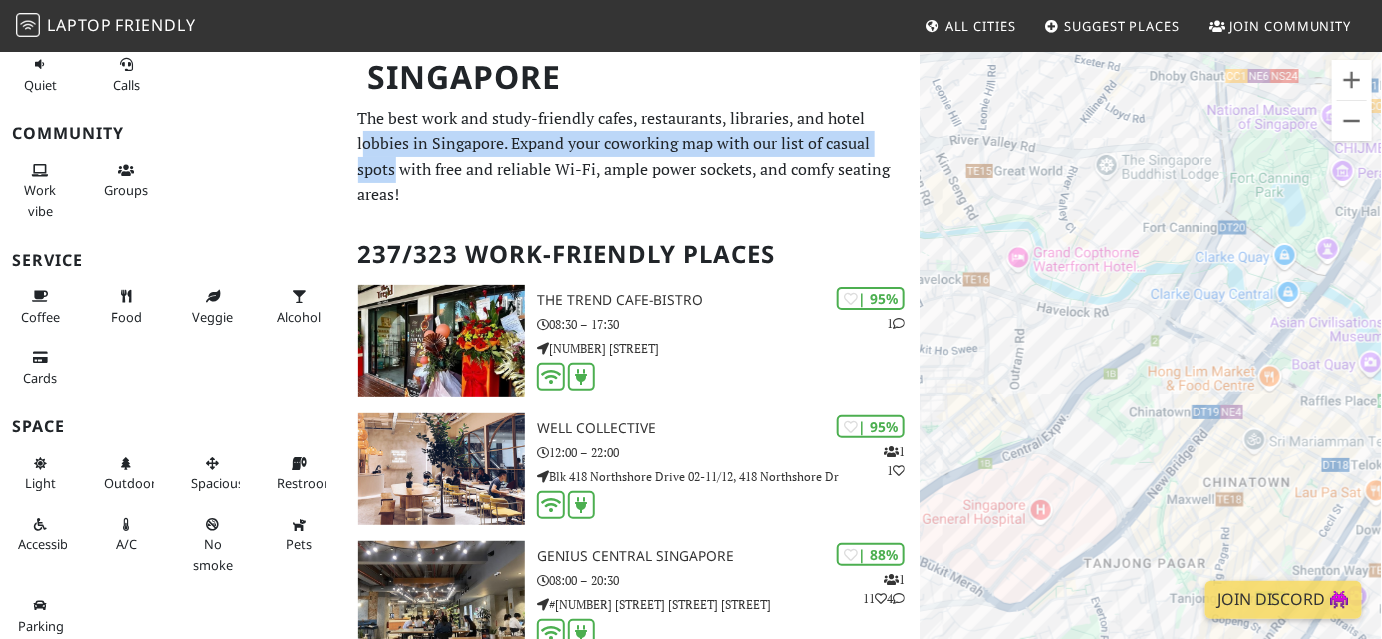 drag, startPoint x: 1234, startPoint y: 335, endPoint x: 1305, endPoint y: 177, distance: 173.21951 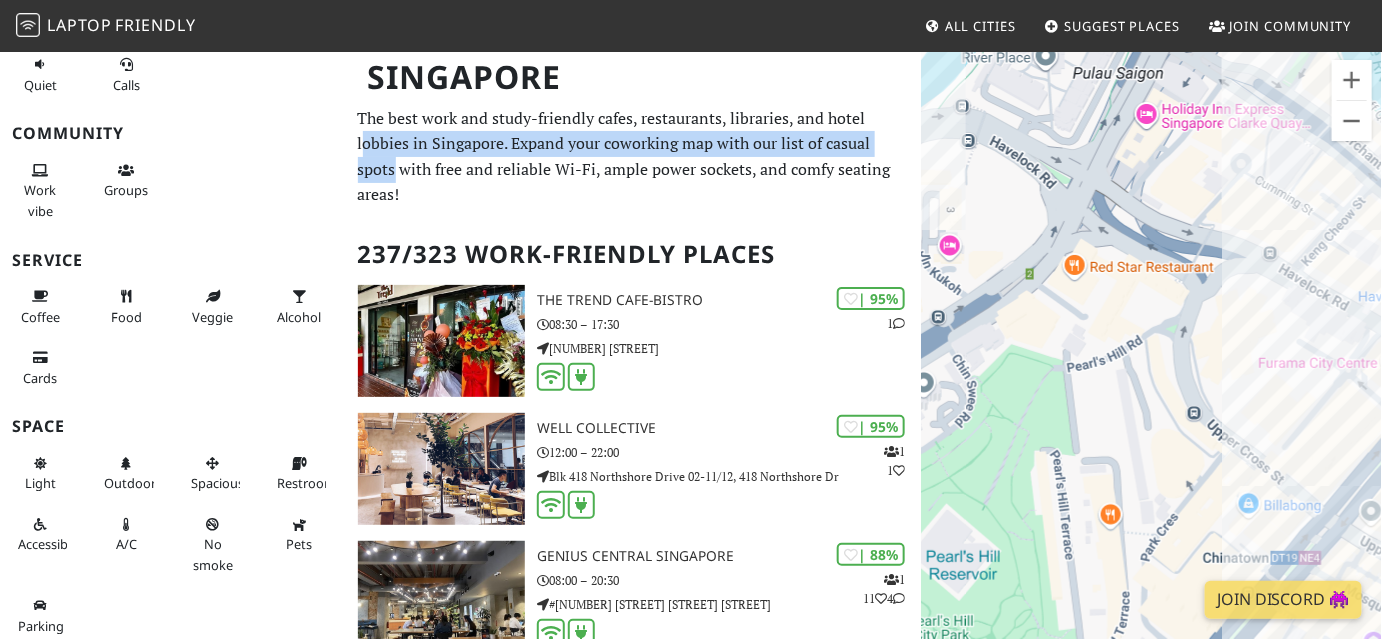 drag, startPoint x: 1366, startPoint y: 412, endPoint x: 1275, endPoint y: -17, distance: 438.54532 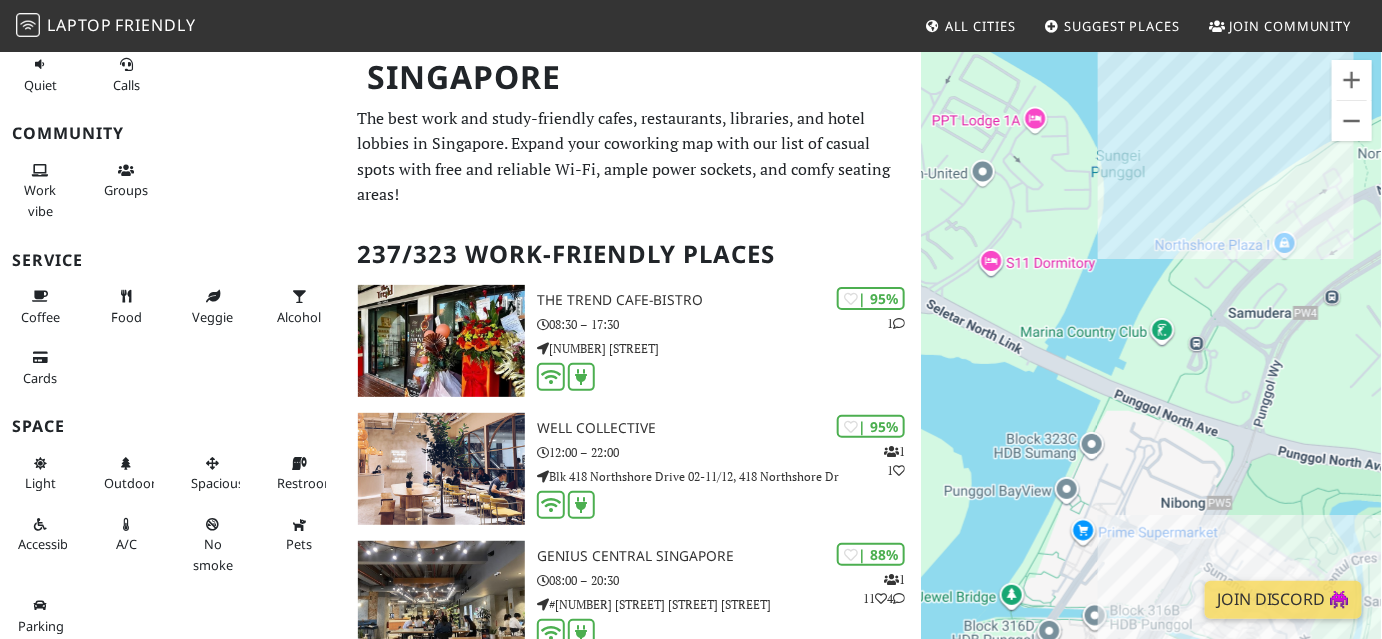 drag, startPoint x: 1135, startPoint y: 297, endPoint x: 997, endPoint y: 365, distance: 153.84407 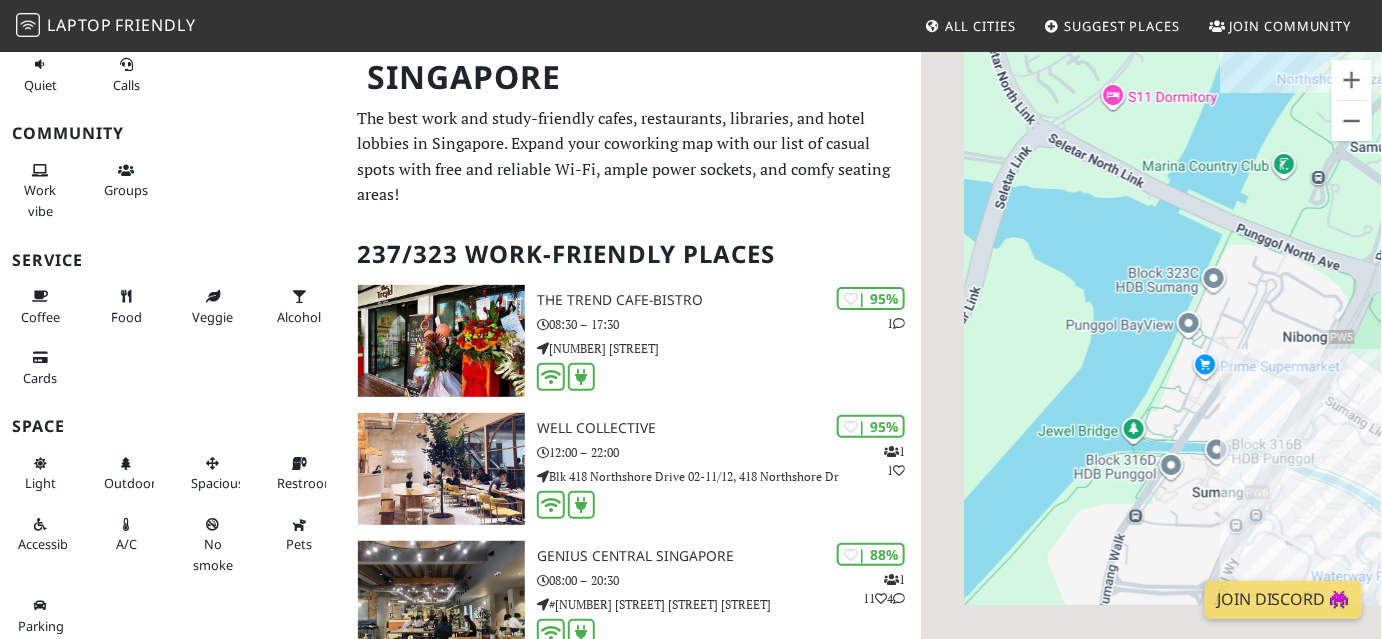 drag, startPoint x: 1013, startPoint y: 412, endPoint x: 1145, endPoint y: 227, distance: 227.26416 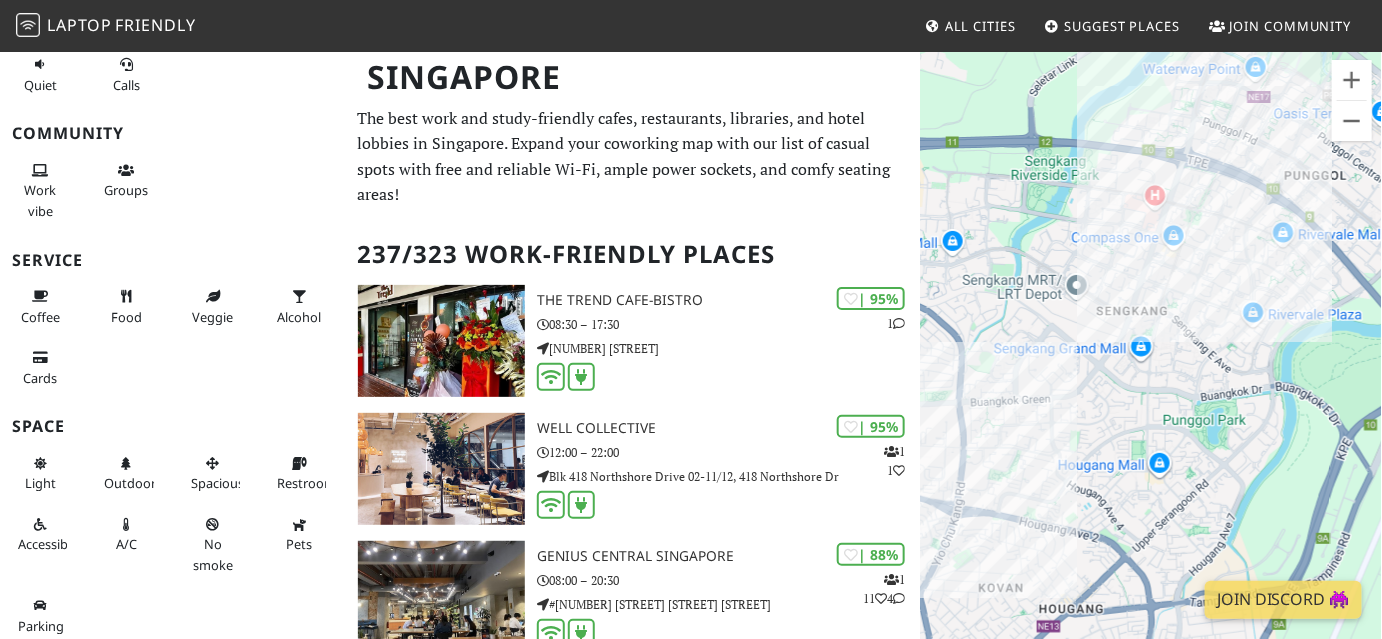 drag, startPoint x: 1167, startPoint y: 404, endPoint x: 1208, endPoint y: 173, distance: 234.61032 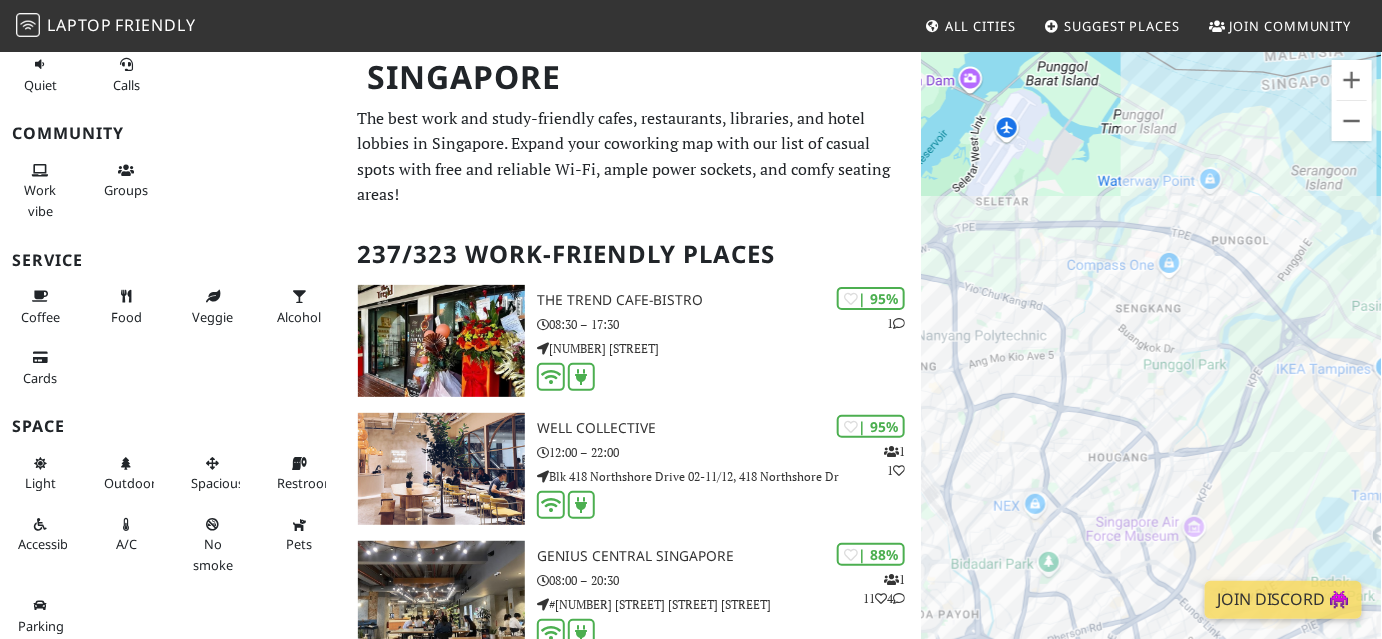drag, startPoint x: 1138, startPoint y: 424, endPoint x: 1235, endPoint y: 73, distance: 364.15656 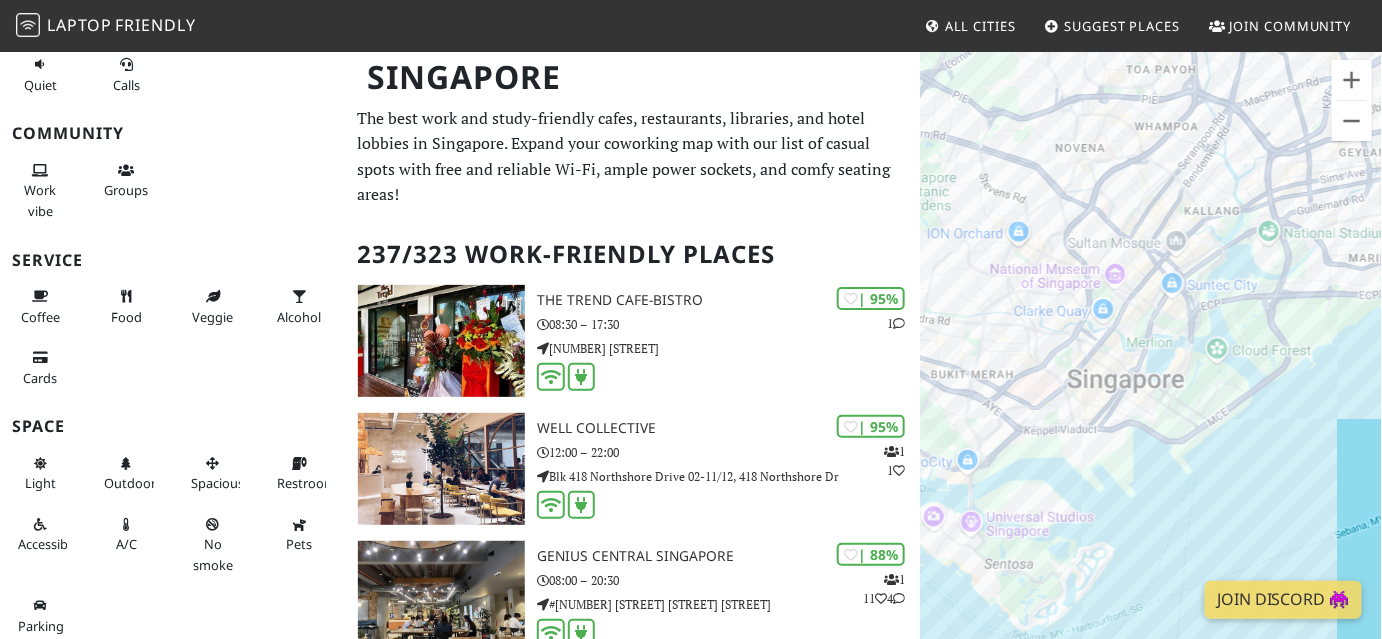 drag, startPoint x: 1101, startPoint y: 355, endPoint x: 1226, endPoint y: 201, distance: 198.34566 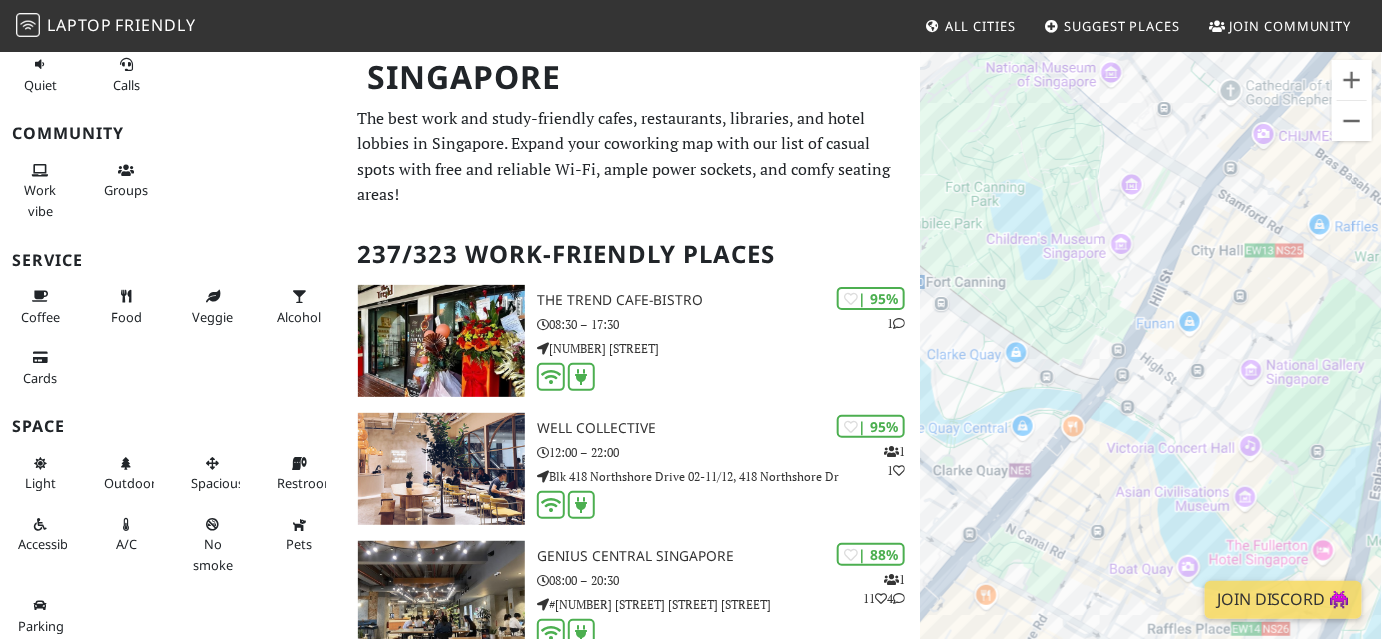 drag, startPoint x: 1053, startPoint y: 419, endPoint x: 1163, endPoint y: 189, distance: 254.95097 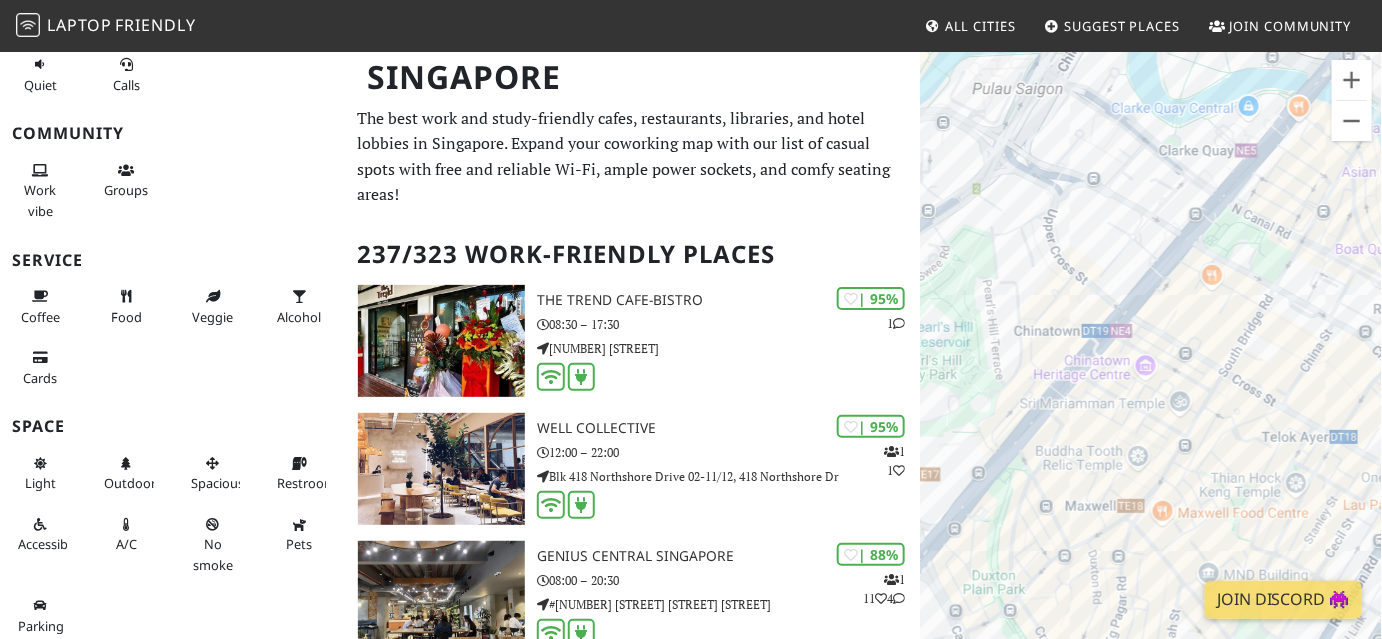 drag, startPoint x: 1057, startPoint y: 388, endPoint x: 1284, endPoint y: 66, distance: 393.97083 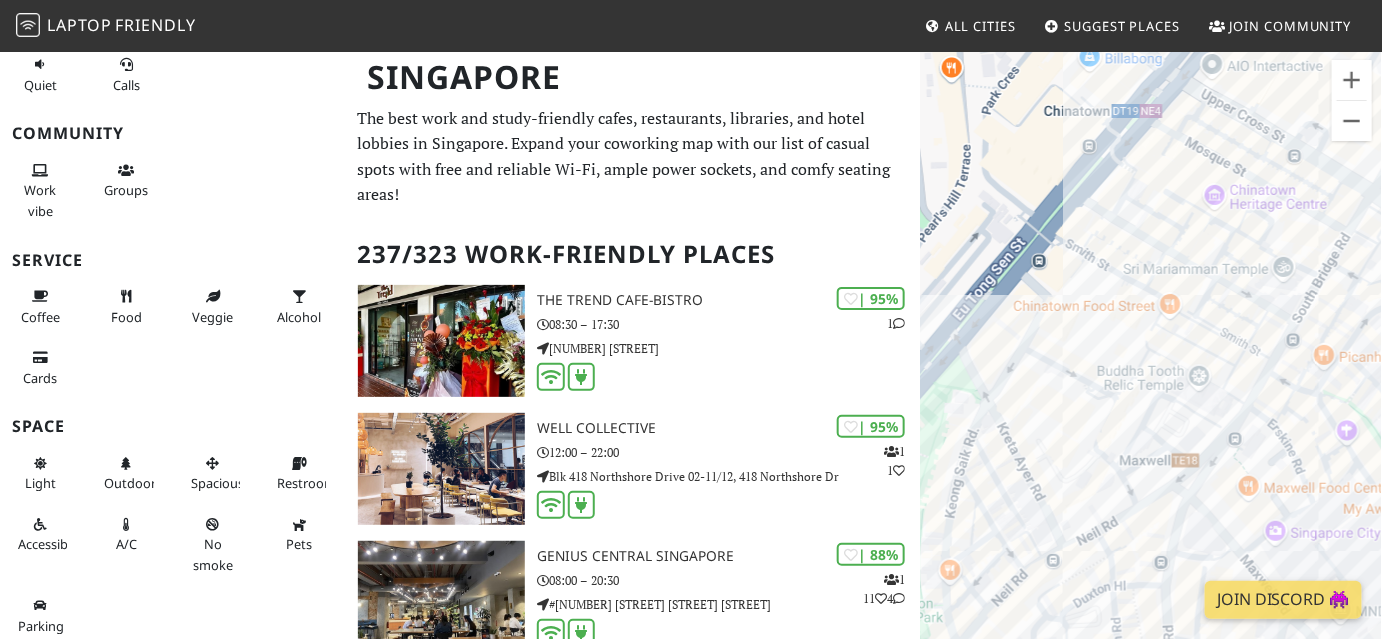 drag, startPoint x: 1137, startPoint y: 516, endPoint x: 1210, endPoint y: 300, distance: 228.0022 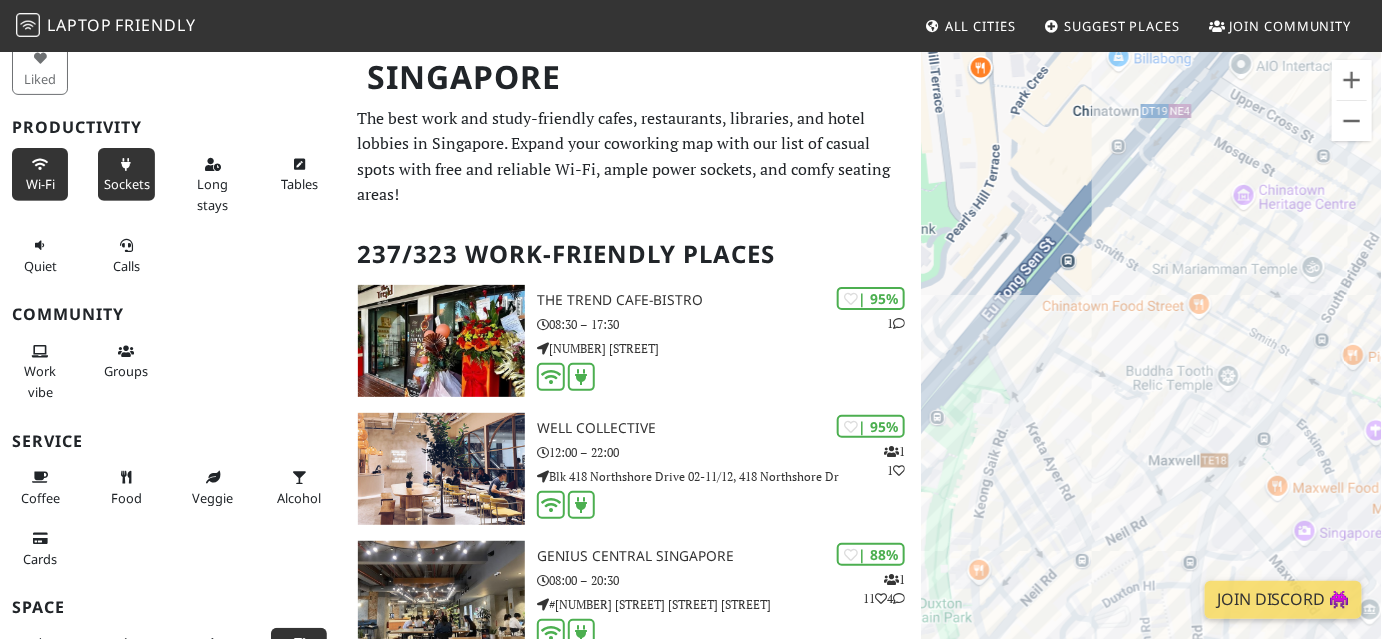 scroll, scrollTop: 0, scrollLeft: 0, axis: both 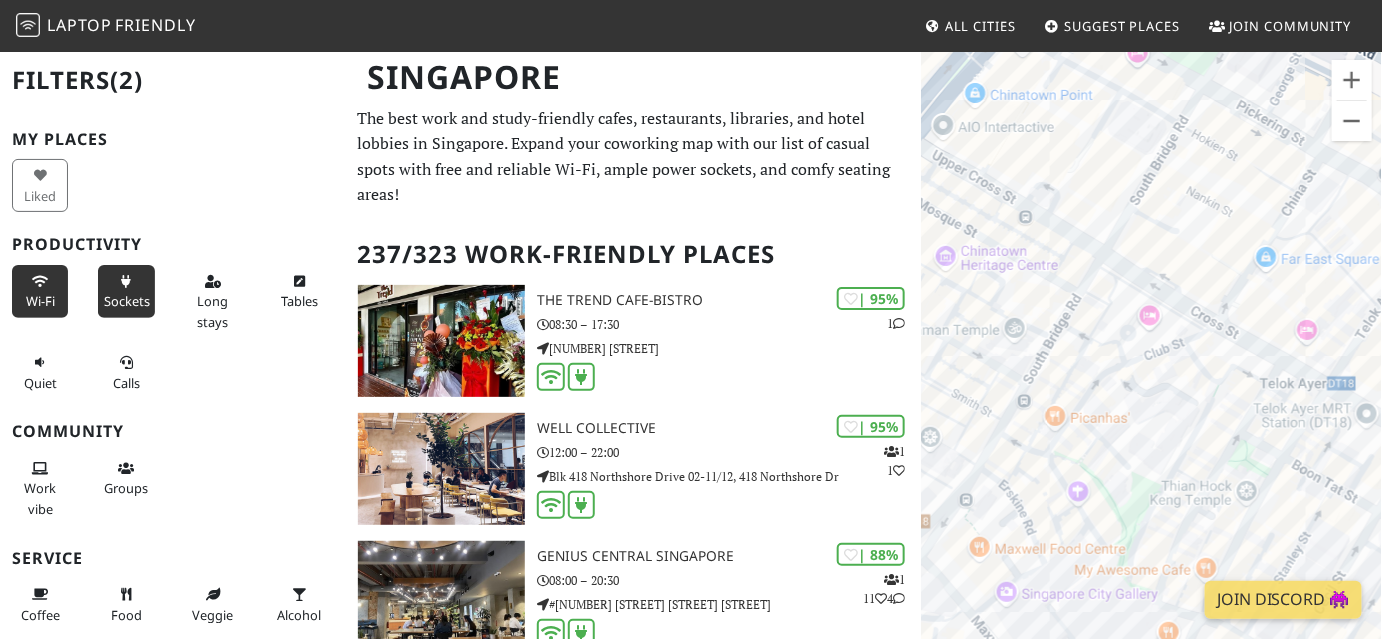 drag, startPoint x: 1303, startPoint y: 394, endPoint x: 1032, endPoint y: 456, distance: 278.0018 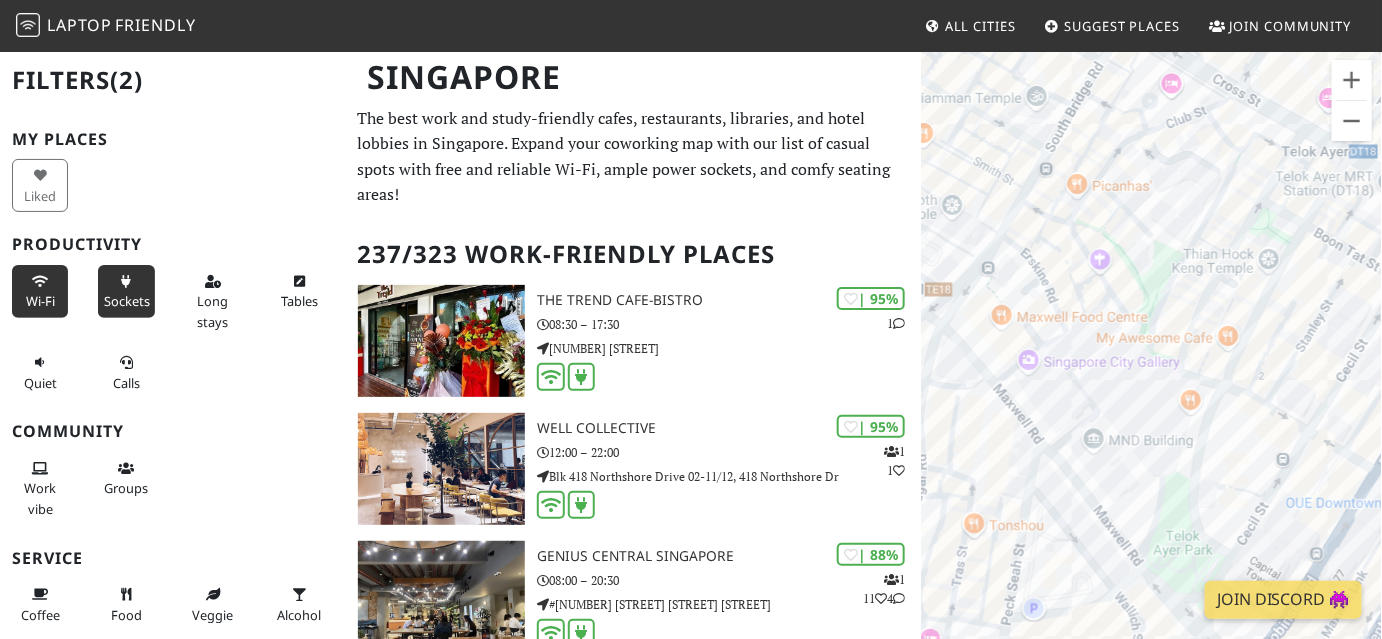 drag, startPoint x: 1173, startPoint y: 426, endPoint x: 1174, endPoint y: 236, distance: 190.00262 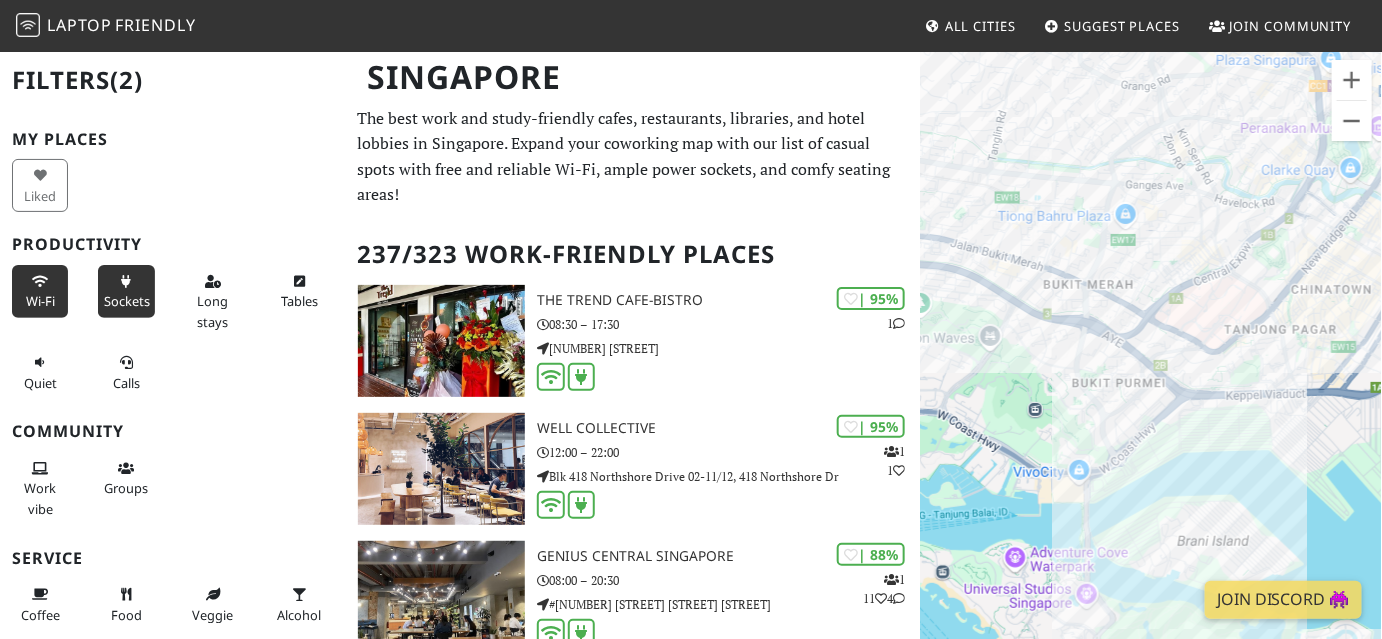 drag, startPoint x: 1032, startPoint y: 445, endPoint x: 1287, endPoint y: 391, distance: 260.65494 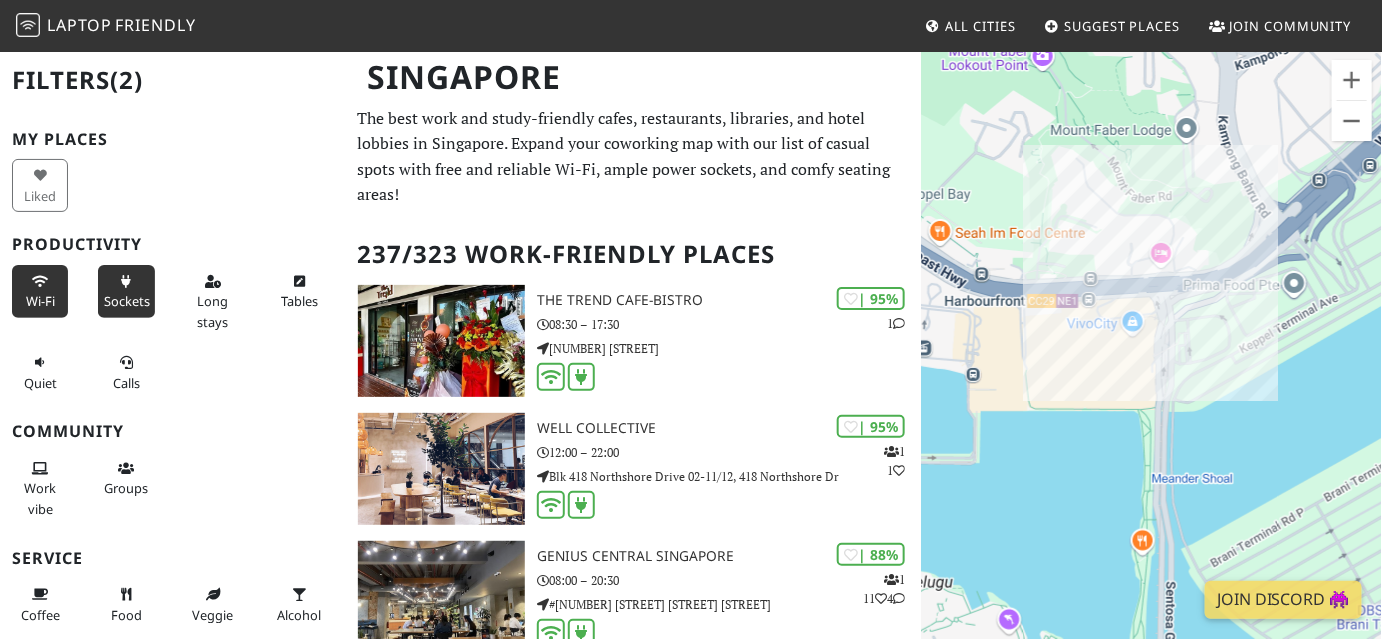 drag, startPoint x: 1009, startPoint y: 495, endPoint x: 1375, endPoint y: 204, distance: 467.58636 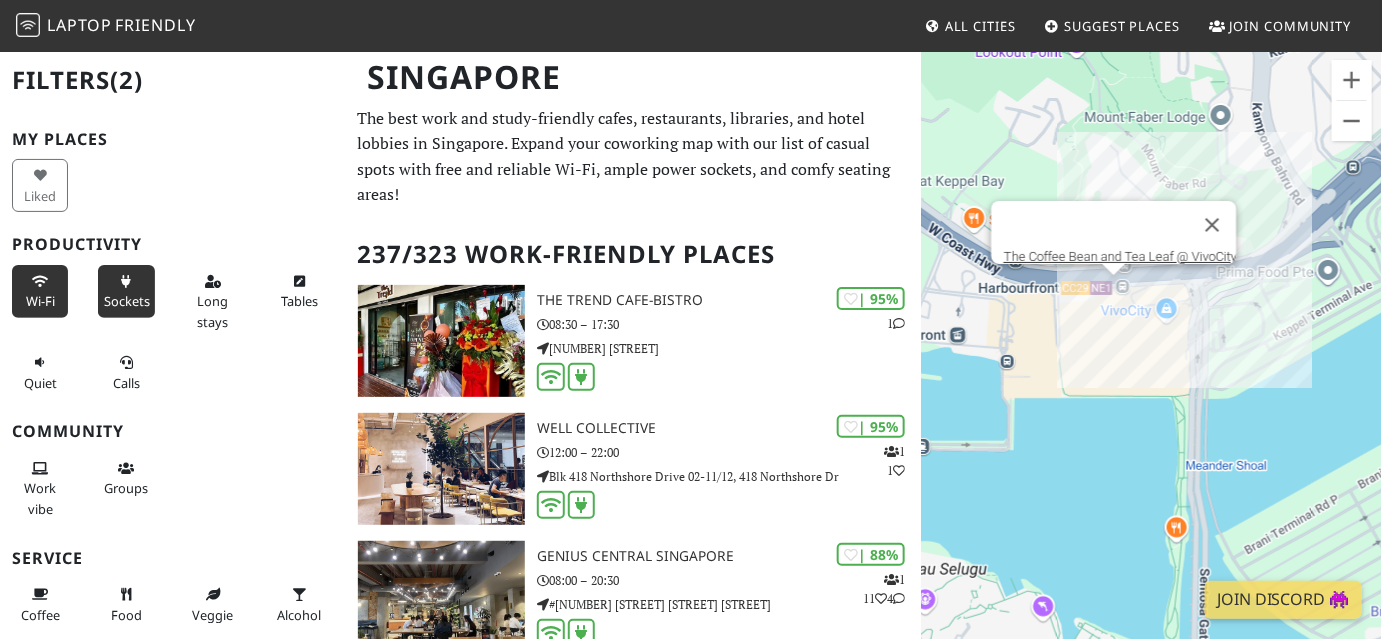 click on "To navigate, press the arrow keys. The Coffee Bean and Tea Leaf @ VivoCity" at bounding box center (1151, 369) 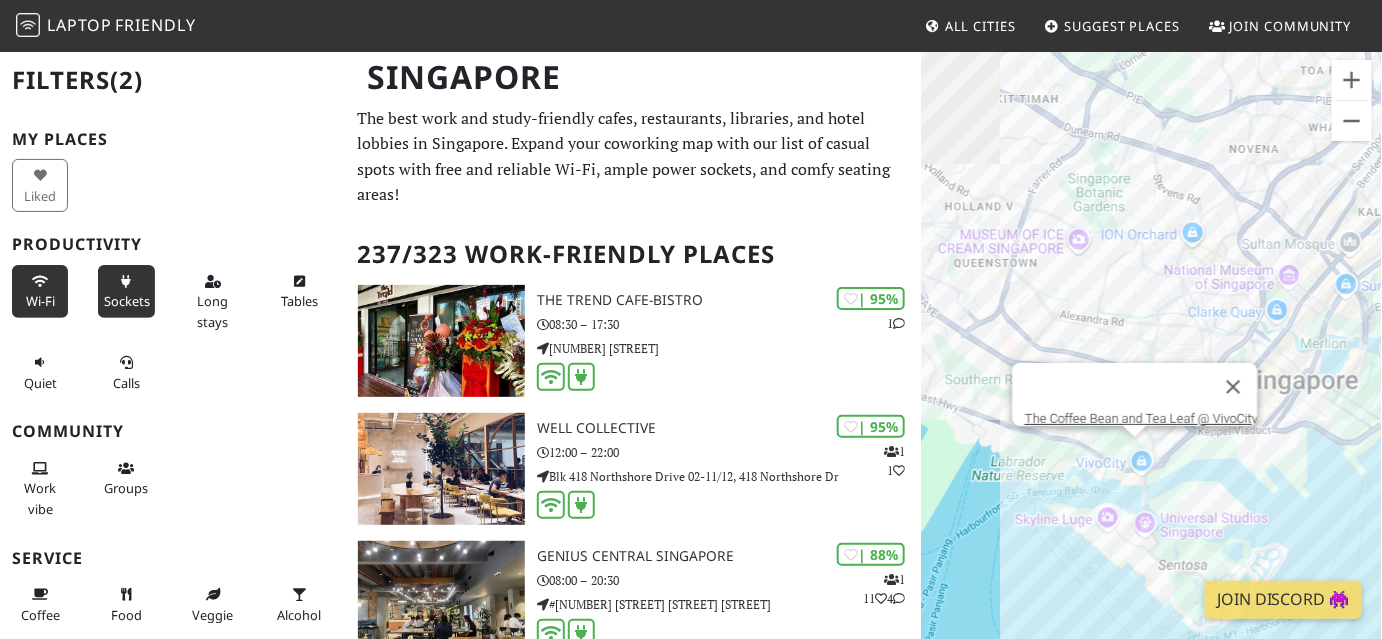 drag, startPoint x: 1110, startPoint y: 204, endPoint x: 1109, endPoint y: 334, distance: 130.00385 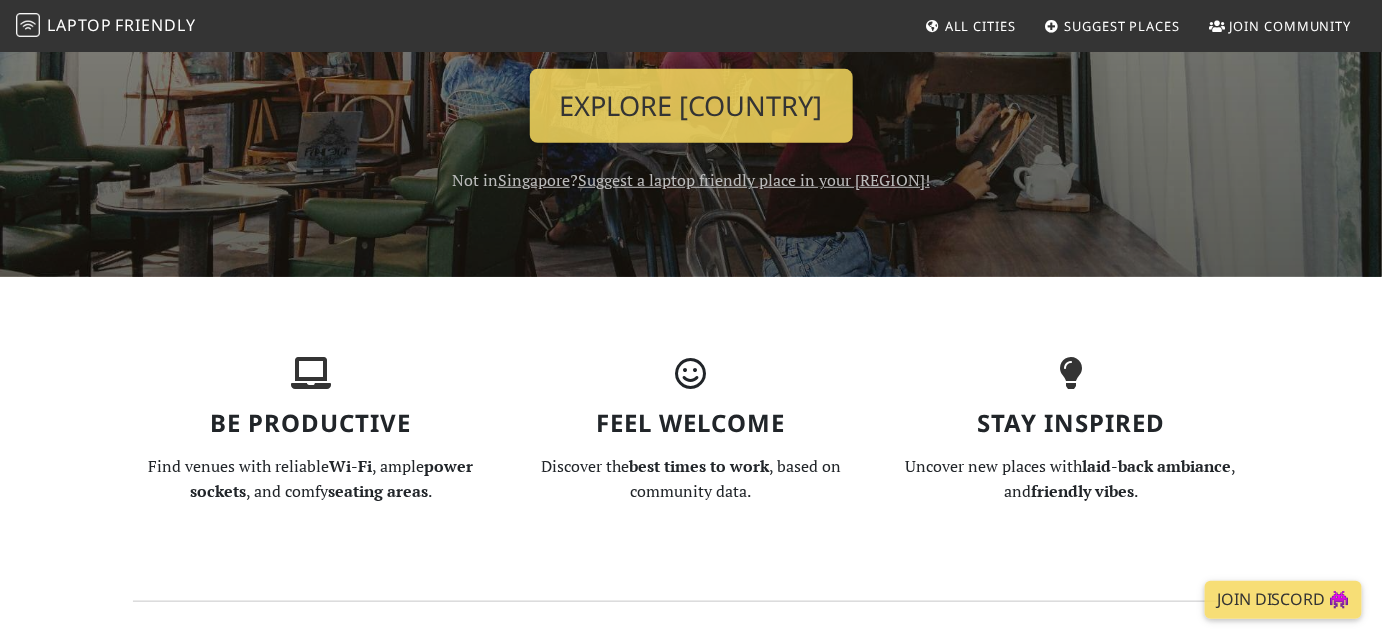 scroll, scrollTop: 818, scrollLeft: 0, axis: vertical 